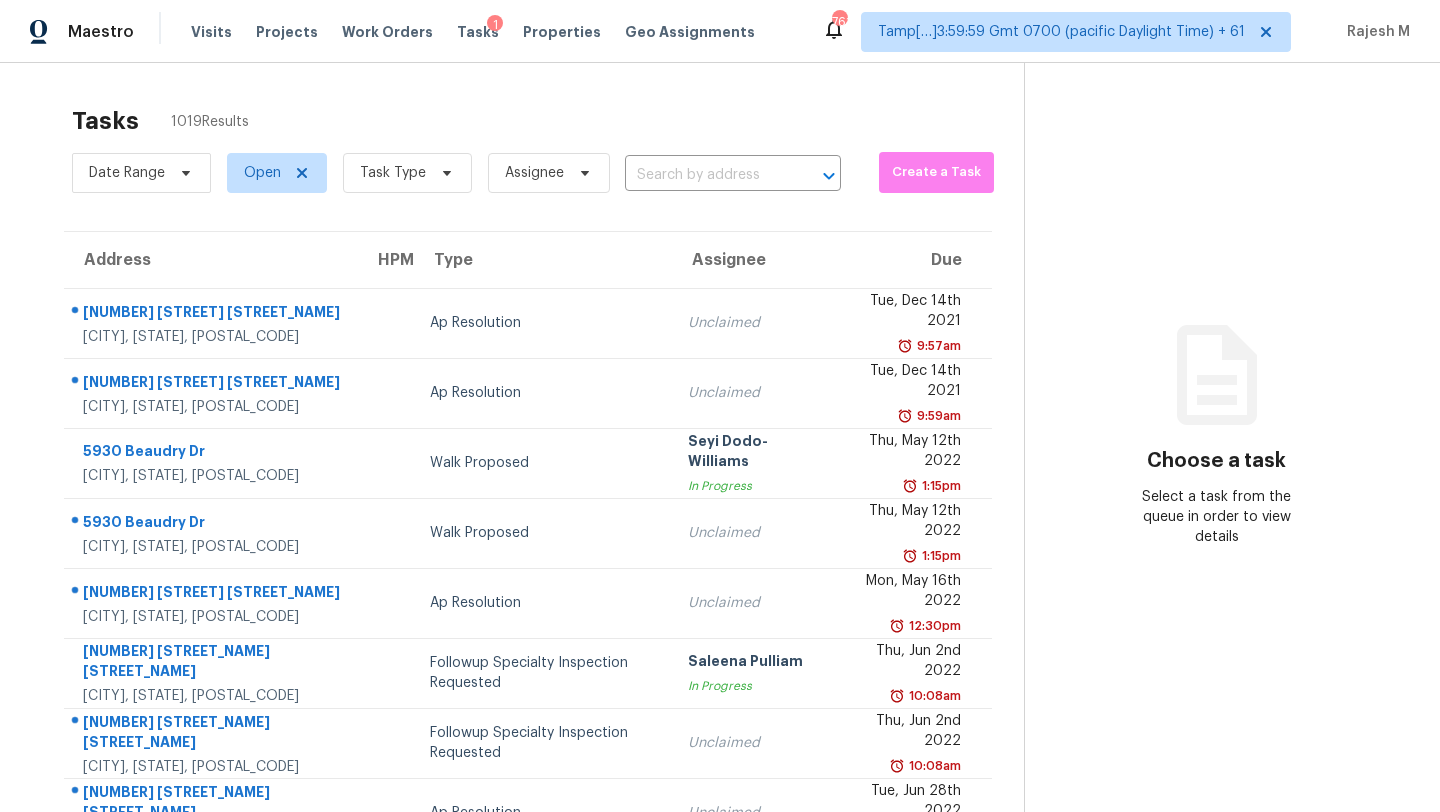 scroll, scrollTop: 0, scrollLeft: 0, axis: both 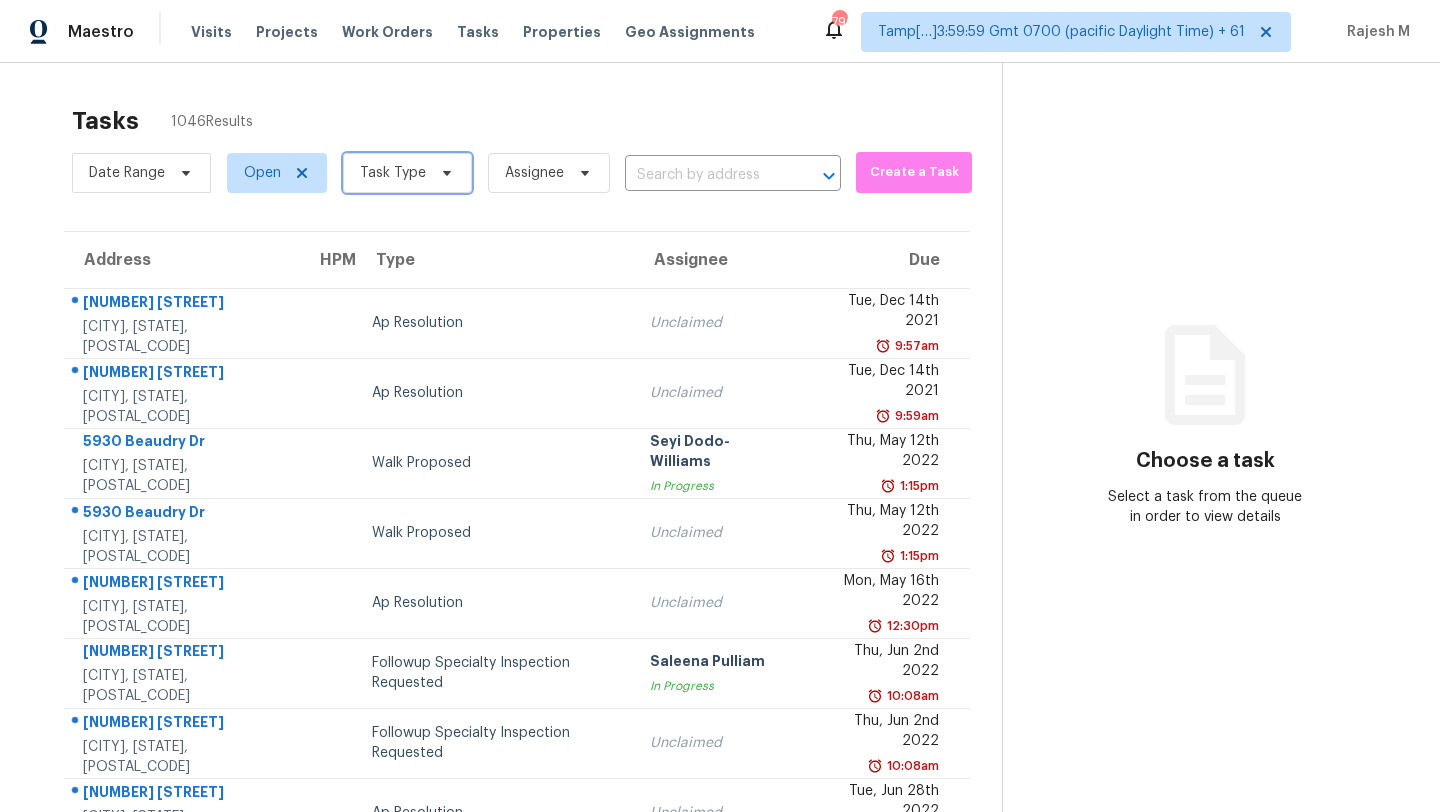 click on "Task Type" at bounding box center [407, 173] 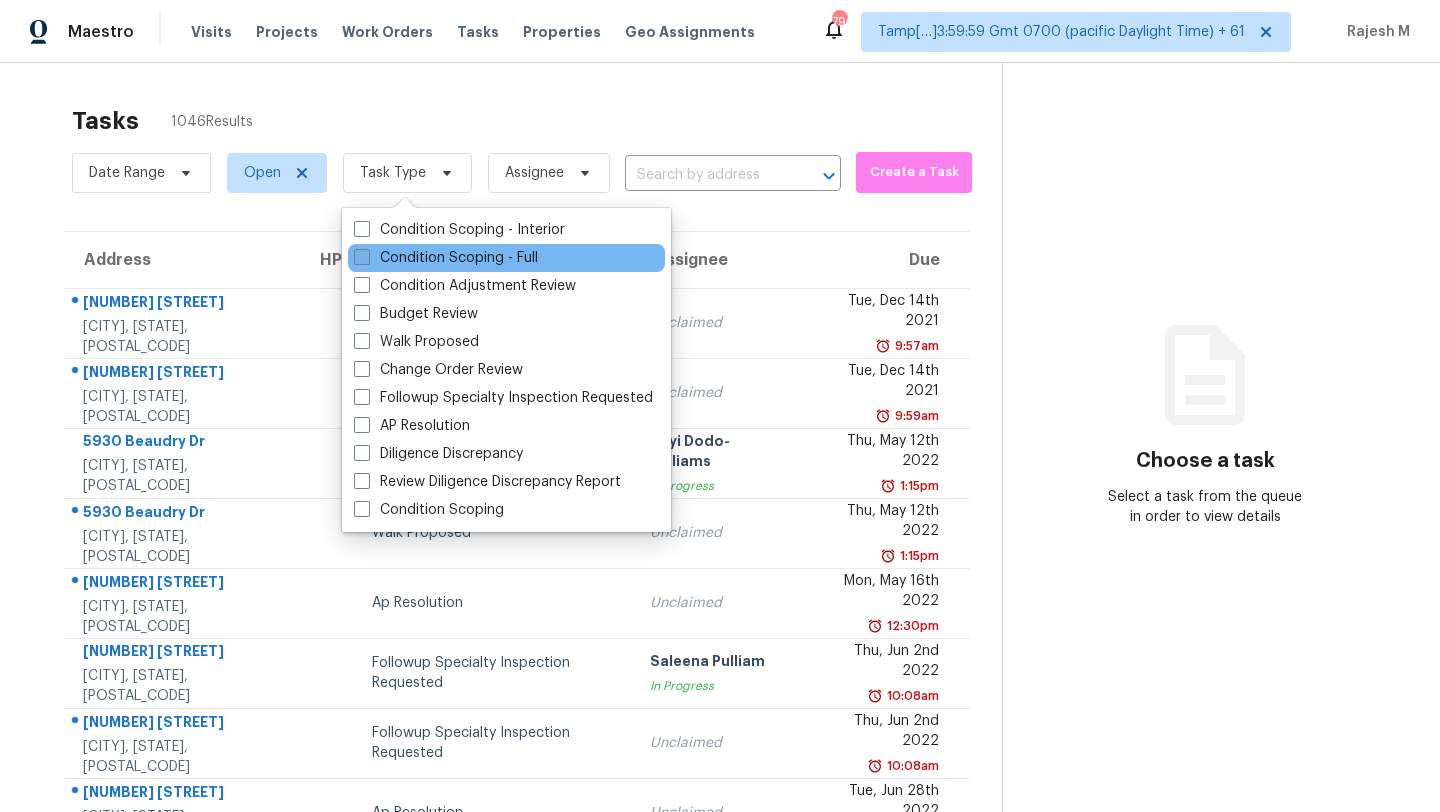 click on "Condition Scoping - Full" at bounding box center (446, 258) 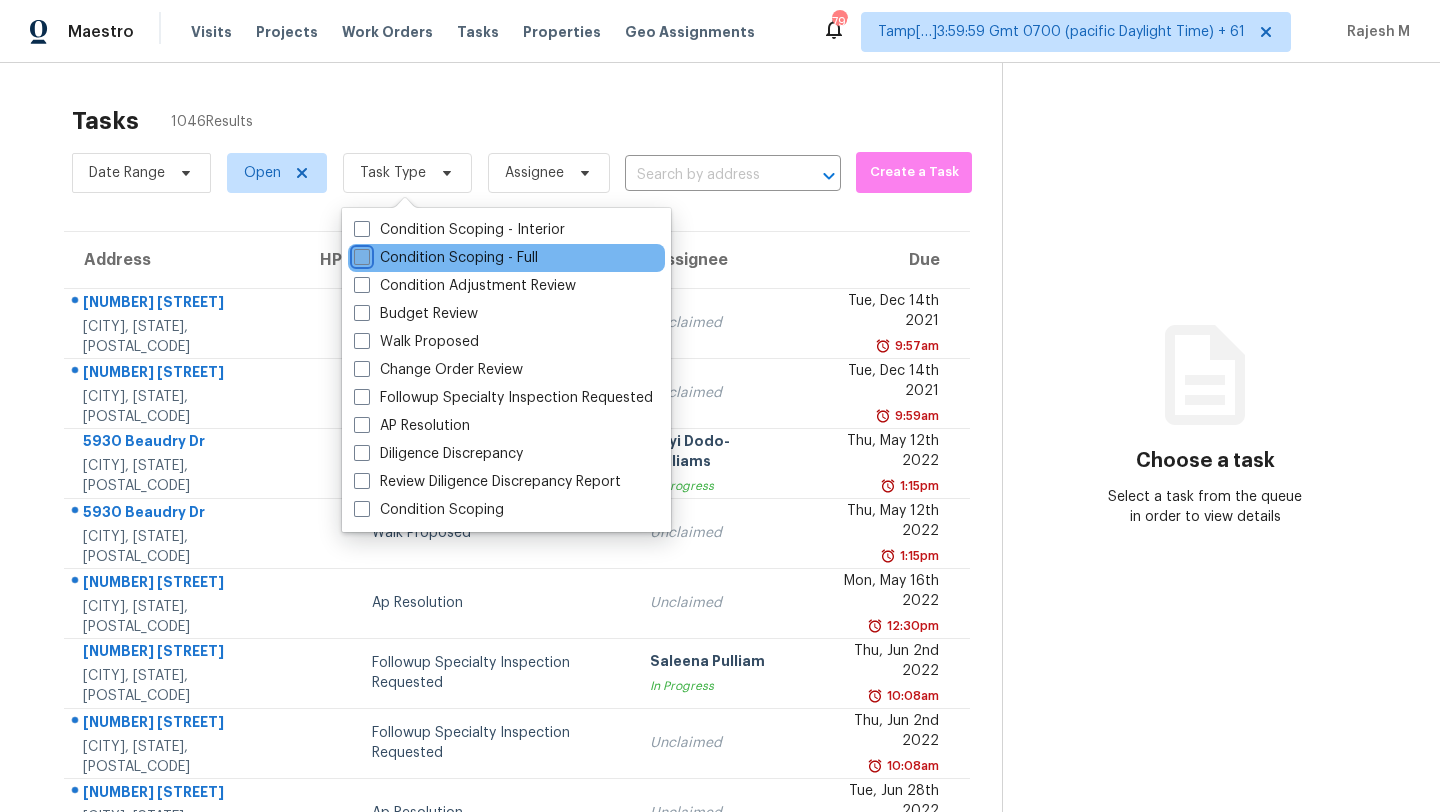 click on "Condition Scoping - Full" at bounding box center [360, 254] 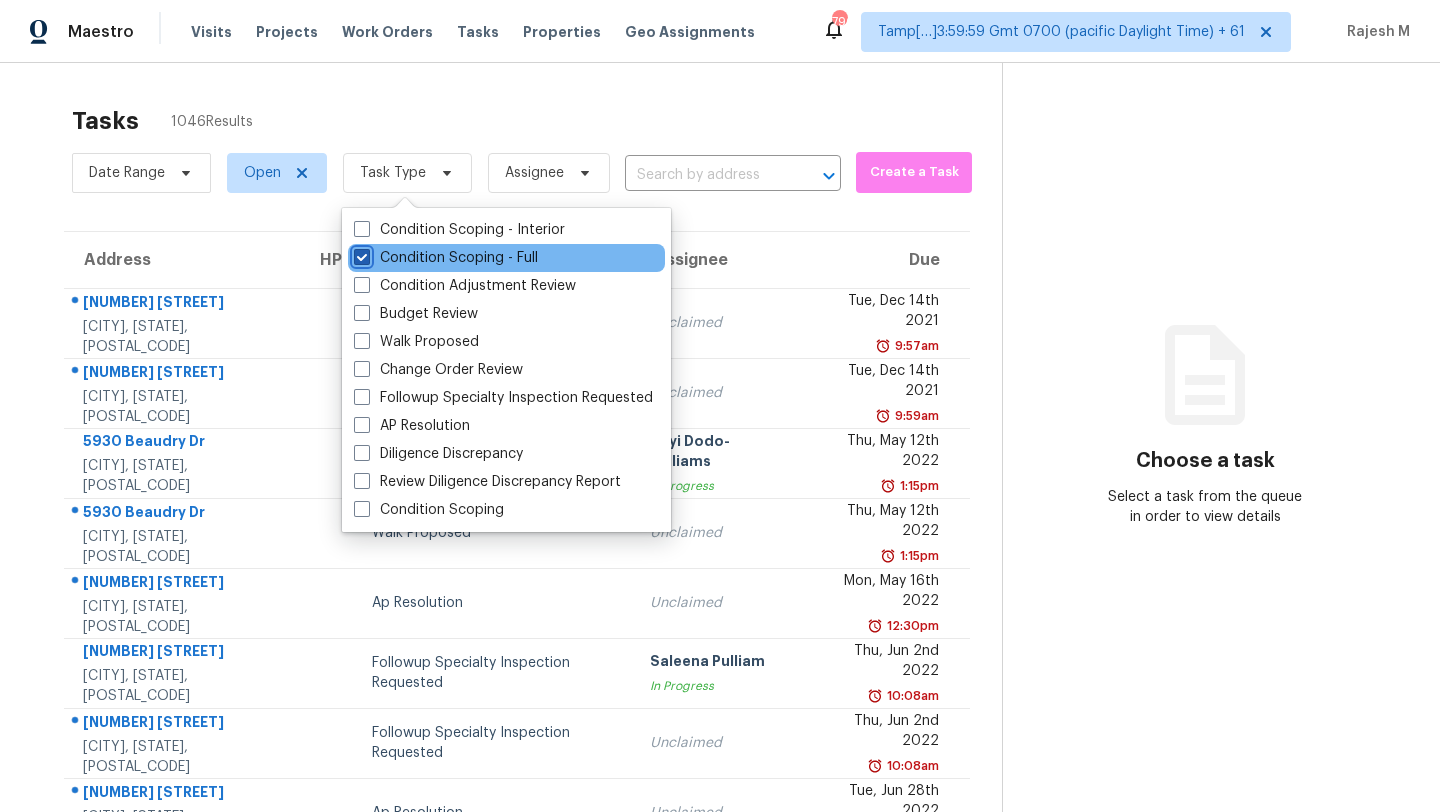 checkbox on "true" 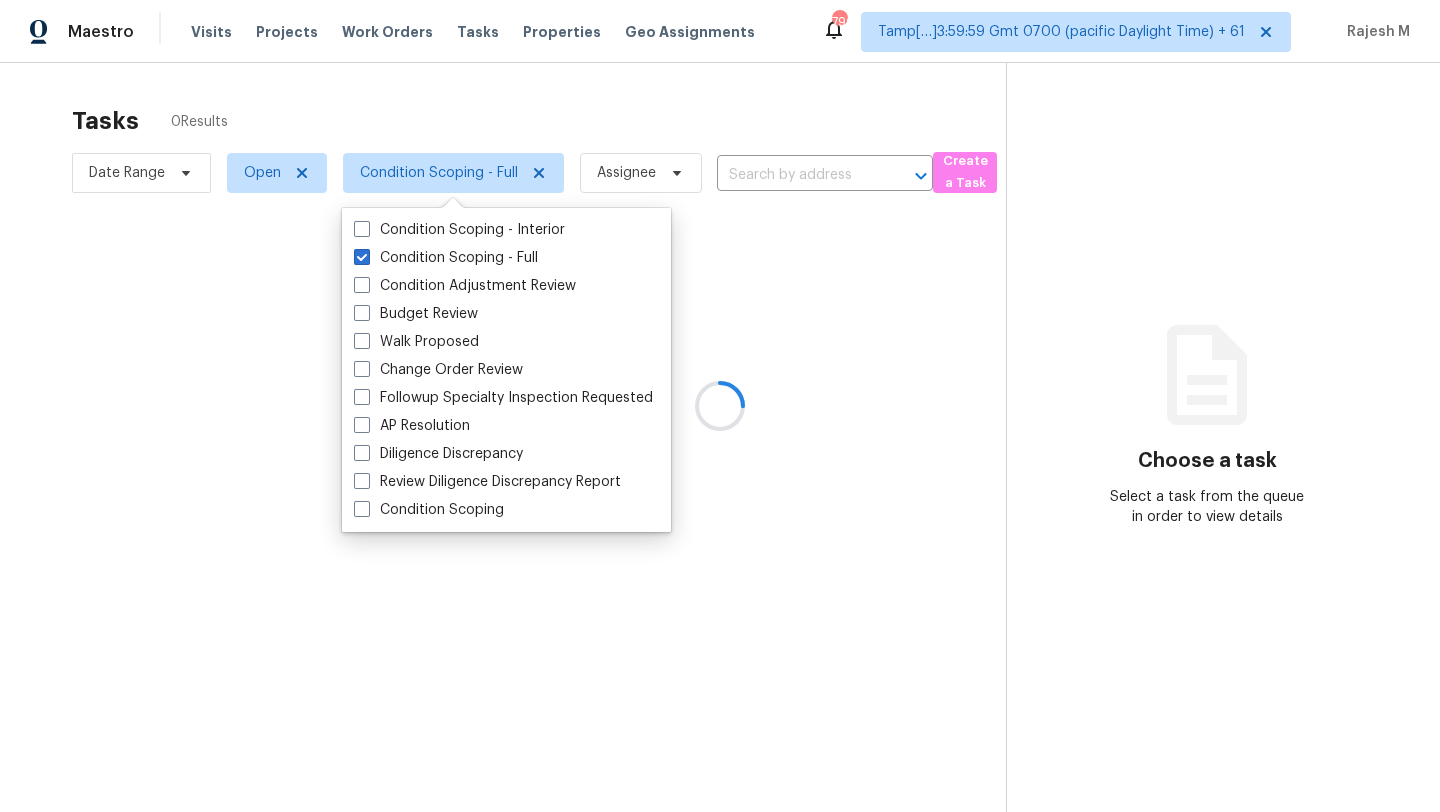 click at bounding box center (720, 406) 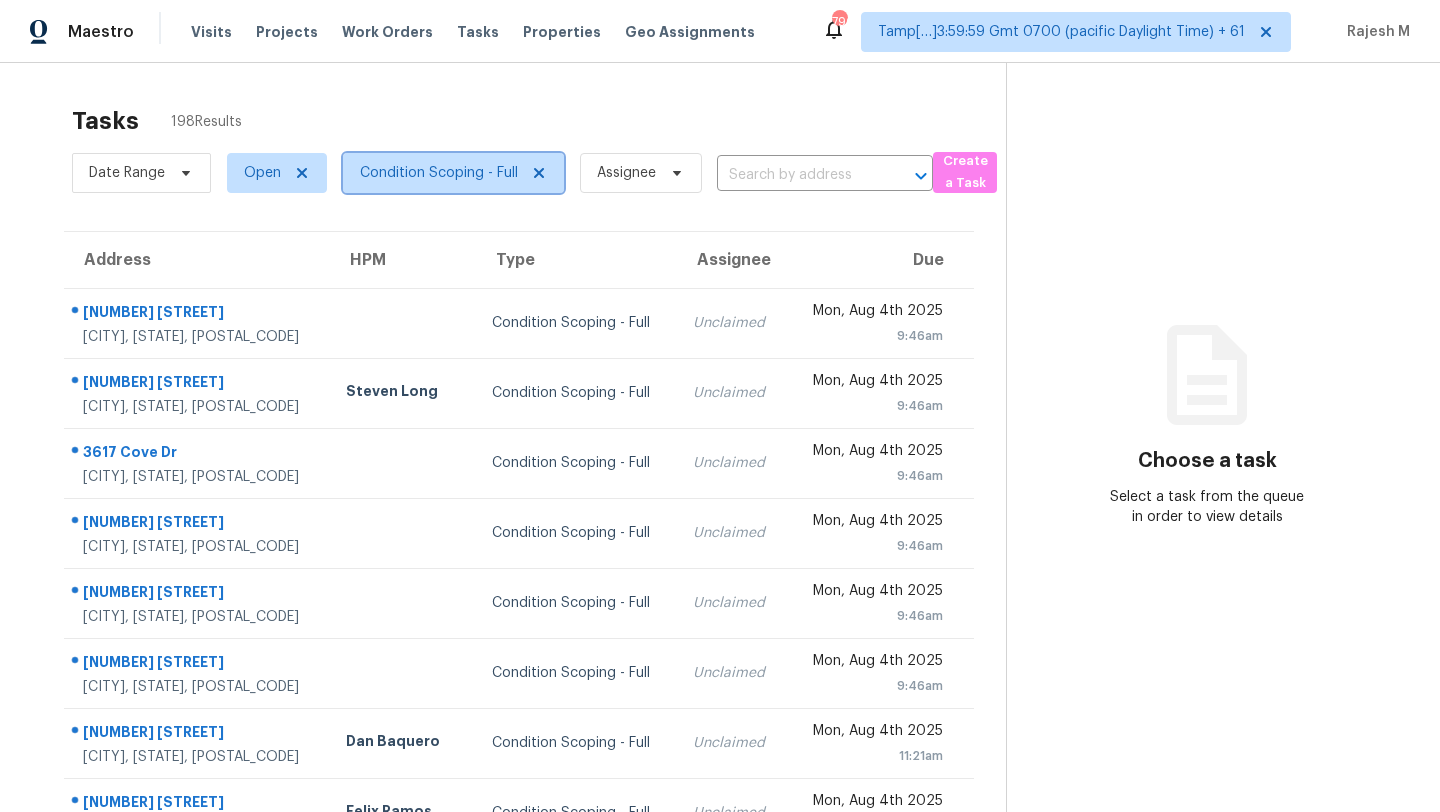 click on "Condition Scoping - Full" at bounding box center [439, 173] 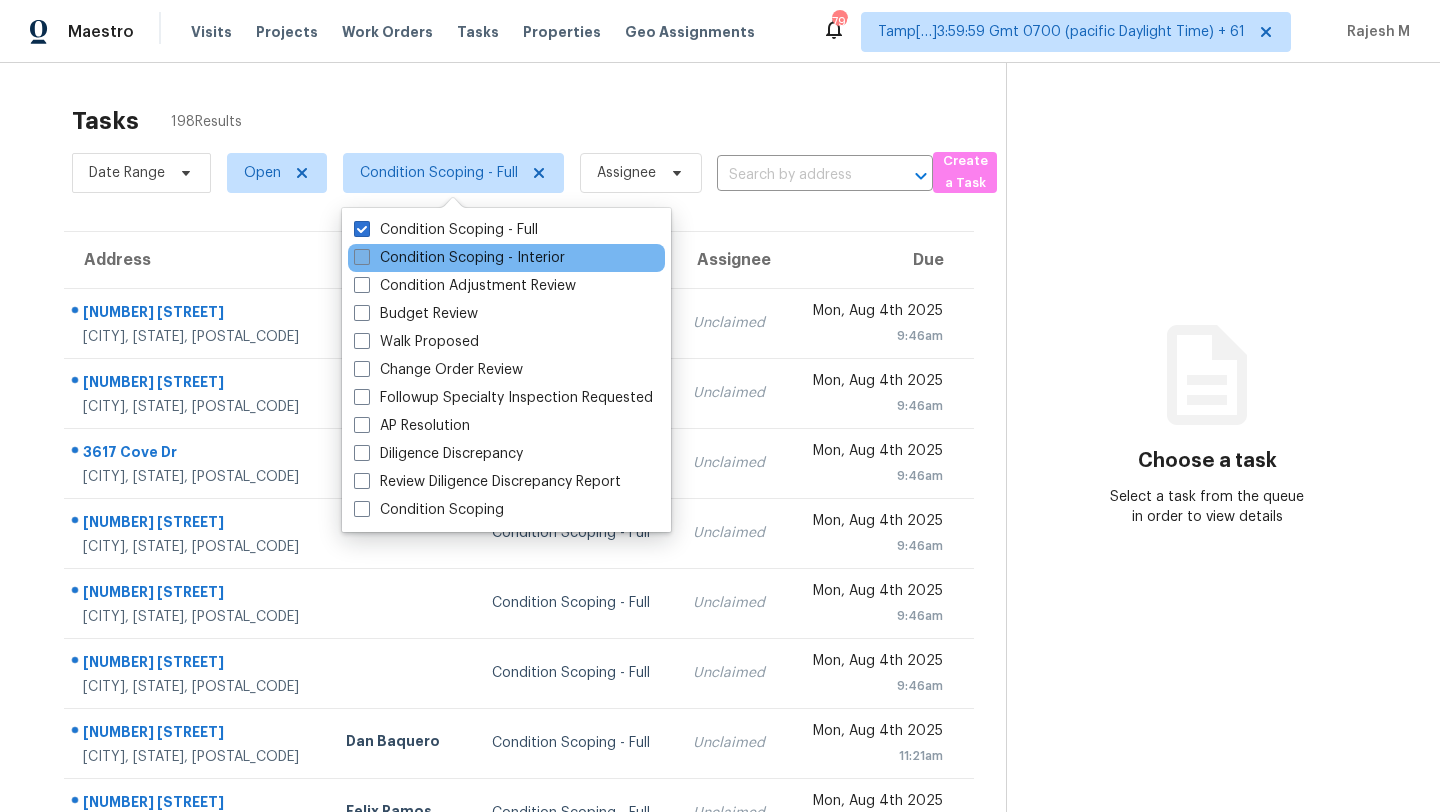 click on "Condition Scoping - Interior" at bounding box center (459, 258) 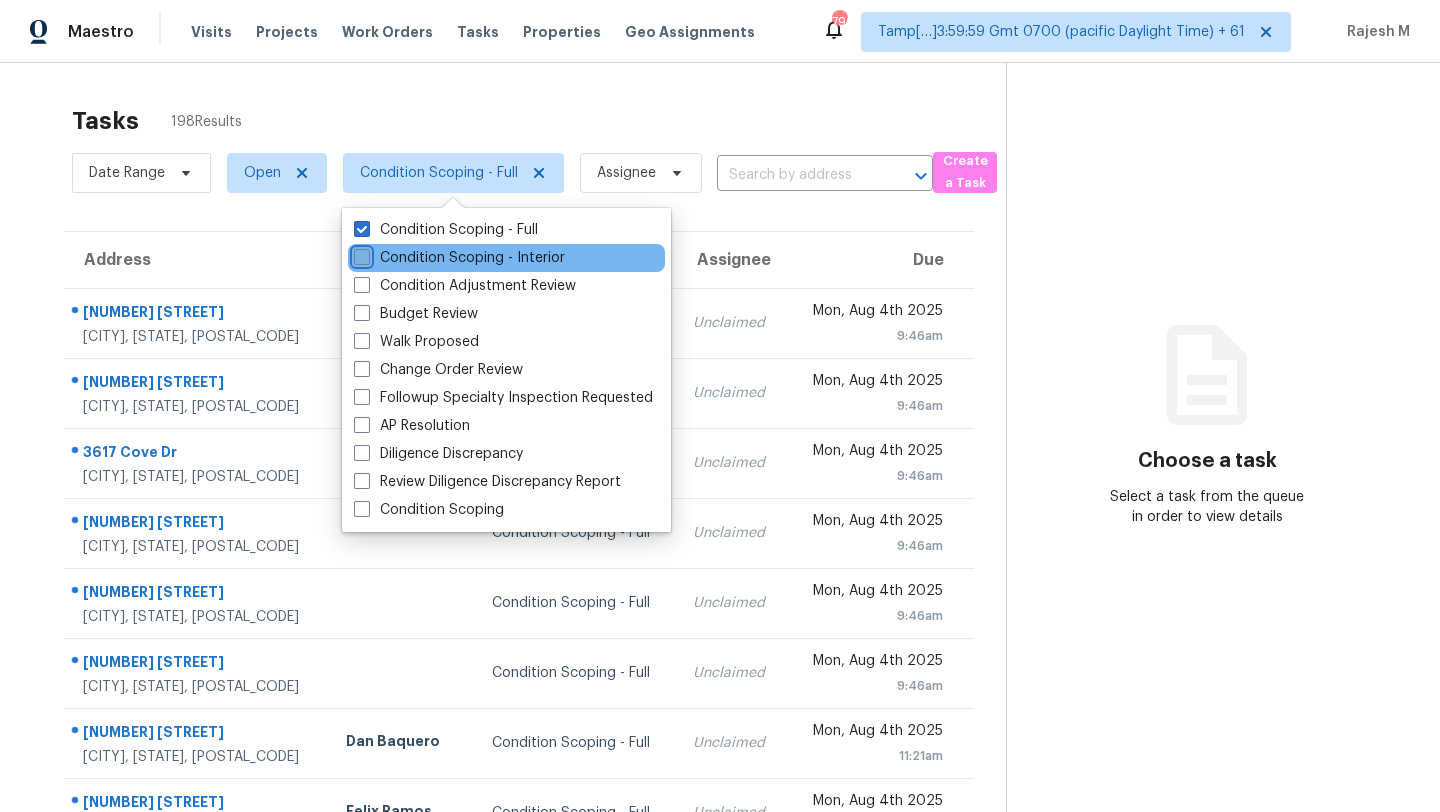 click on "Condition Scoping - Interior" at bounding box center [360, 254] 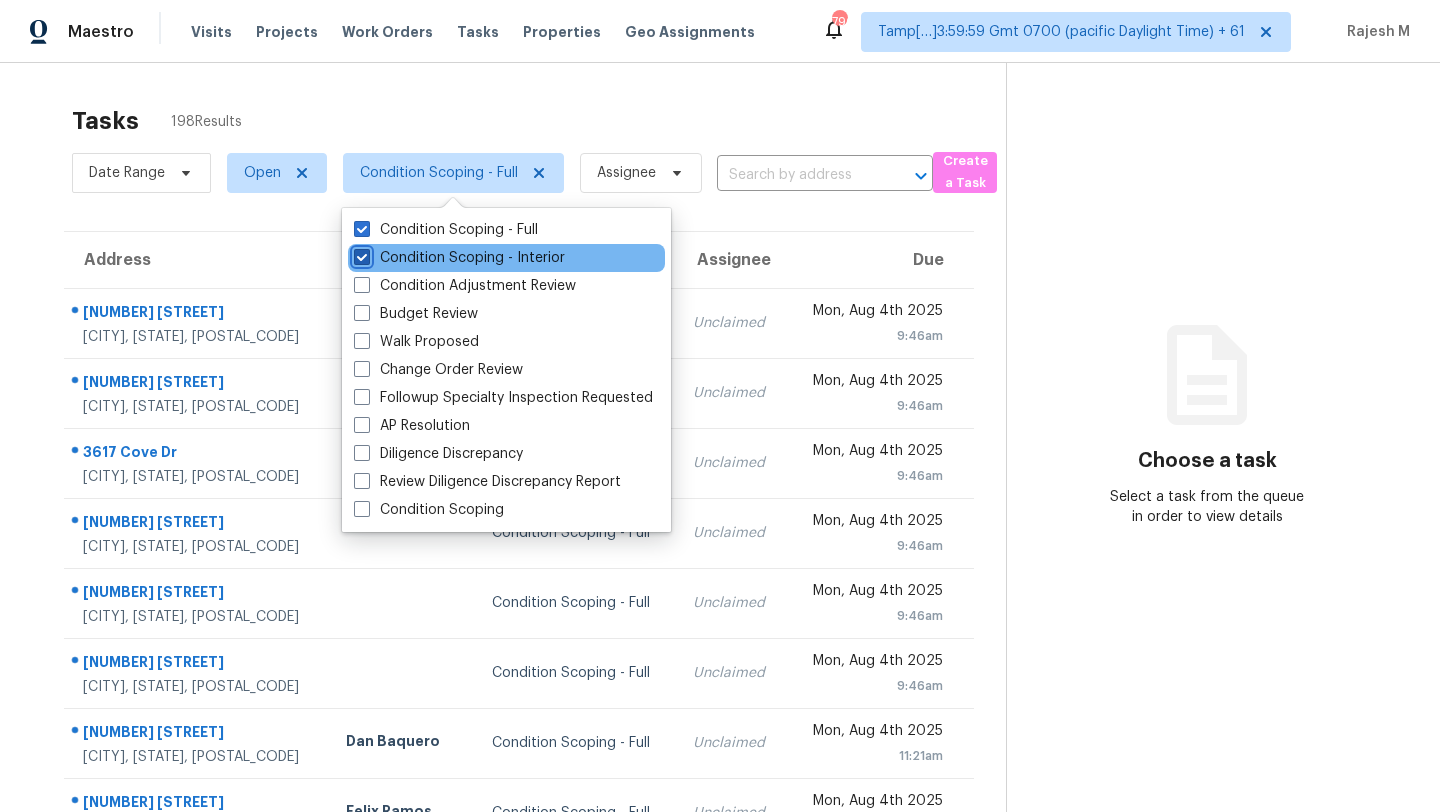 checkbox on "true" 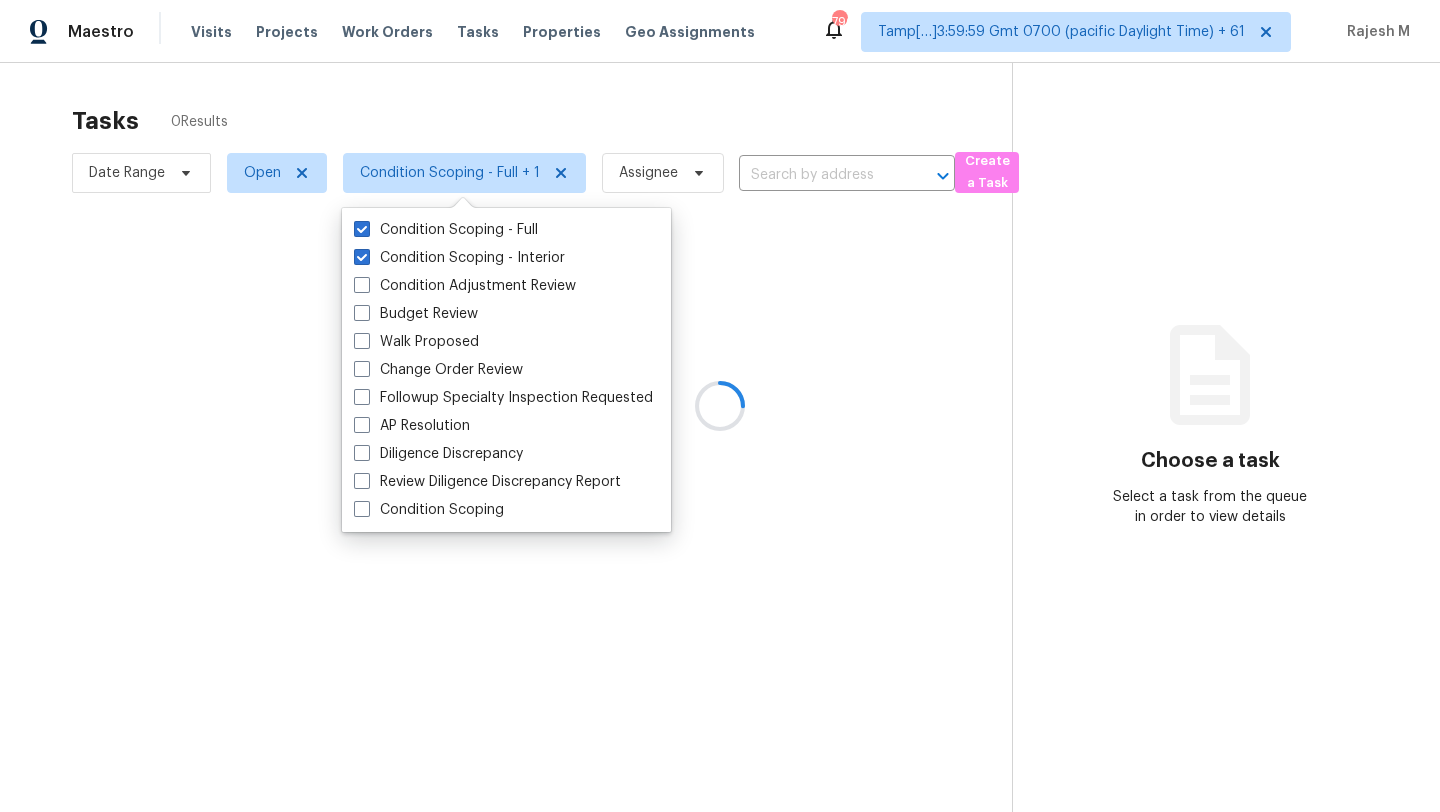 click at bounding box center [720, 406] 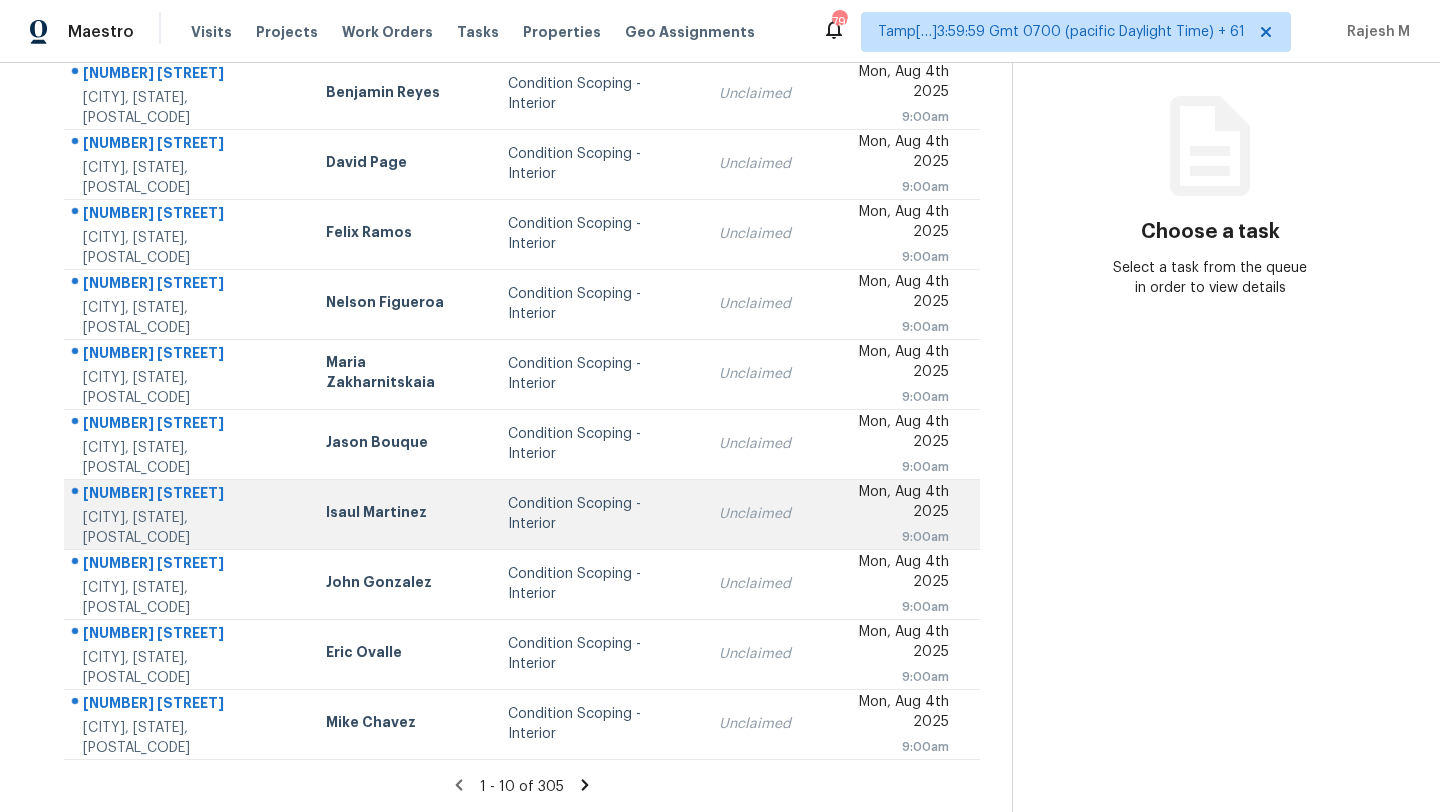 scroll, scrollTop: 0, scrollLeft: 0, axis: both 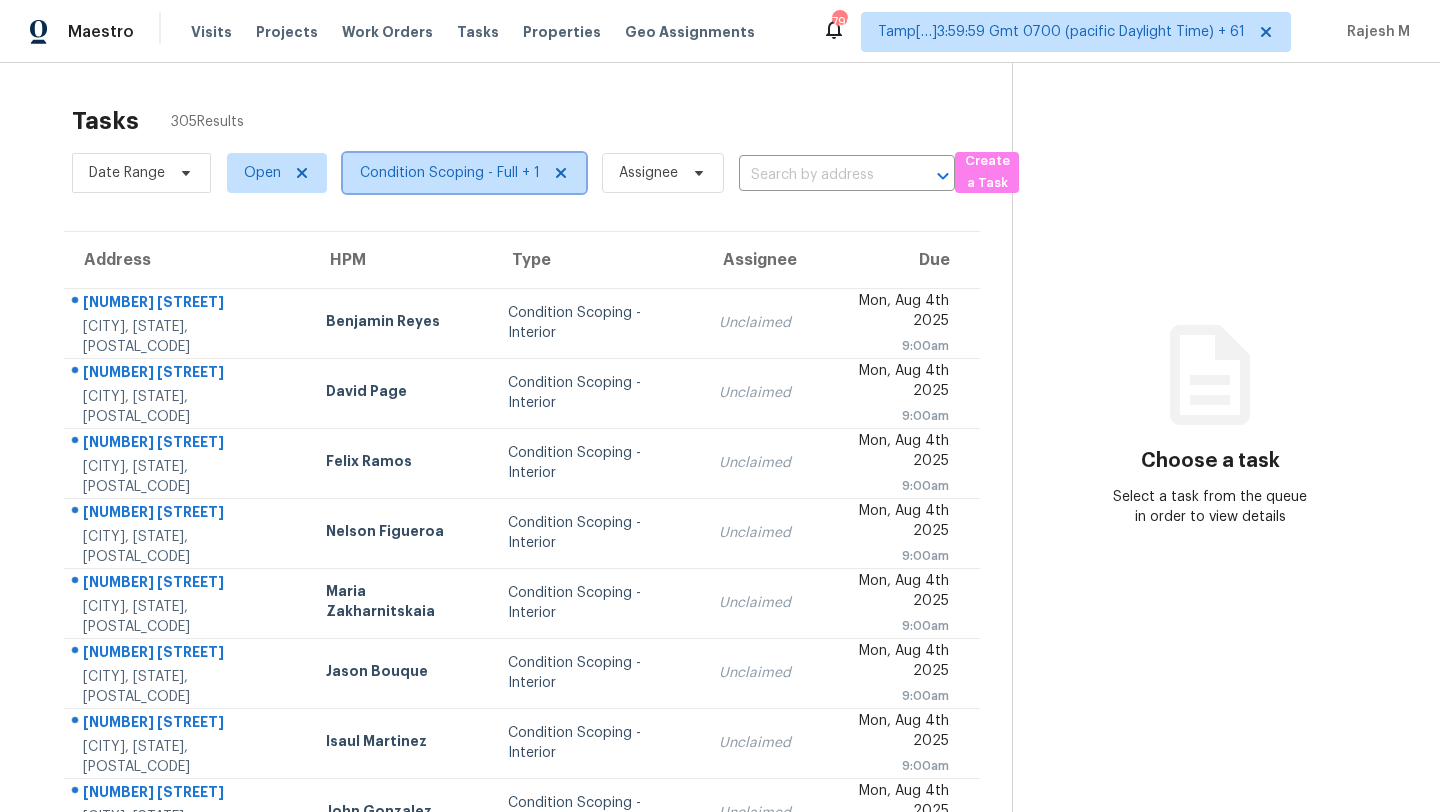 click on "Condition Scoping - Full + 1" at bounding box center (450, 173) 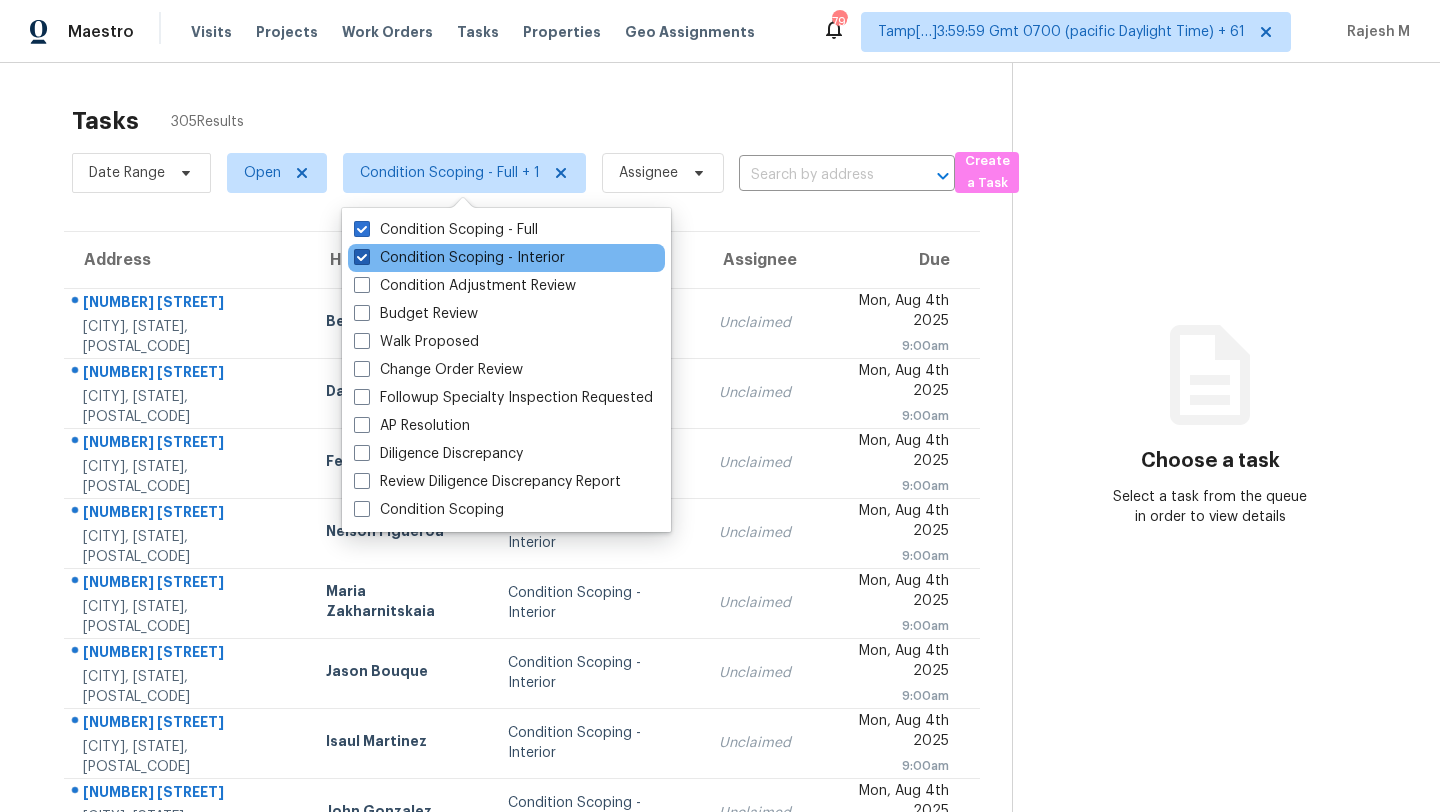 click on "Condition Scoping - Interior" at bounding box center [459, 258] 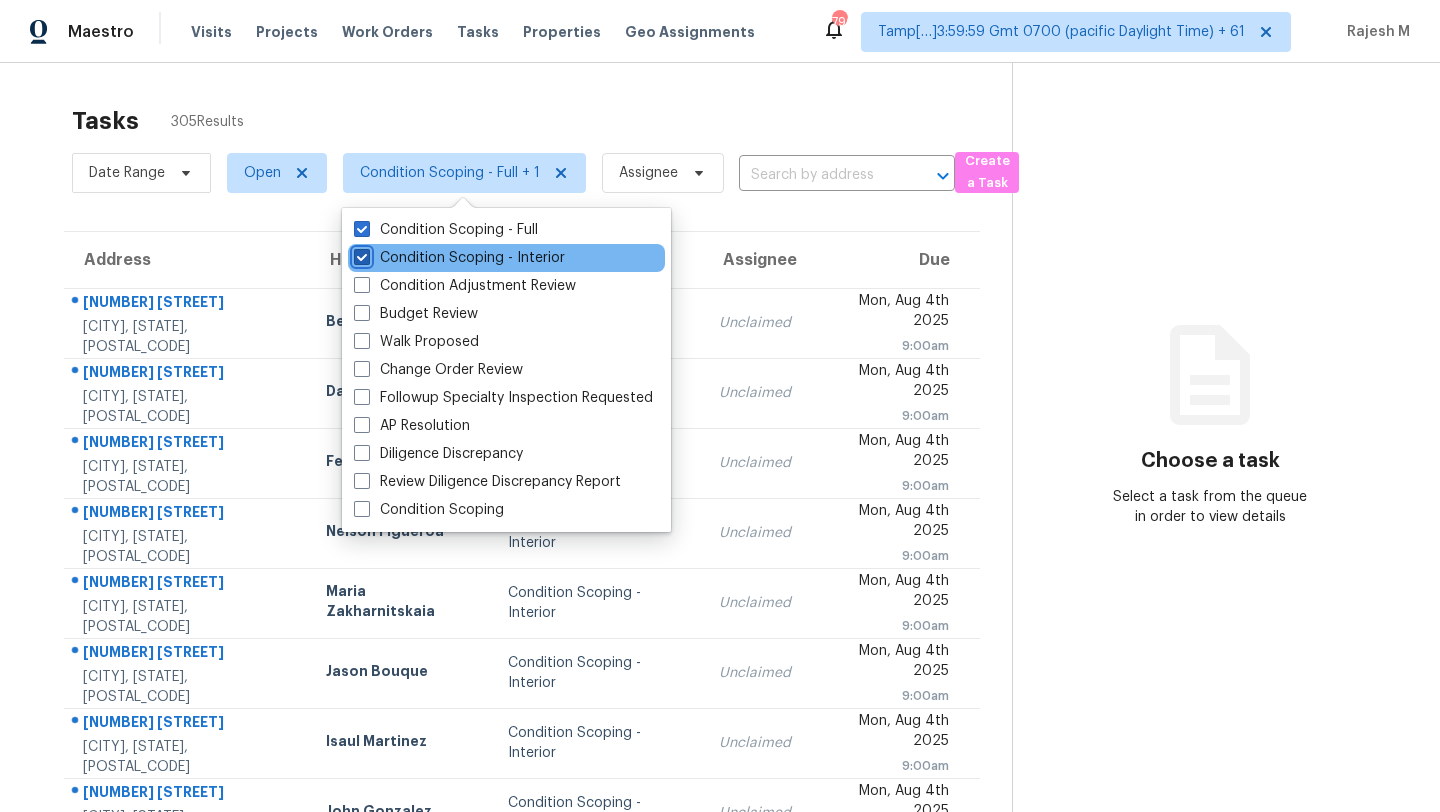 click on "Condition Scoping - Interior" at bounding box center (360, 254) 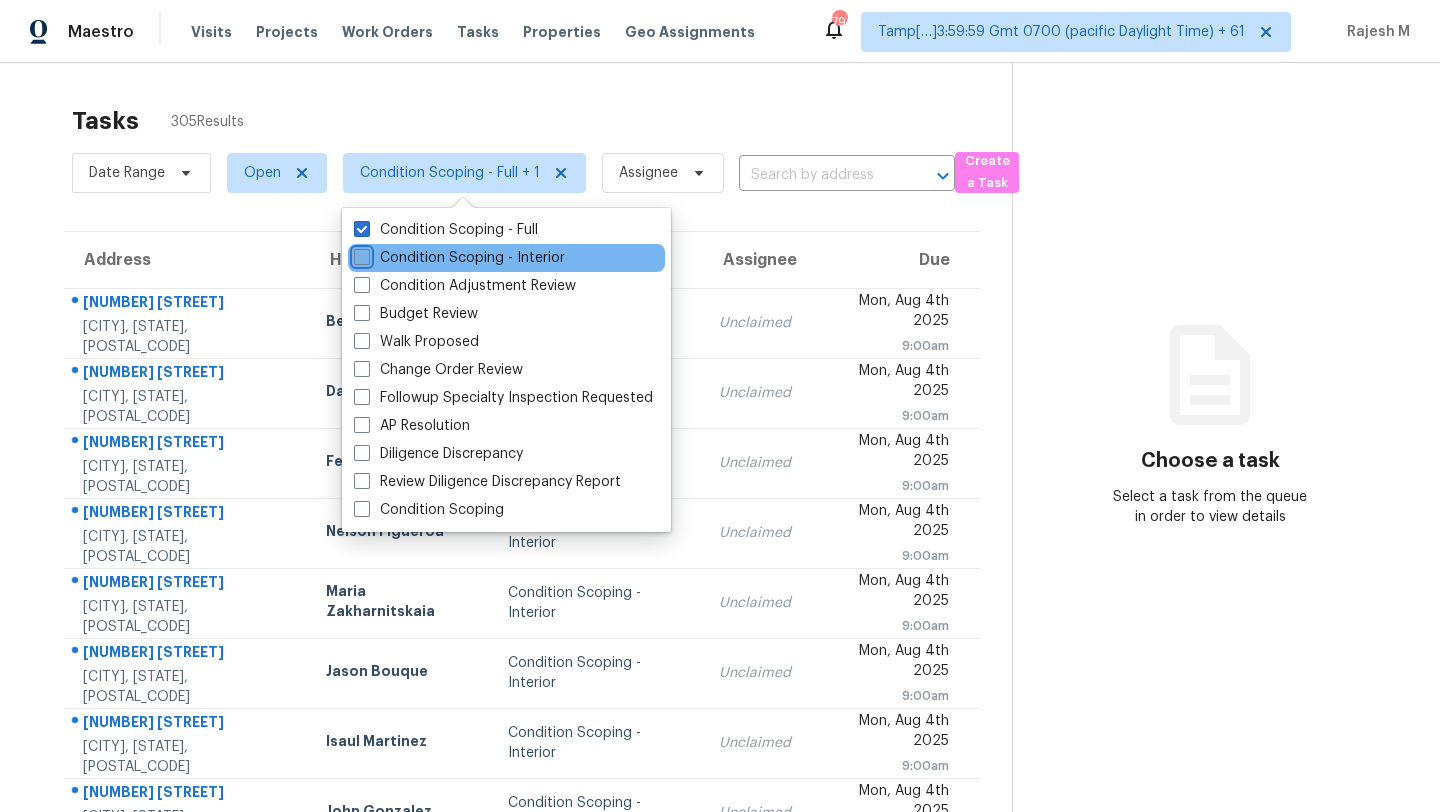 checkbox on "false" 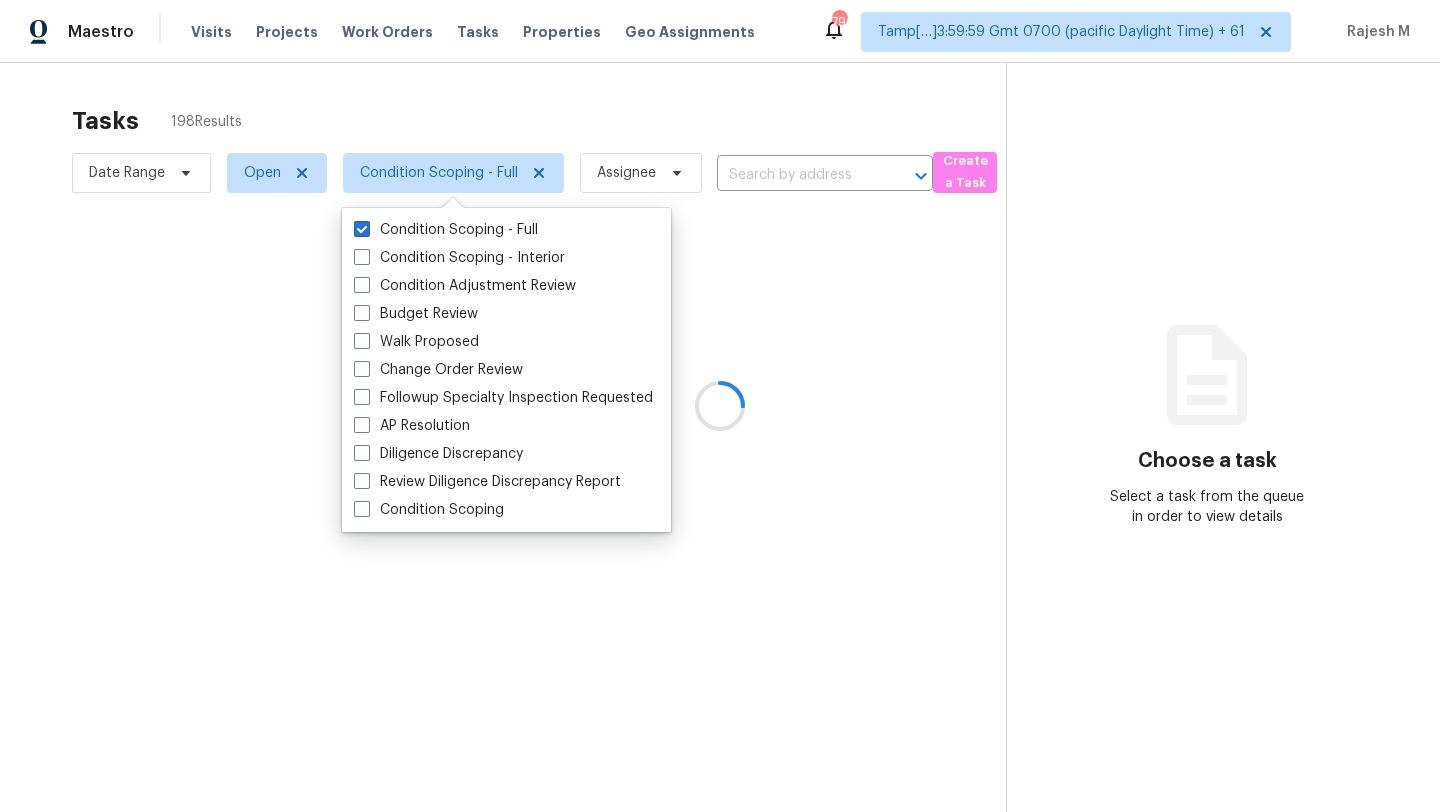 click at bounding box center (720, 406) 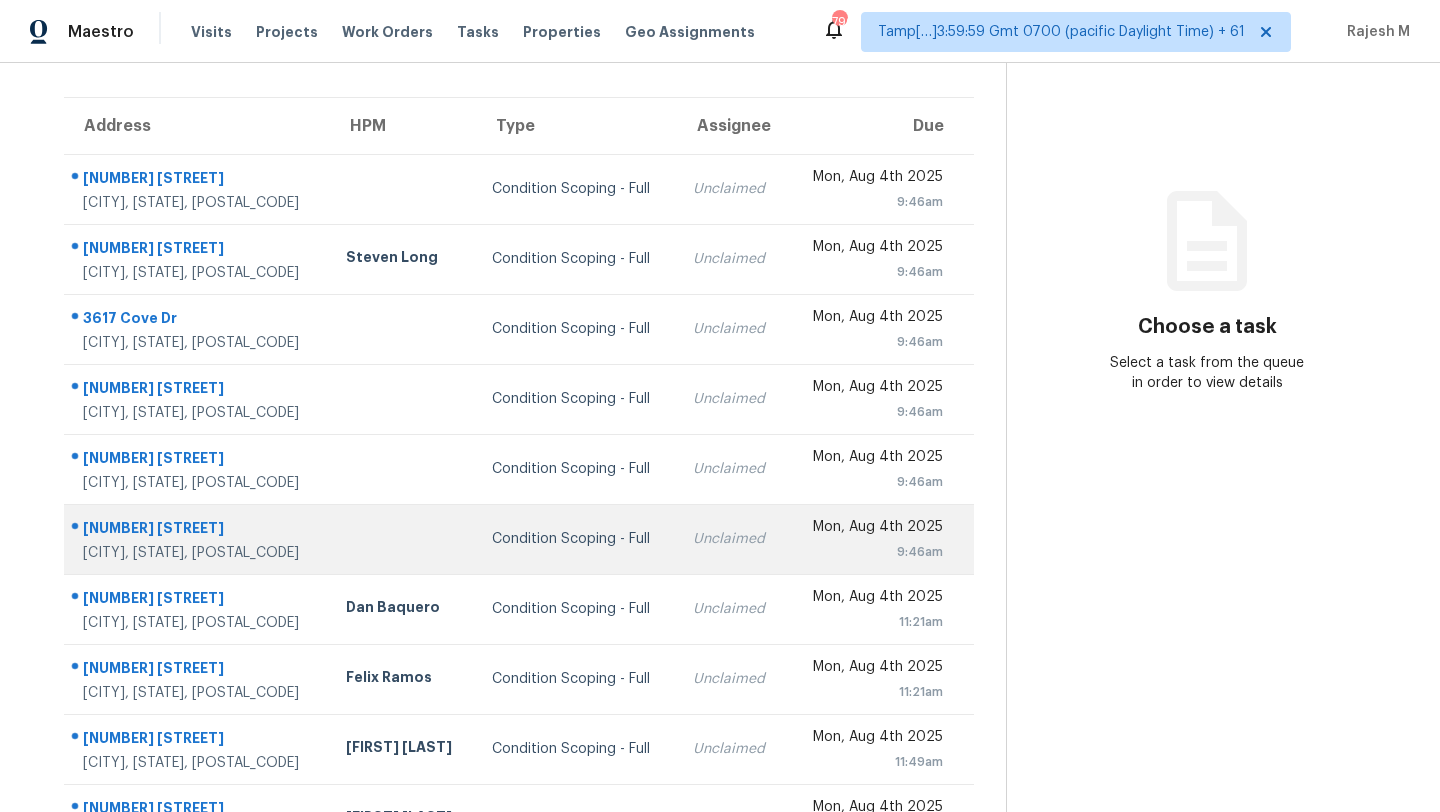 scroll, scrollTop: 0, scrollLeft: 0, axis: both 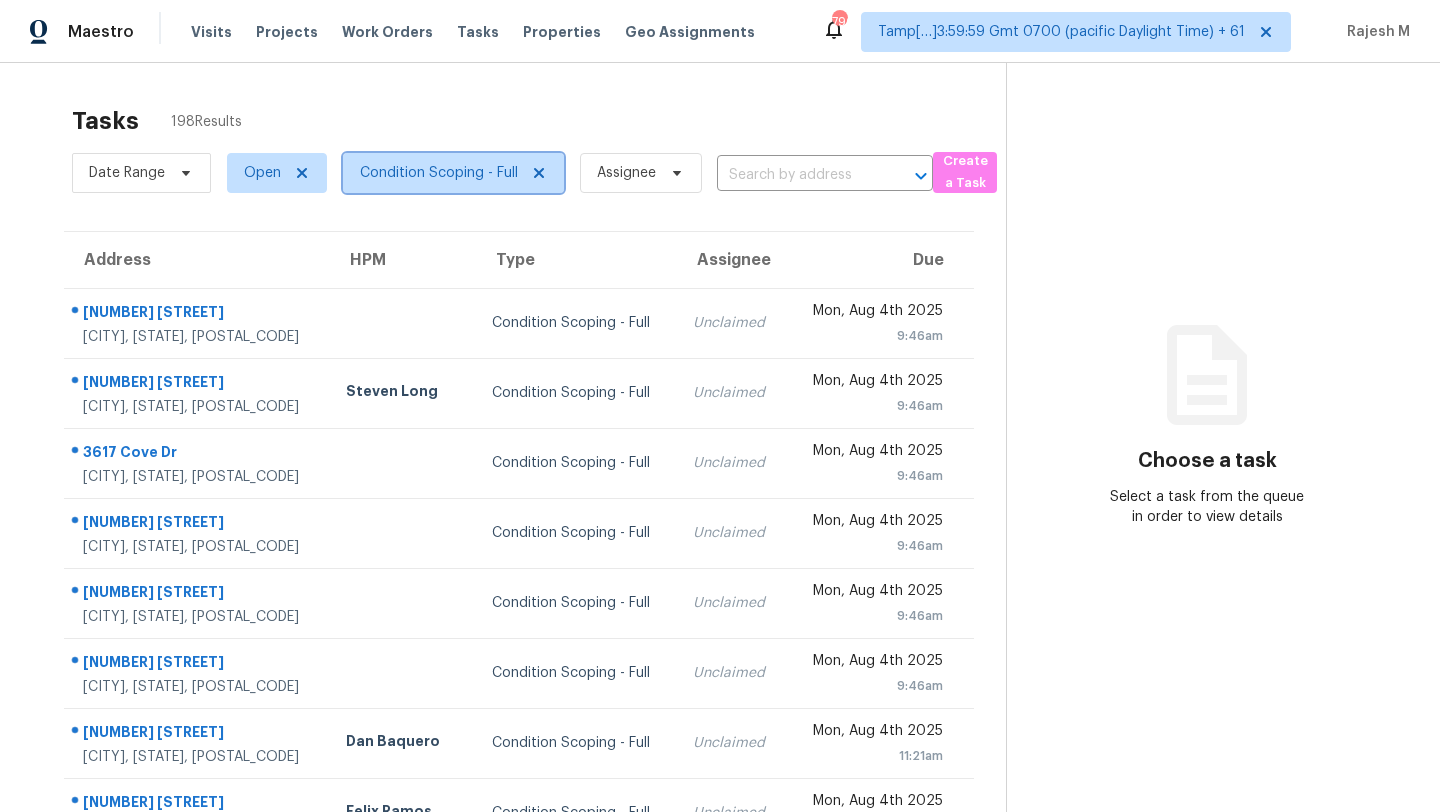 click on "Condition Scoping - Full" at bounding box center (439, 173) 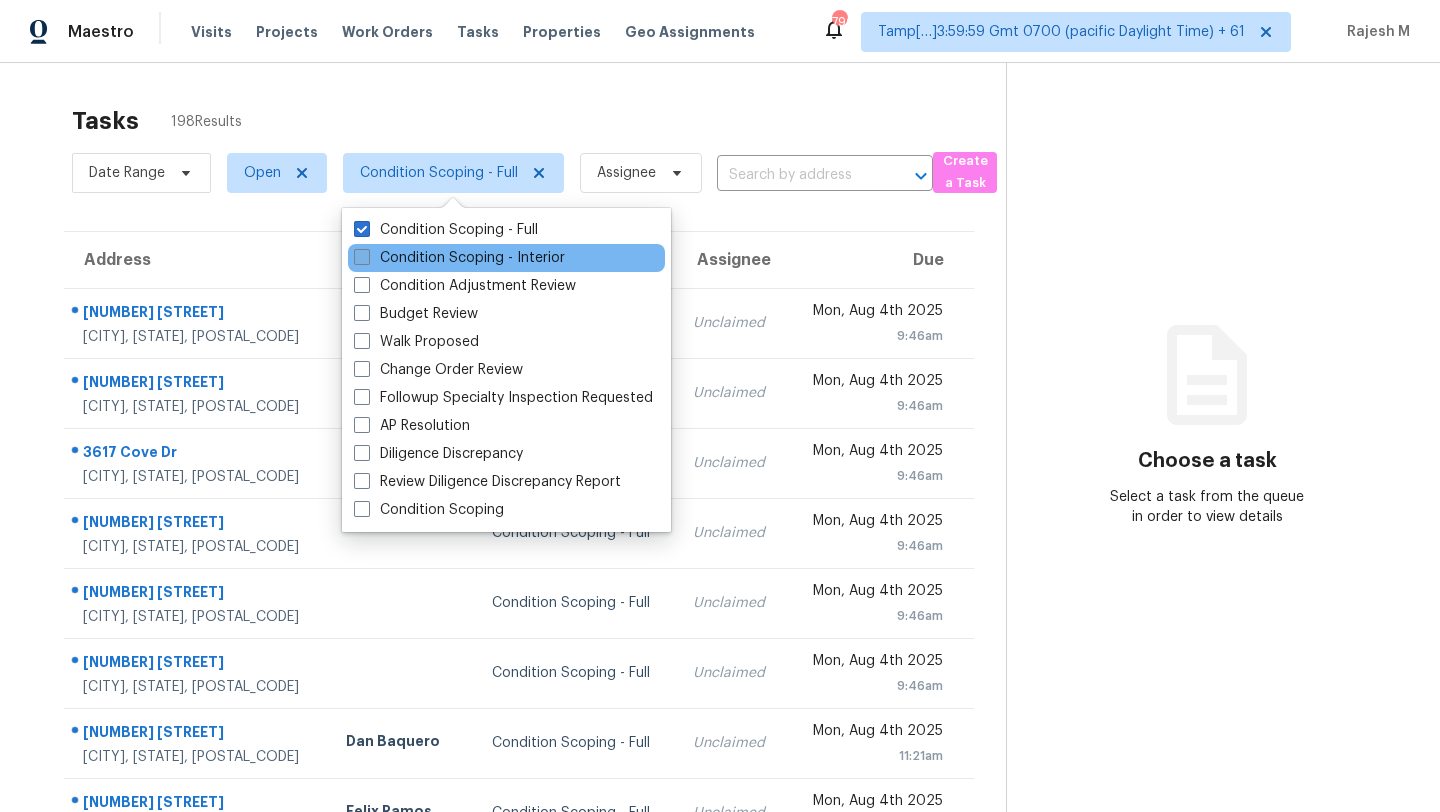 click on "Condition Scoping - Interior" at bounding box center (459, 258) 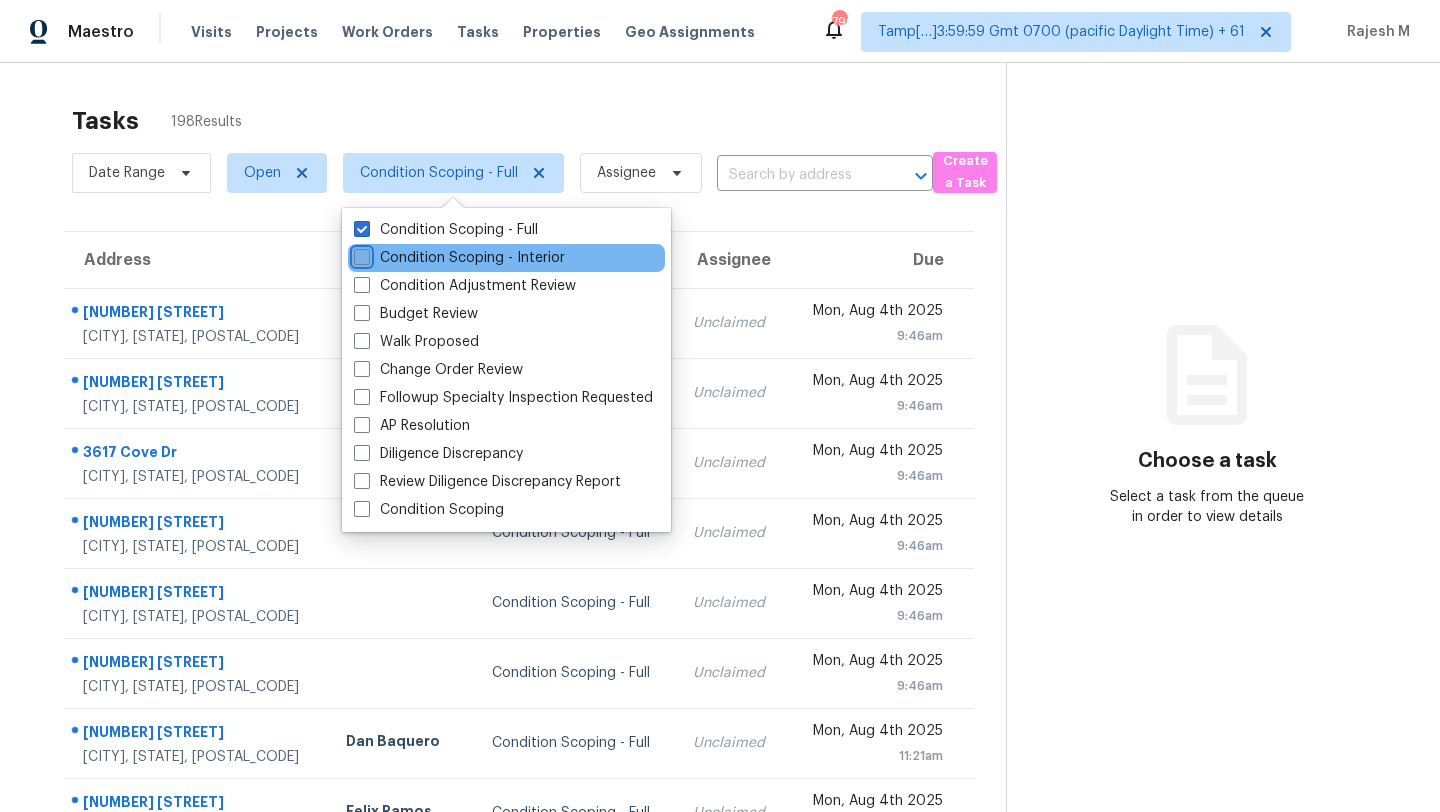 click on "Condition Scoping - Interior" at bounding box center (360, 254) 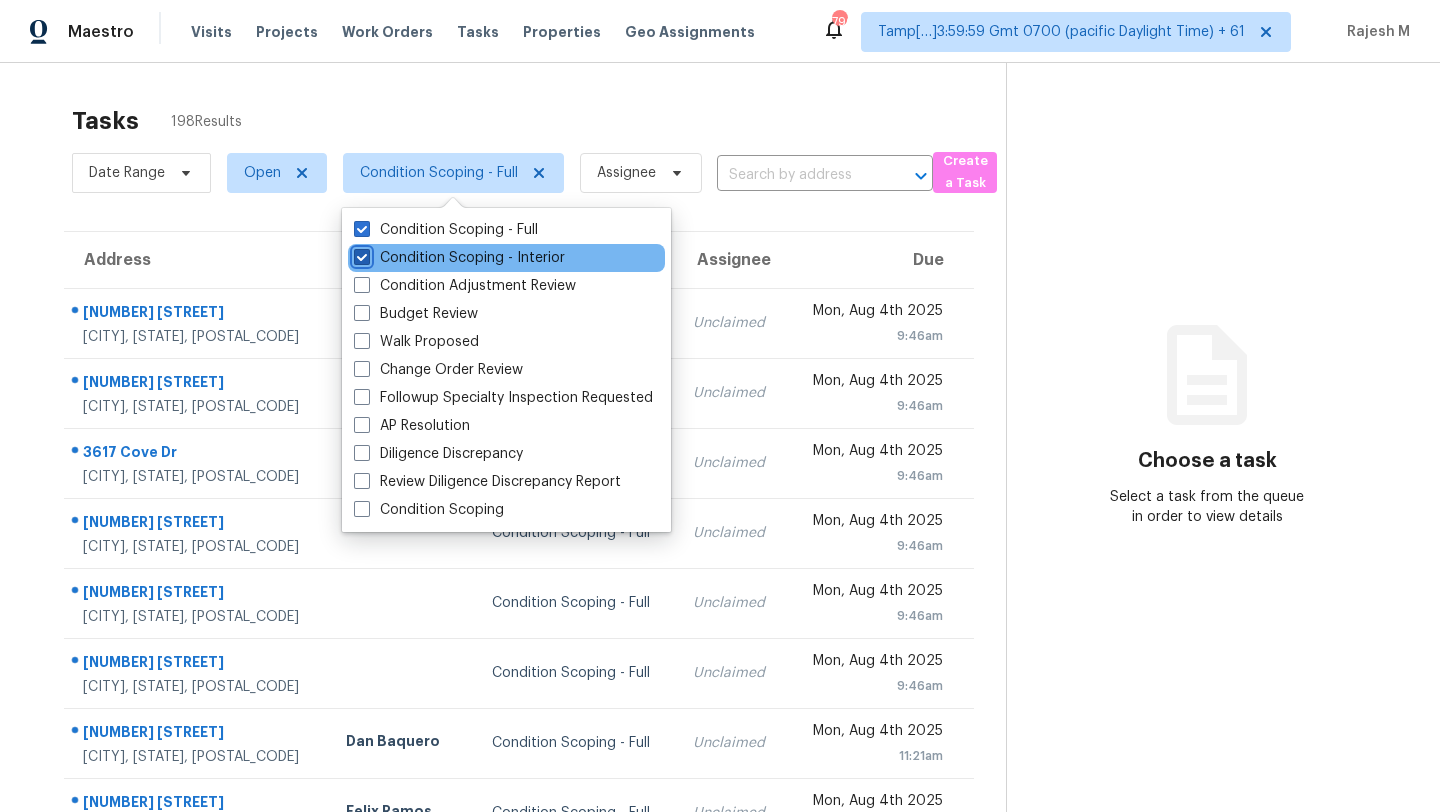 checkbox on "true" 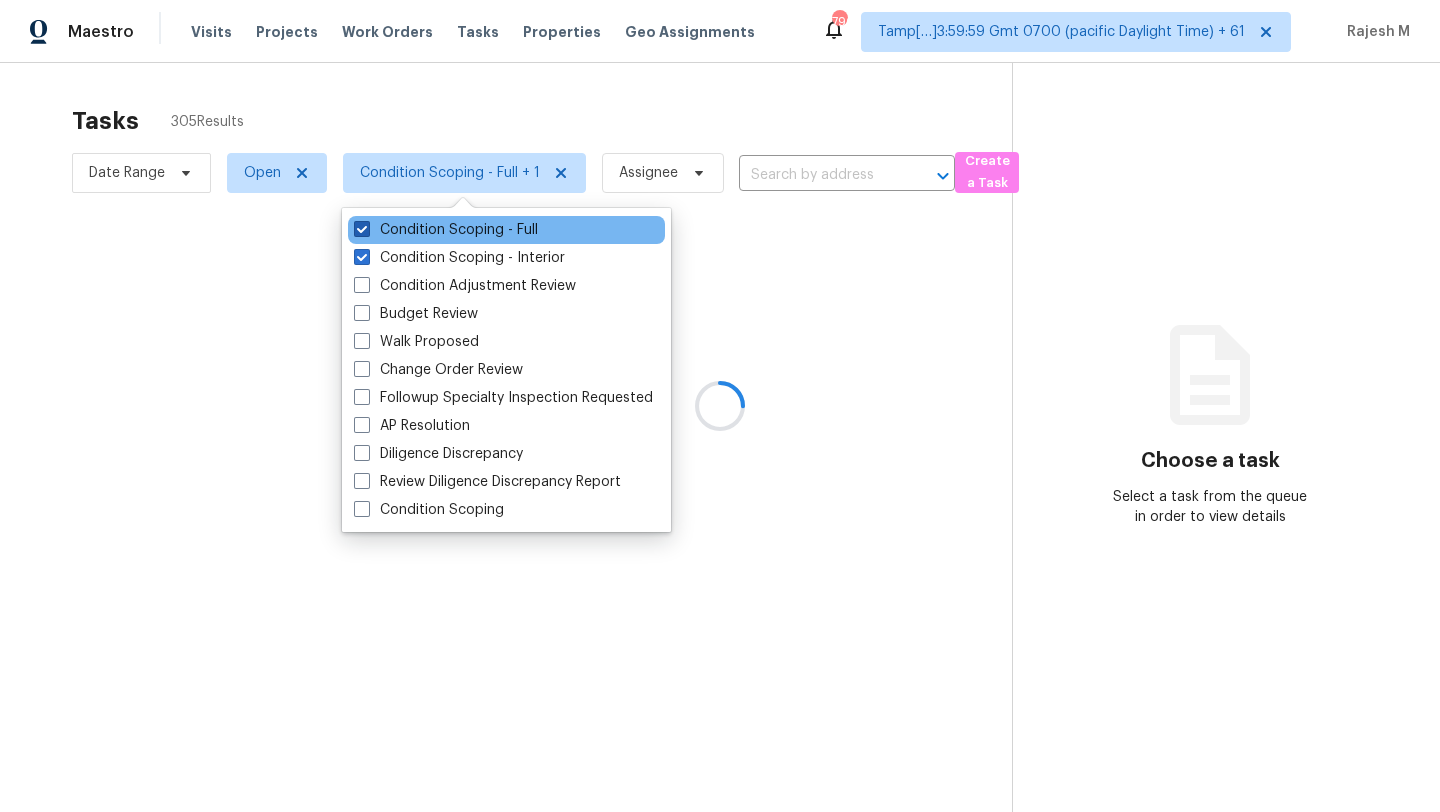 click on "Condition Scoping - Full" at bounding box center [446, 230] 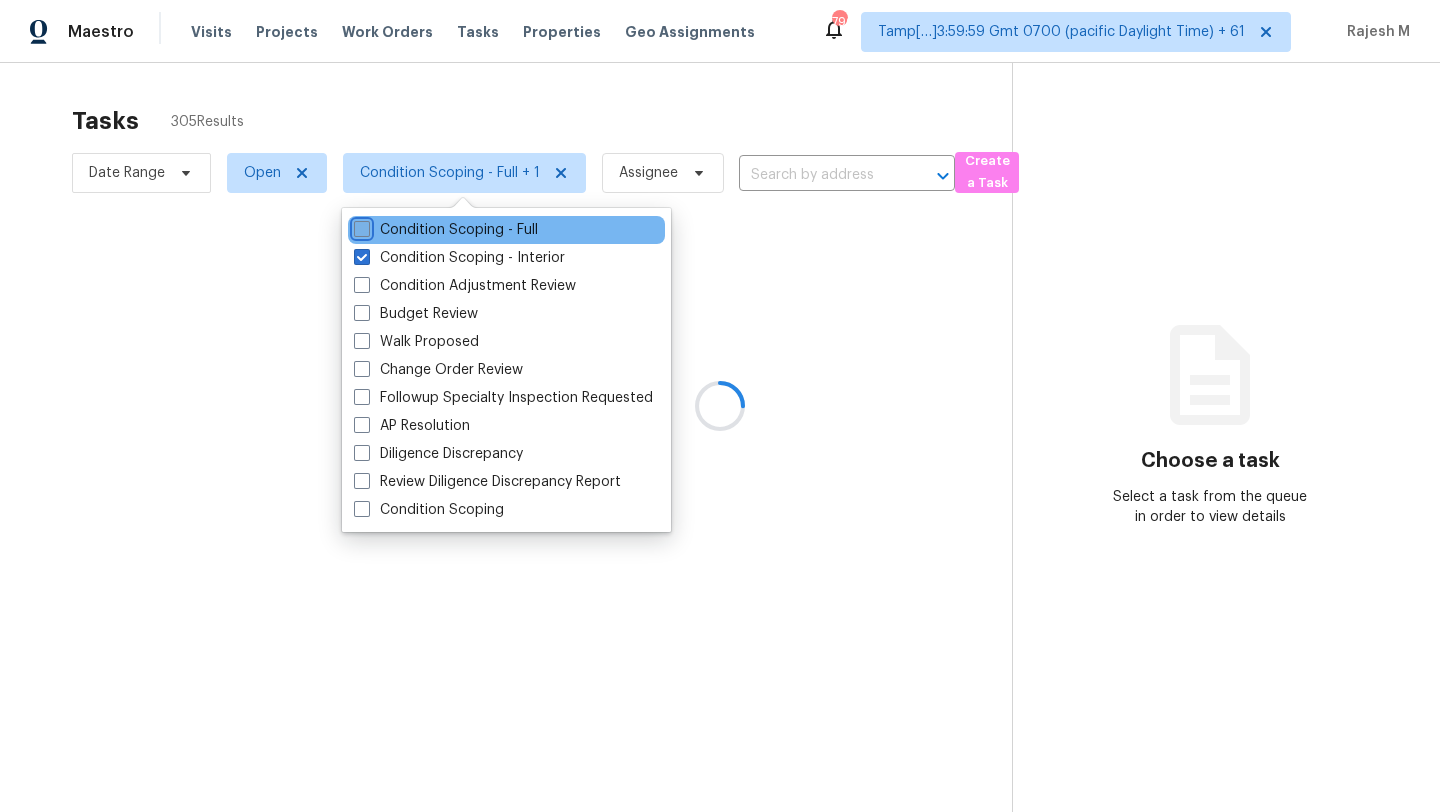 checkbox on "false" 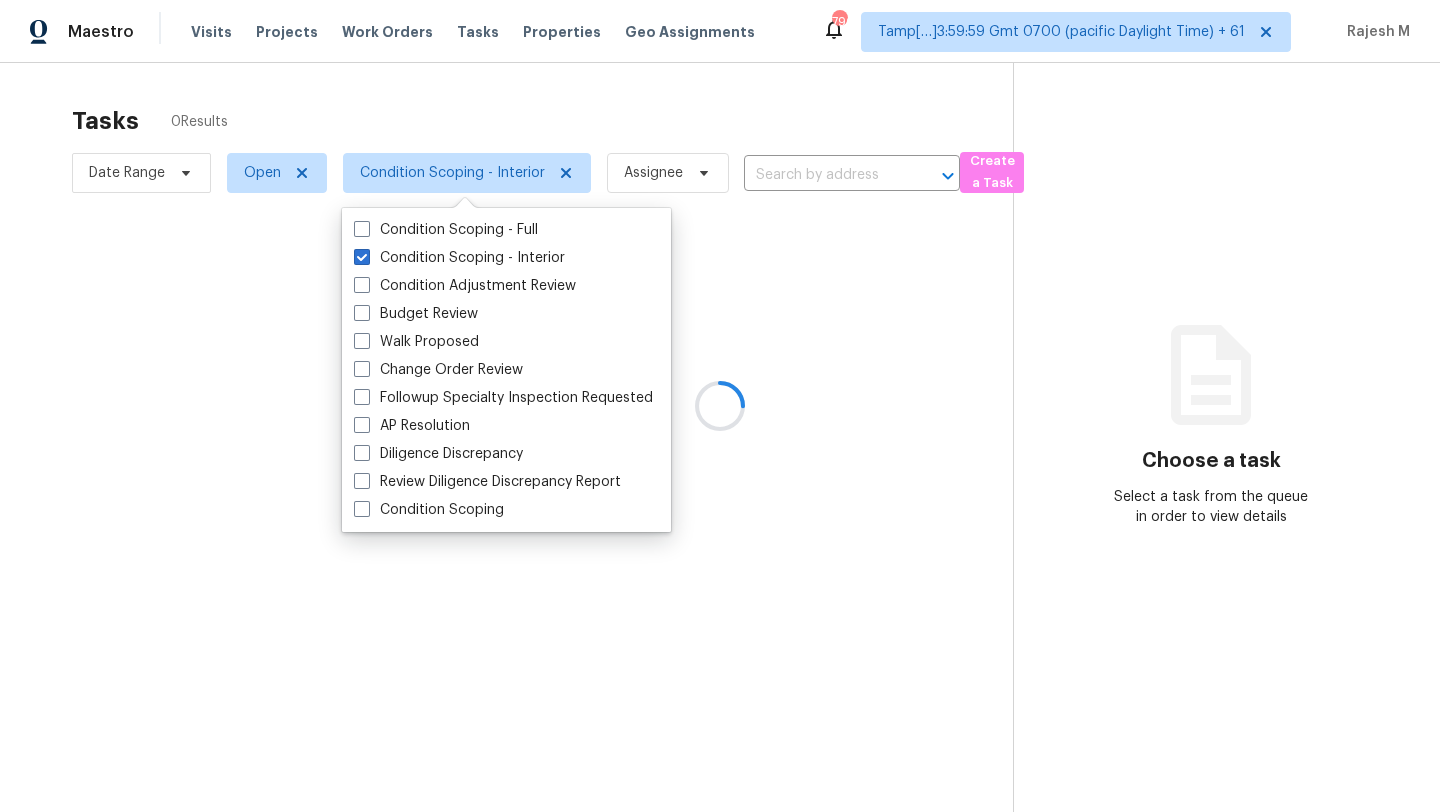 click at bounding box center (720, 406) 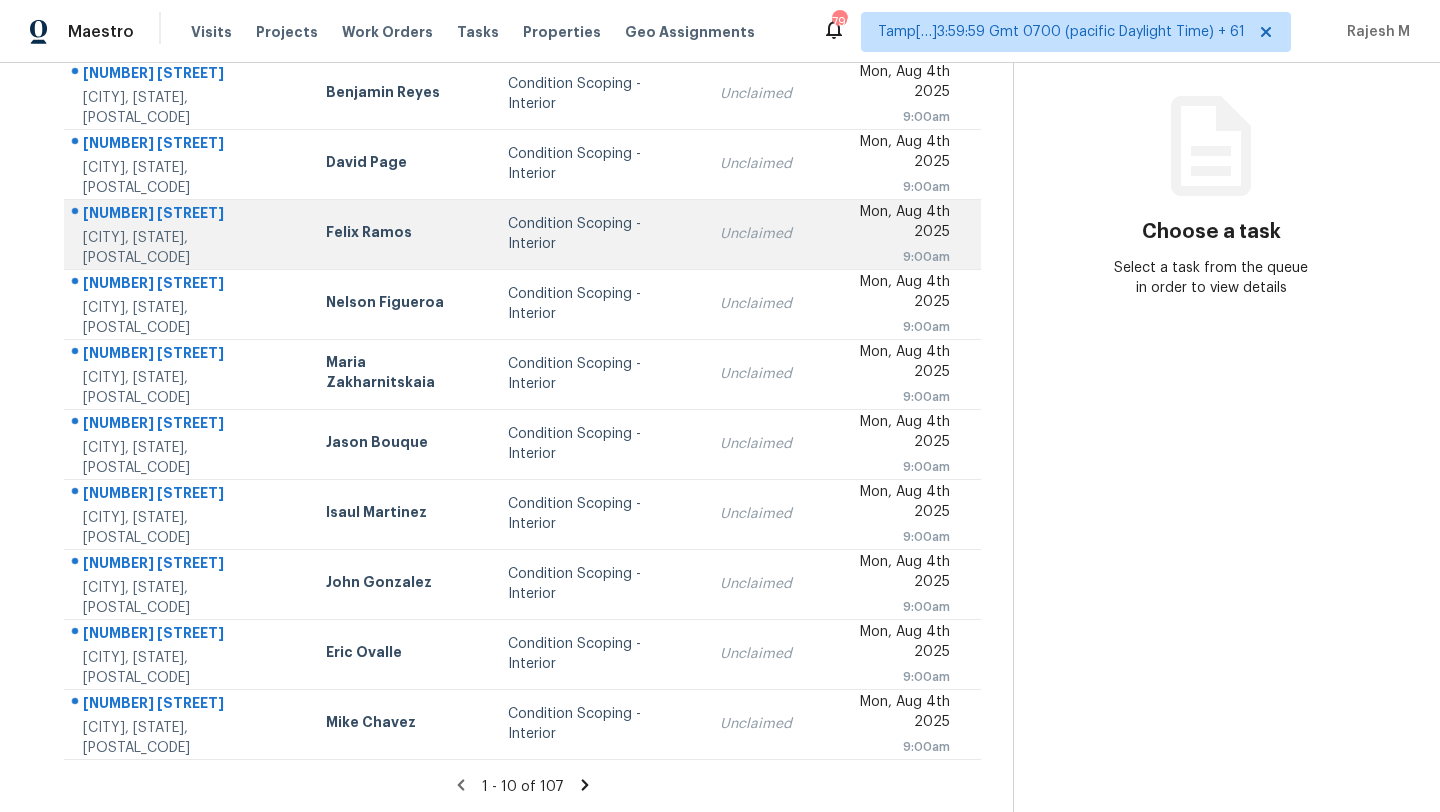 scroll, scrollTop: 0, scrollLeft: 0, axis: both 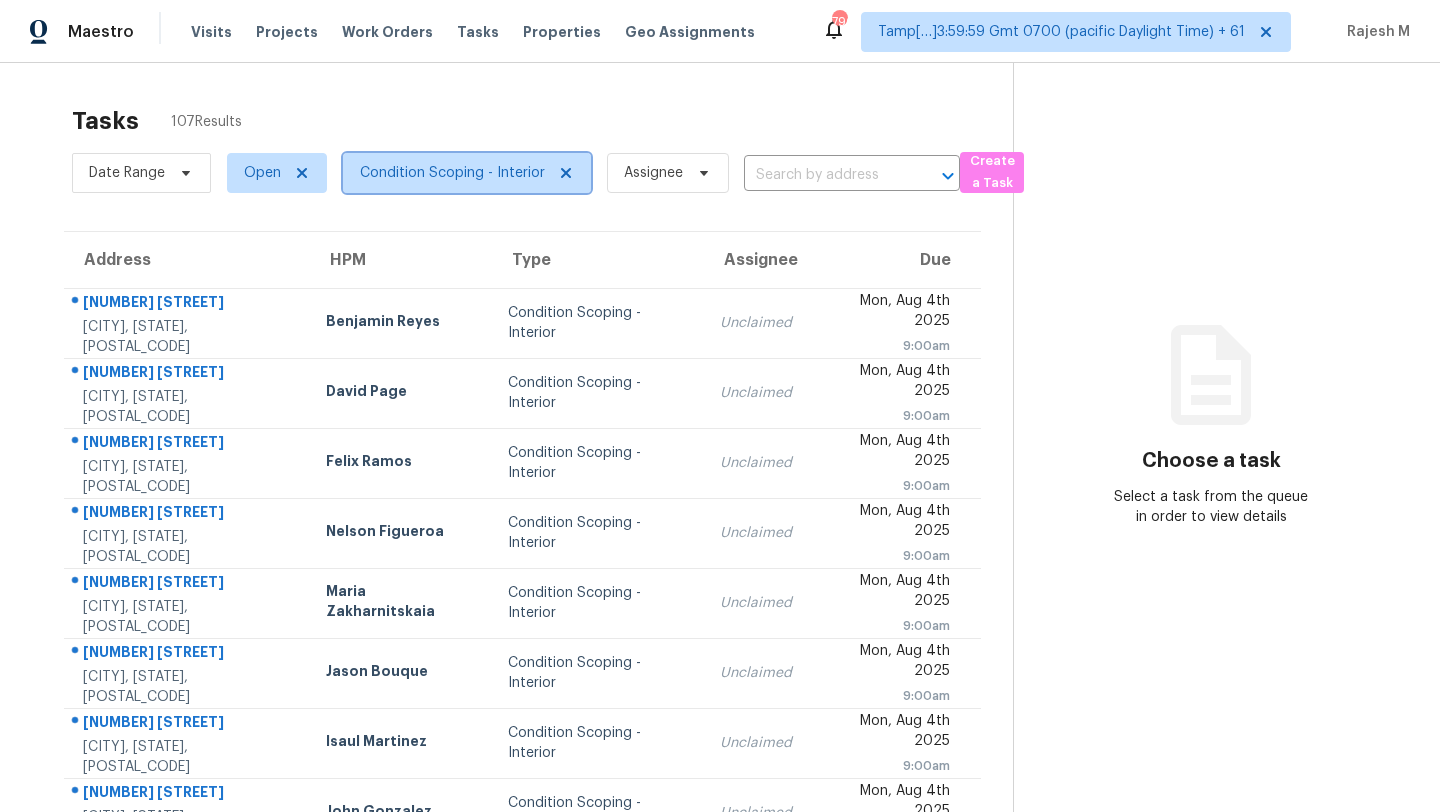 click on "Condition Scoping - Interior" at bounding box center [452, 173] 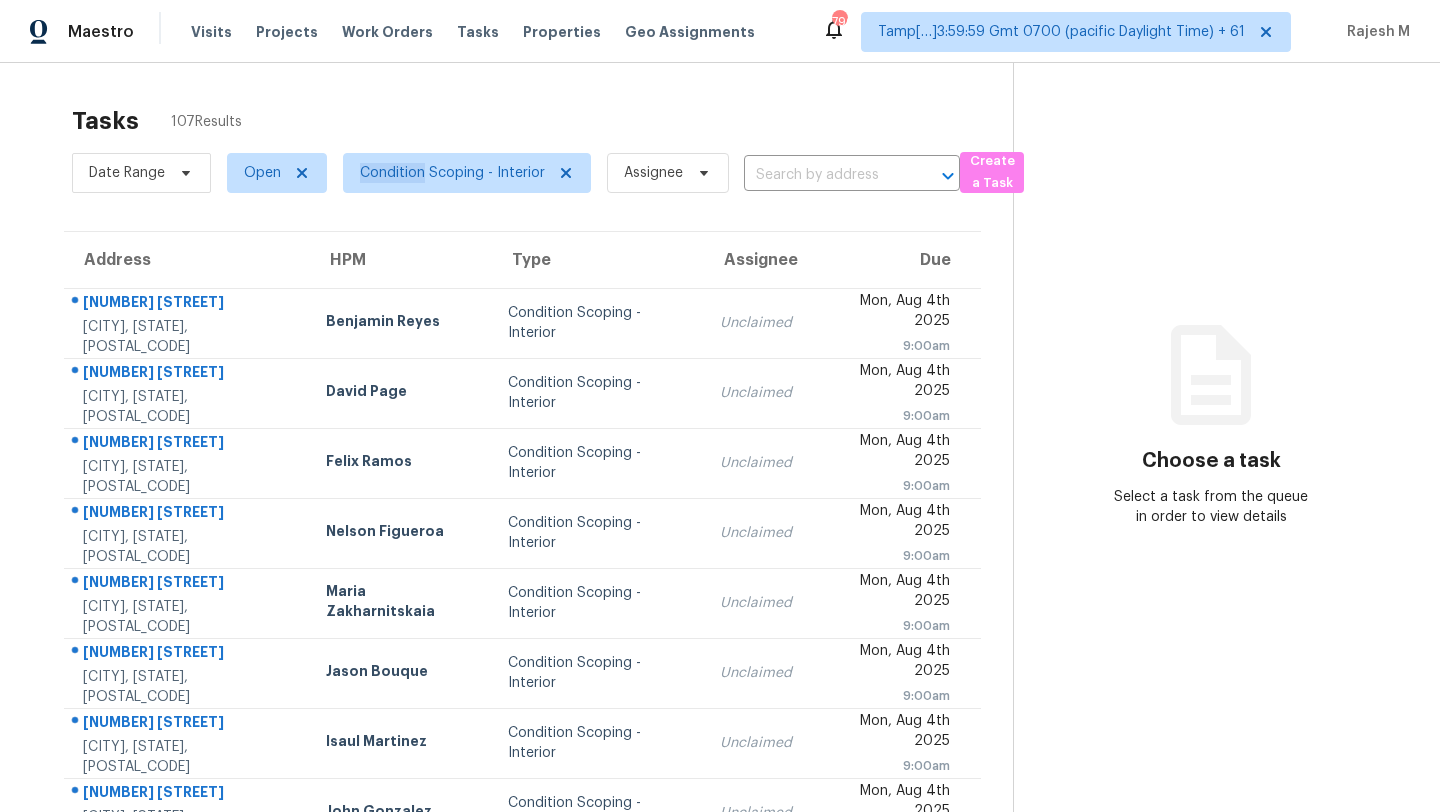 click on "Condition Scoping - Interior" at bounding box center [452, 173] 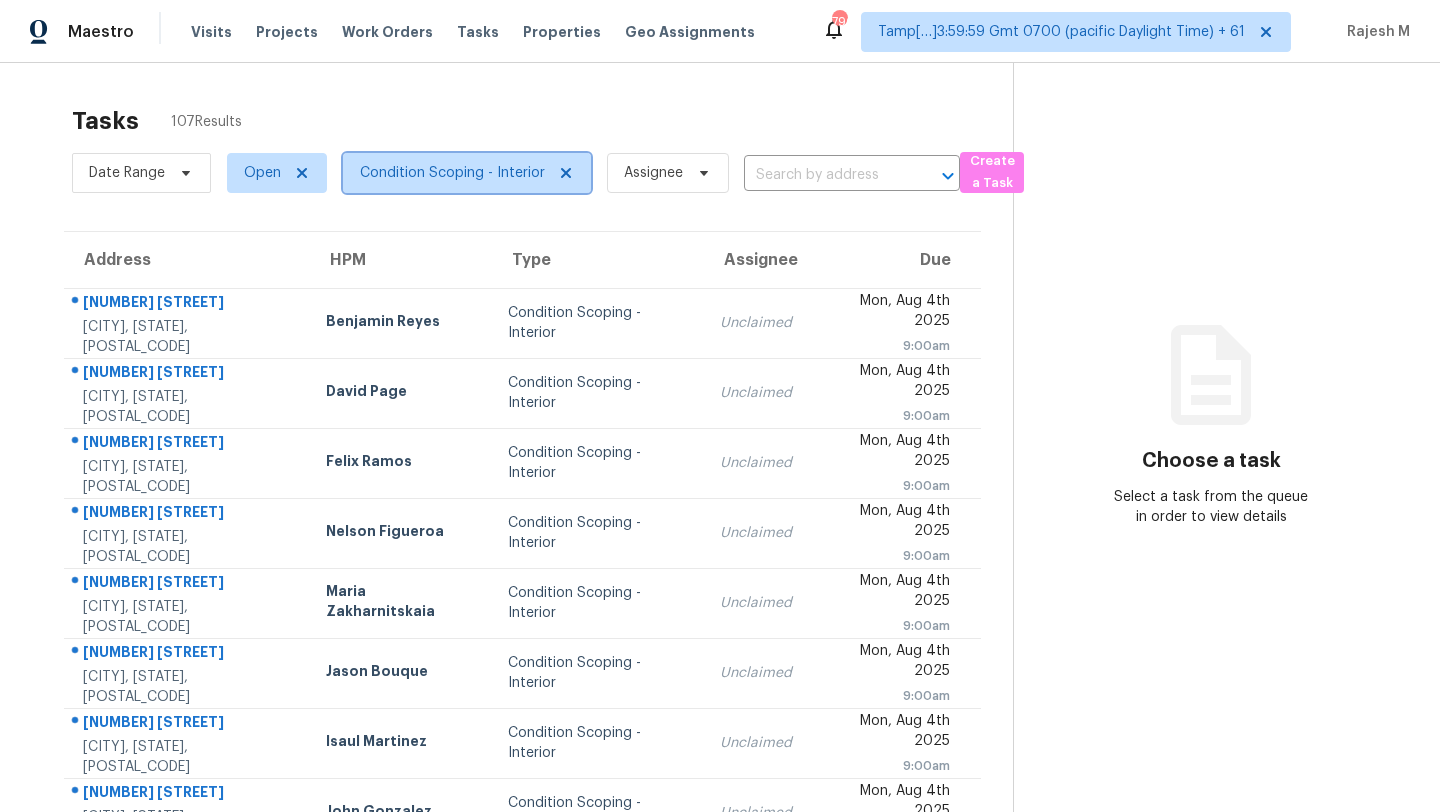 click on "Condition Scoping - Interior" at bounding box center (467, 173) 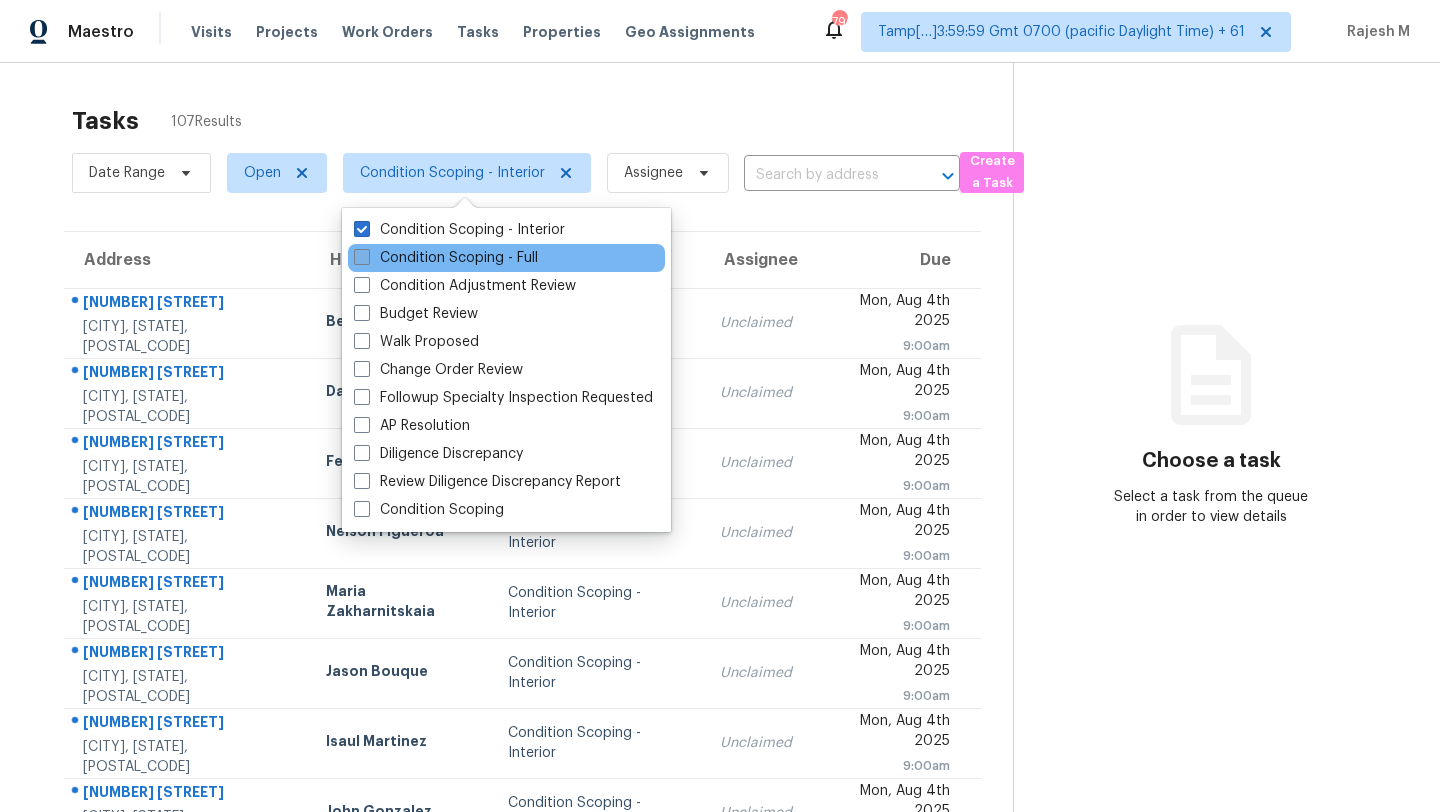 click on "Condition Scoping - Full" at bounding box center (446, 258) 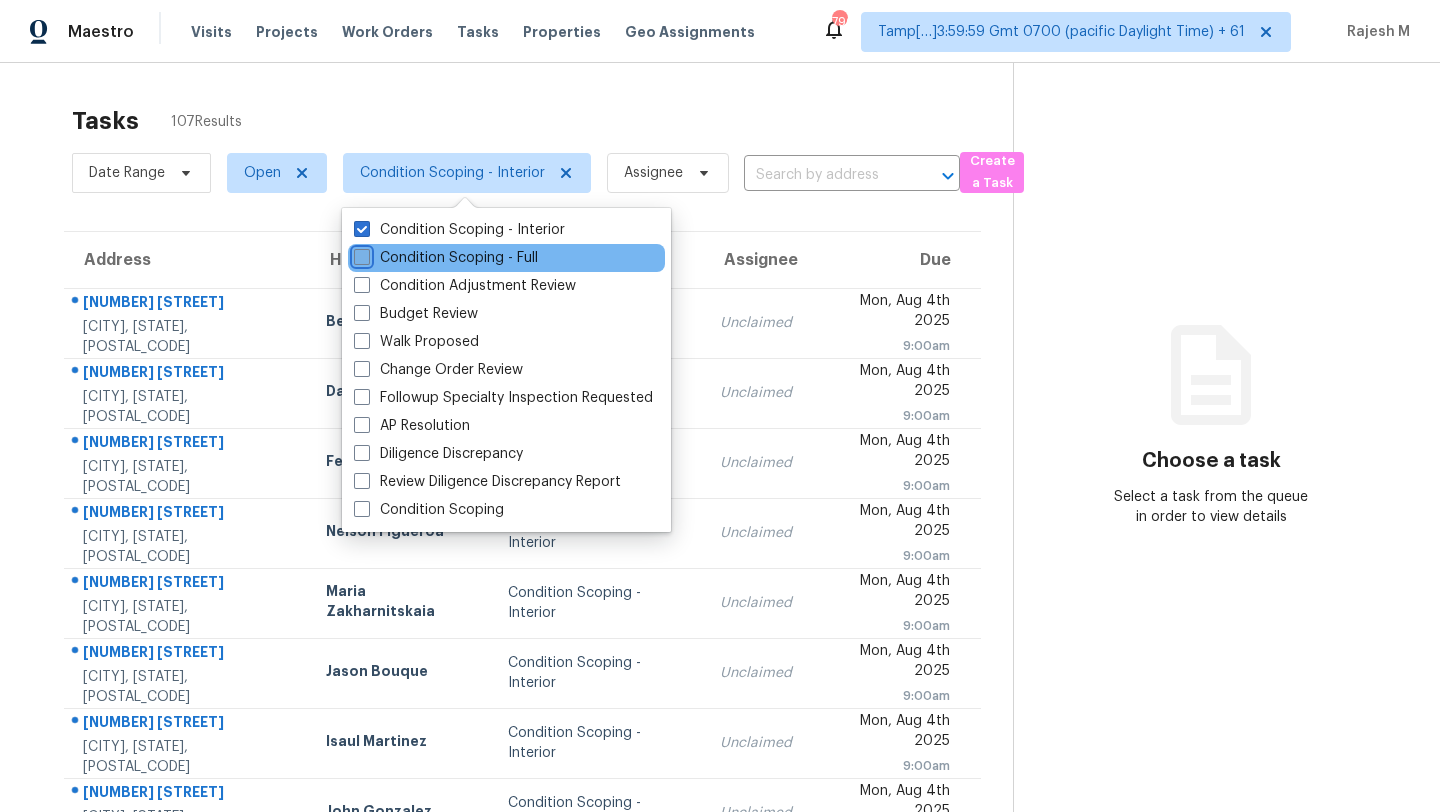 click on "Condition Scoping - Full" at bounding box center (360, 254) 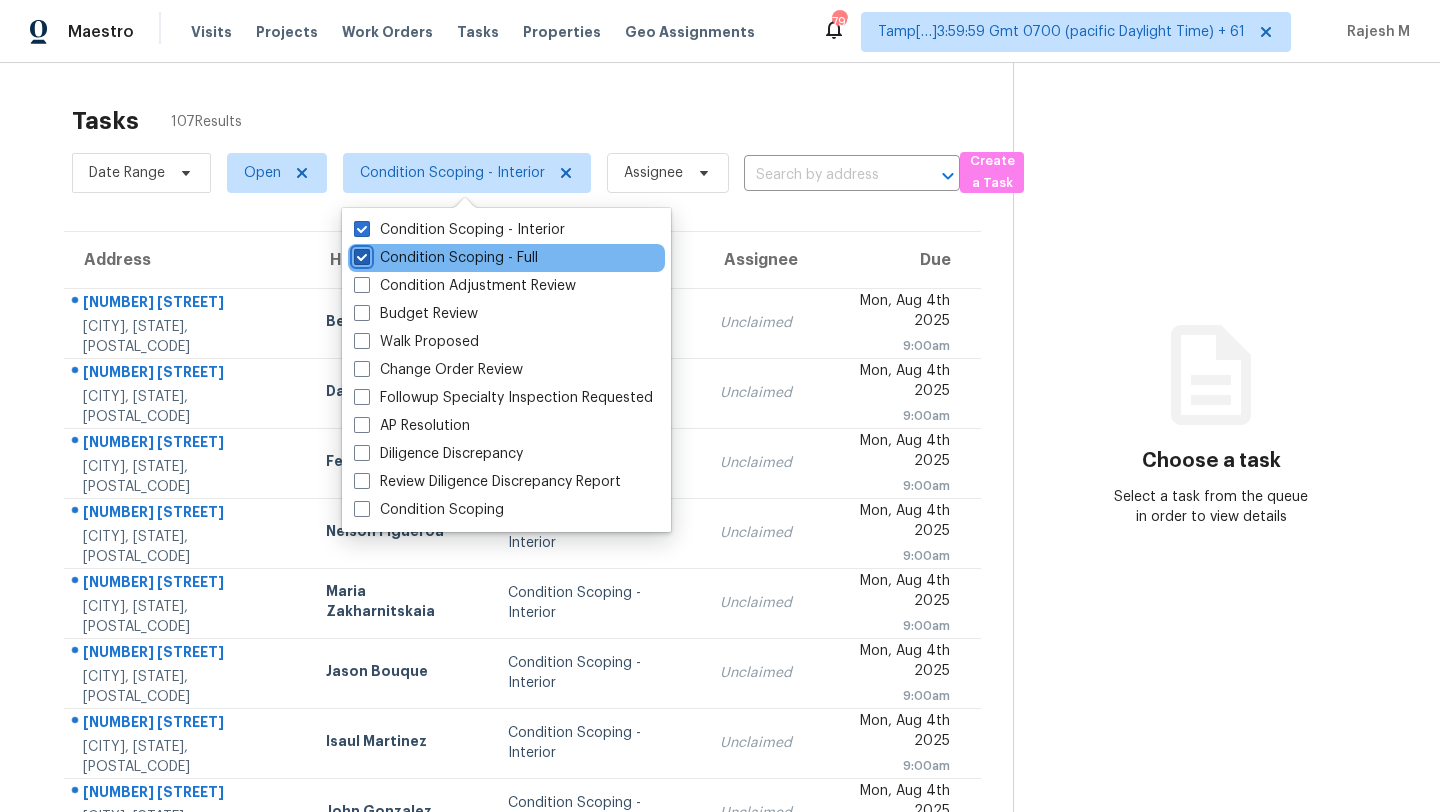 checkbox on "true" 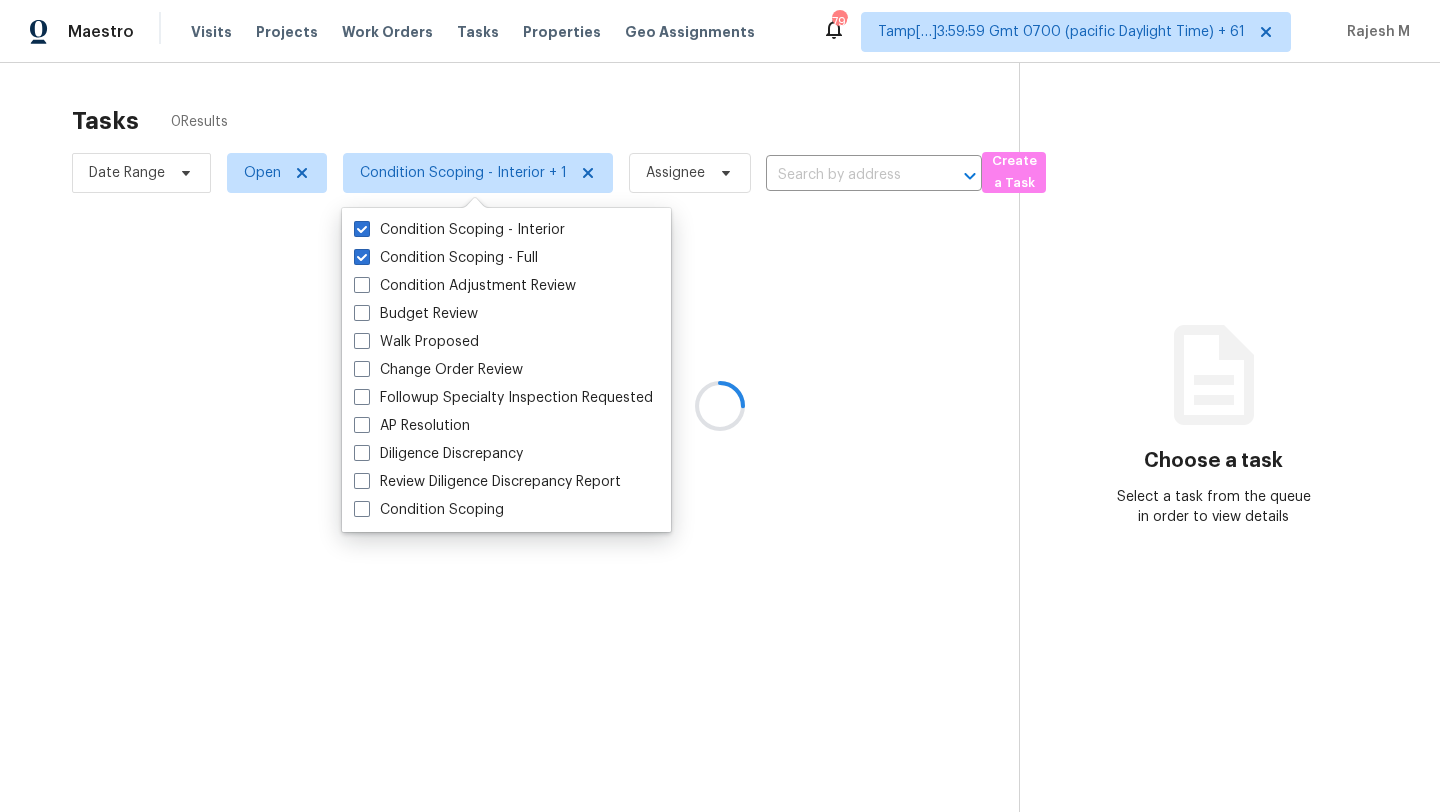 click at bounding box center [720, 406] 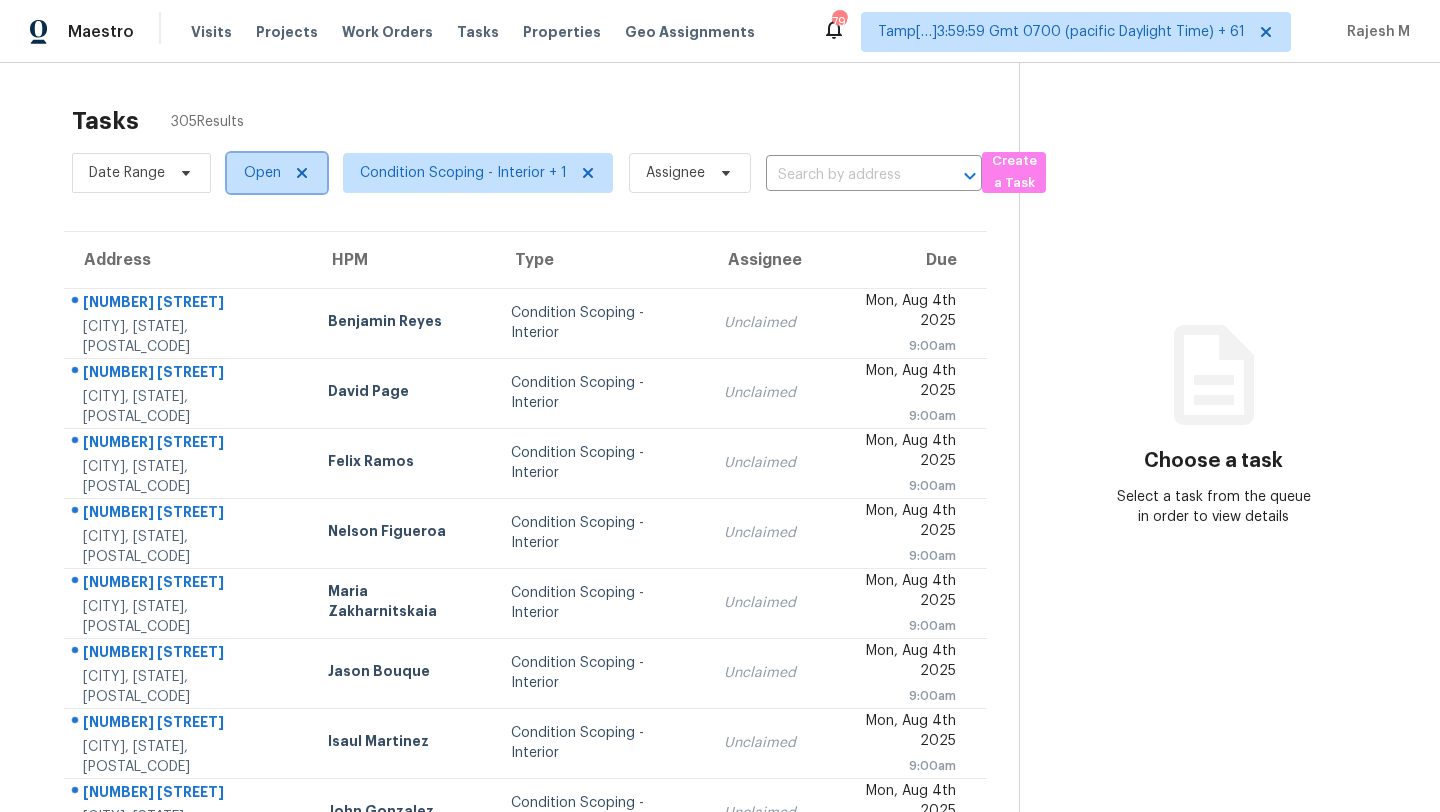 click on "Open" at bounding box center (262, 173) 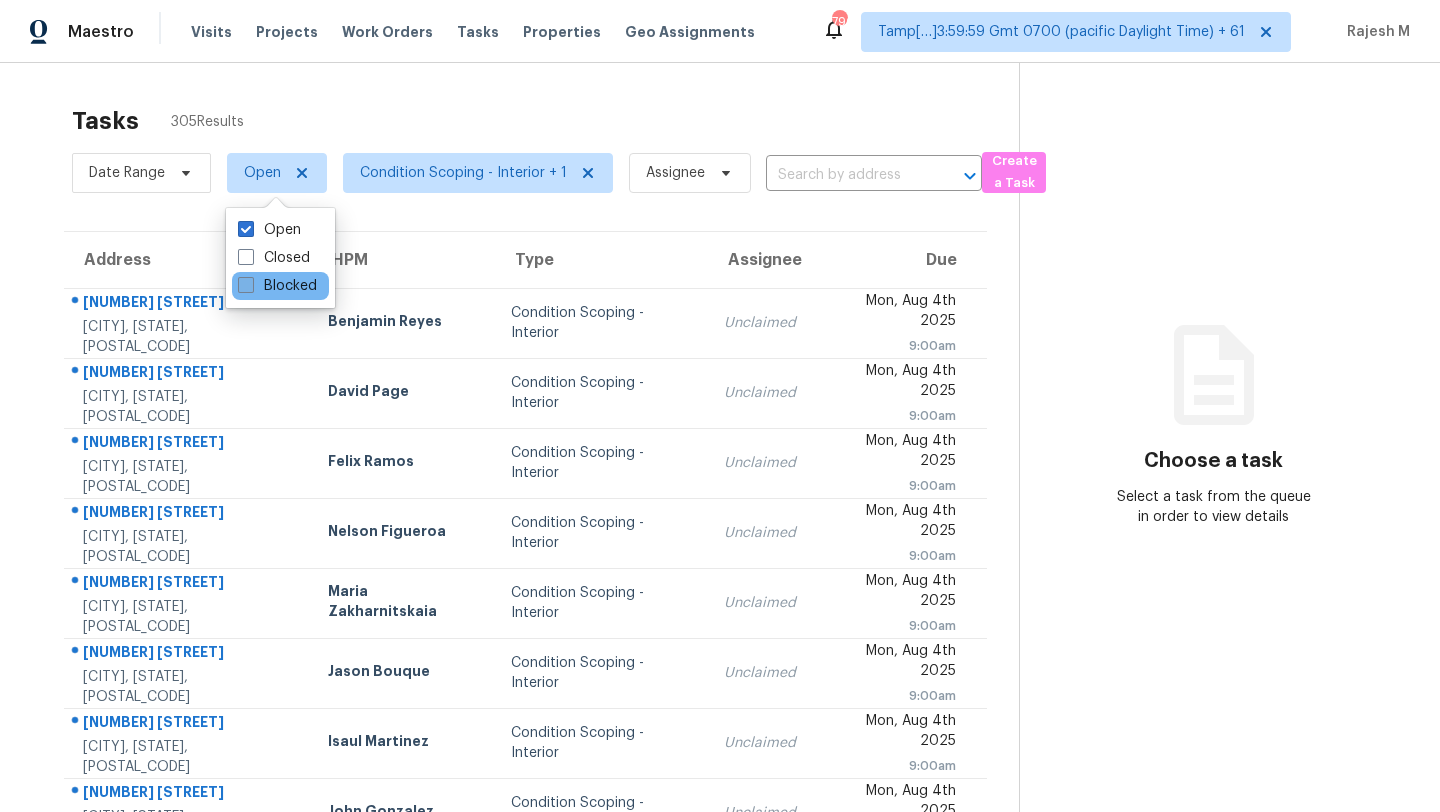 click on "Blocked" at bounding box center [277, 286] 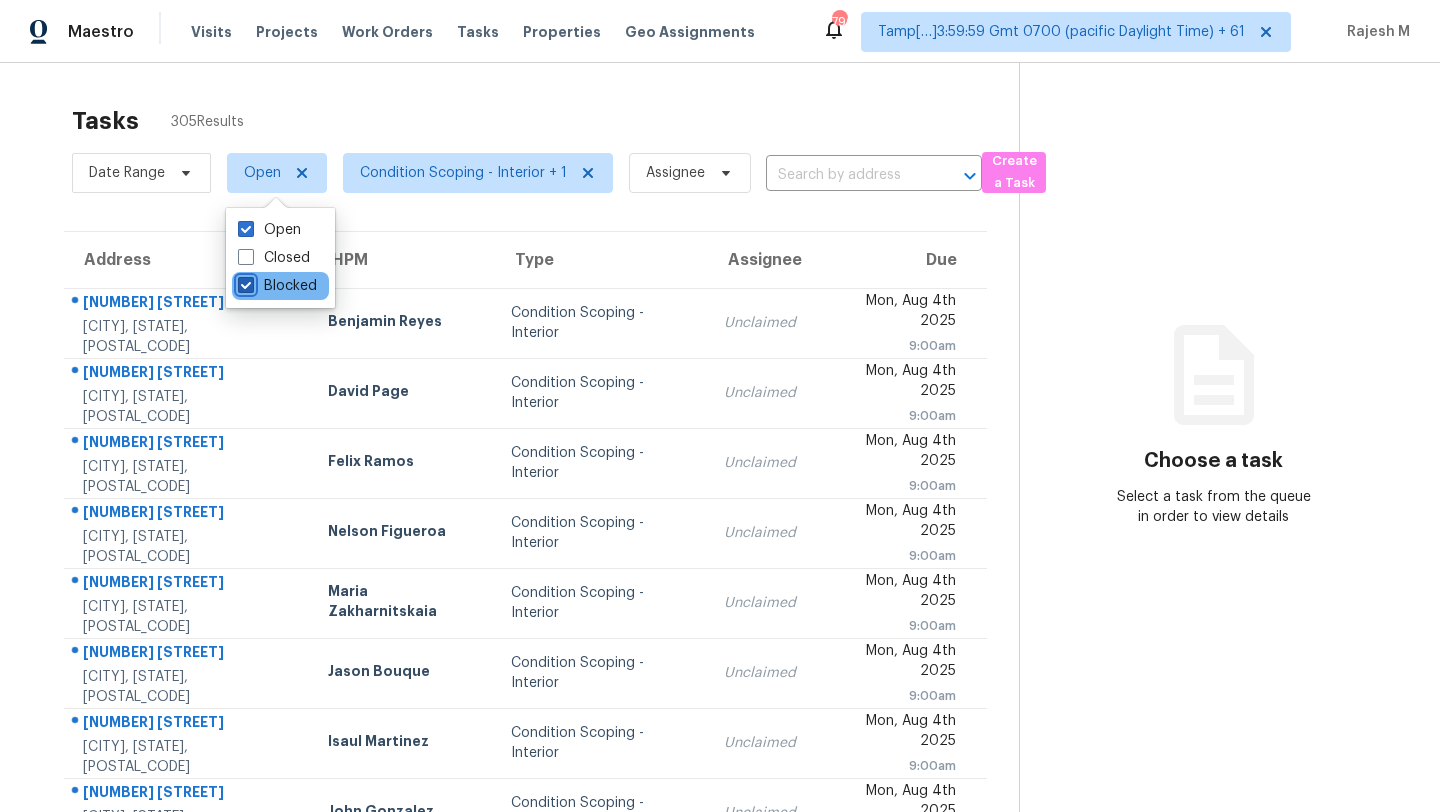checkbox on "true" 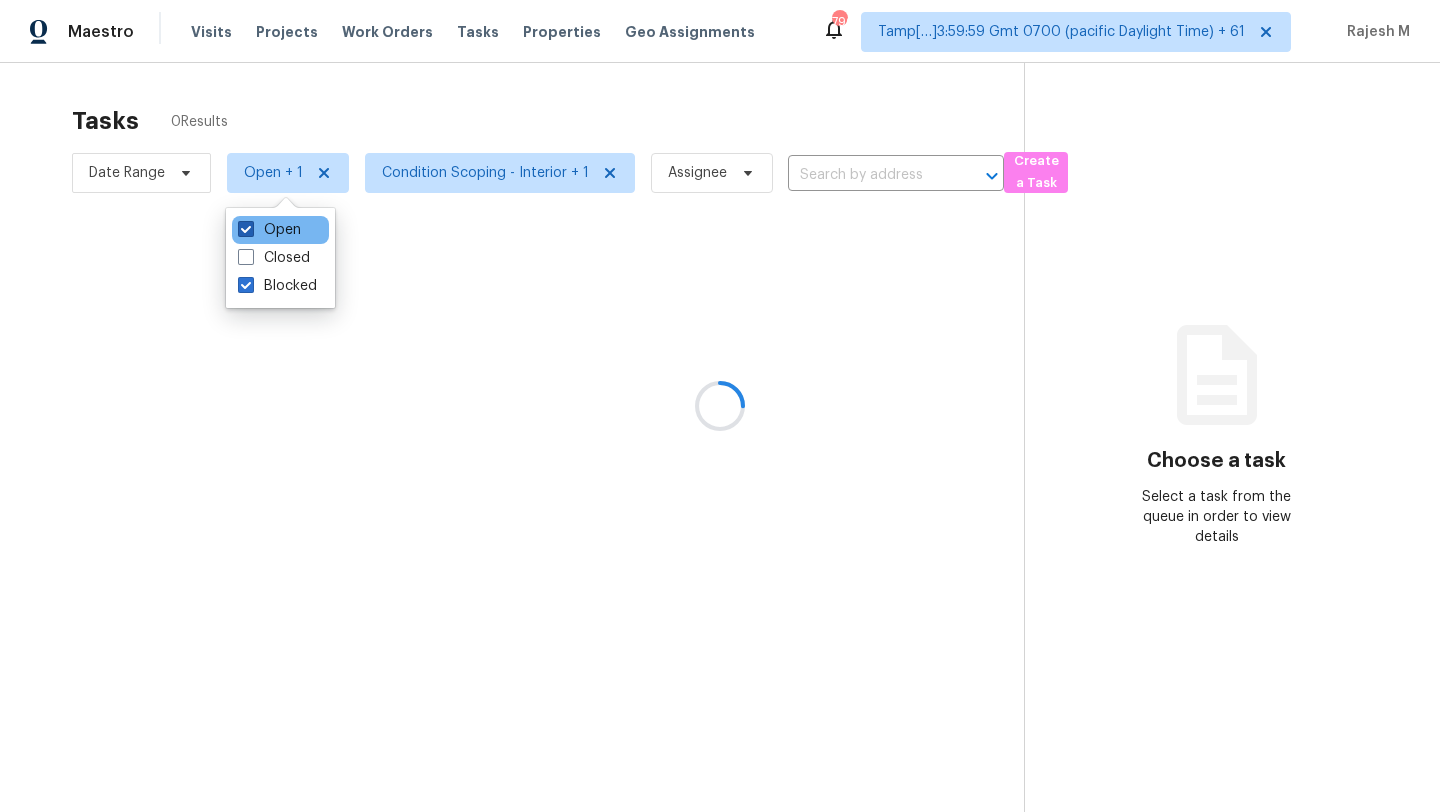 click on "Open" at bounding box center [269, 230] 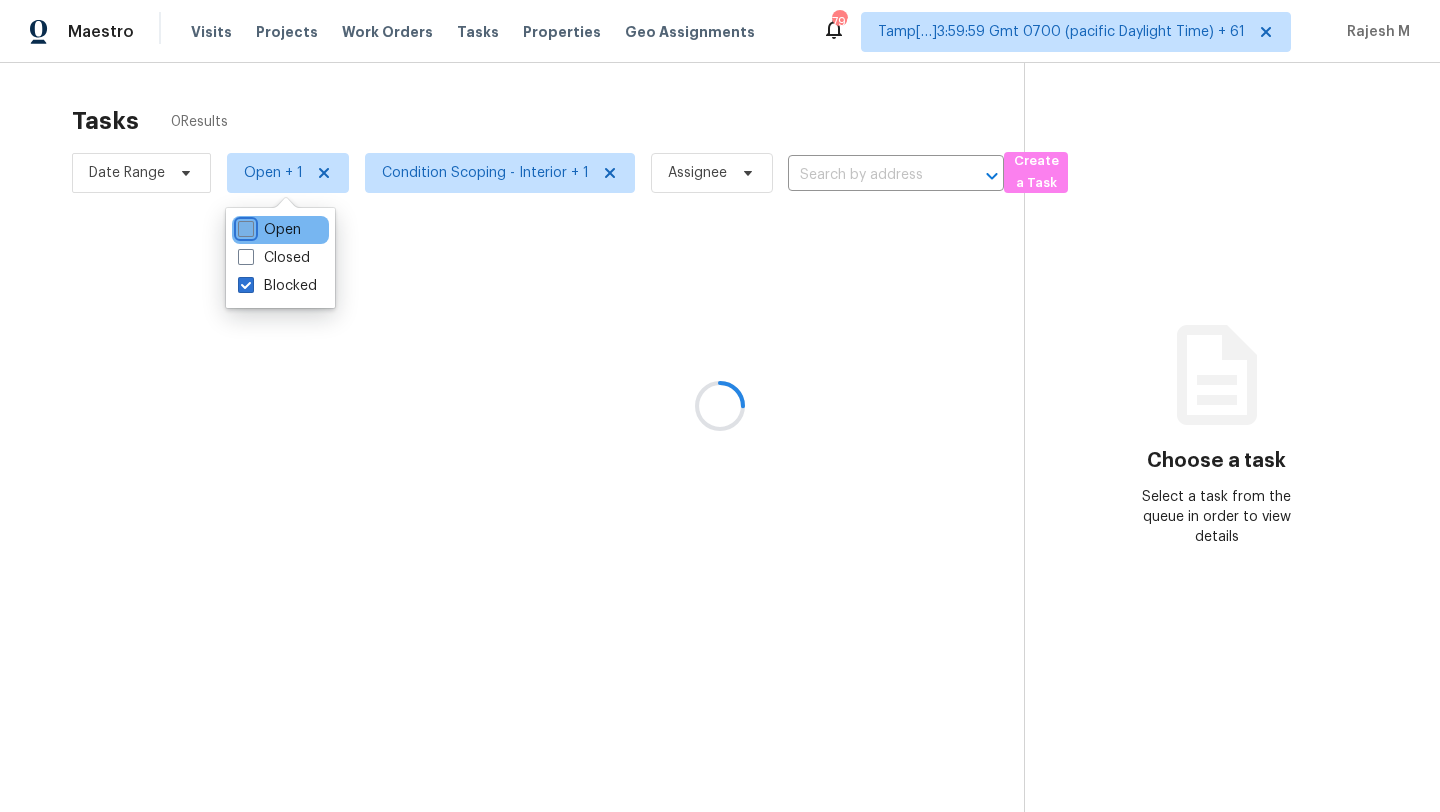 checkbox on "false" 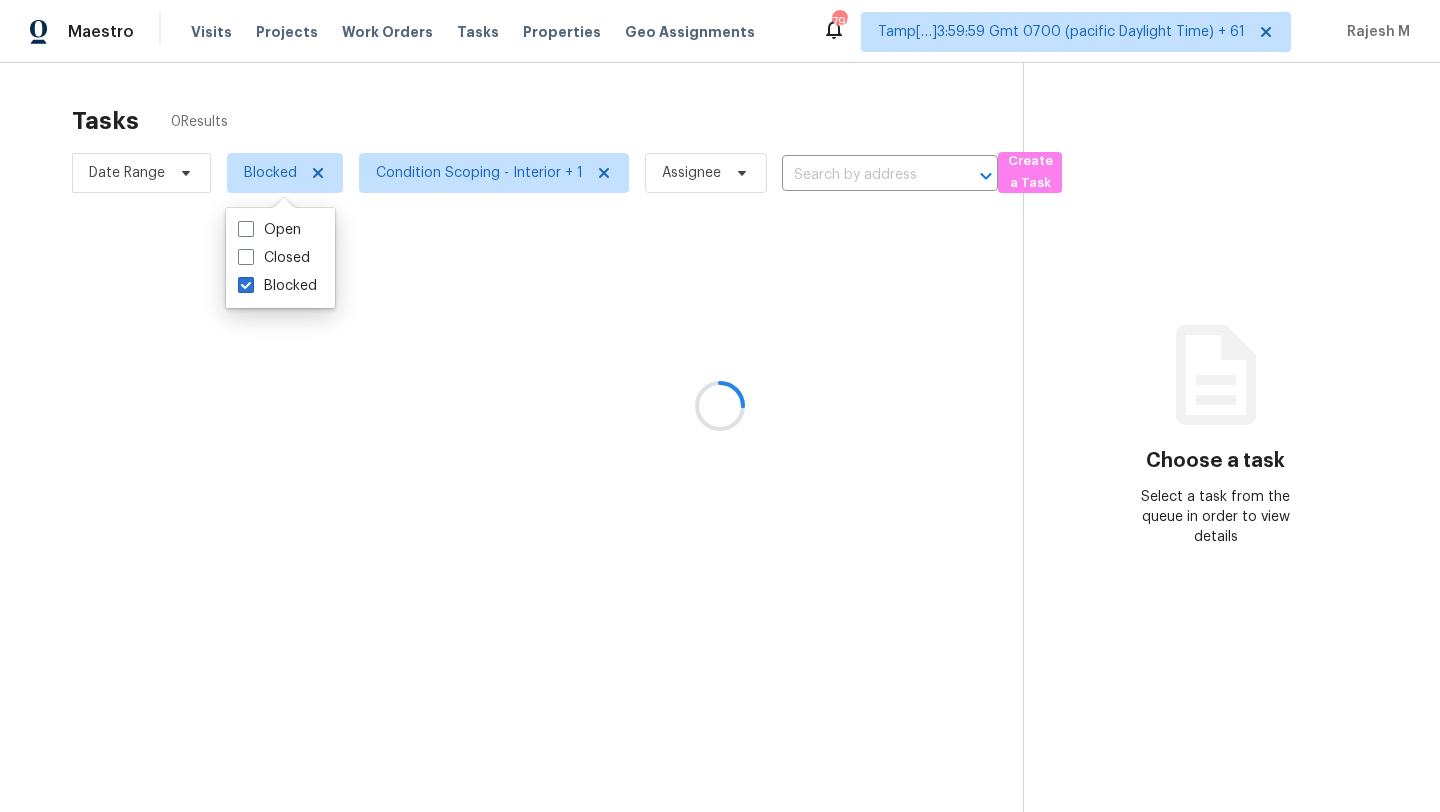 click at bounding box center (720, 406) 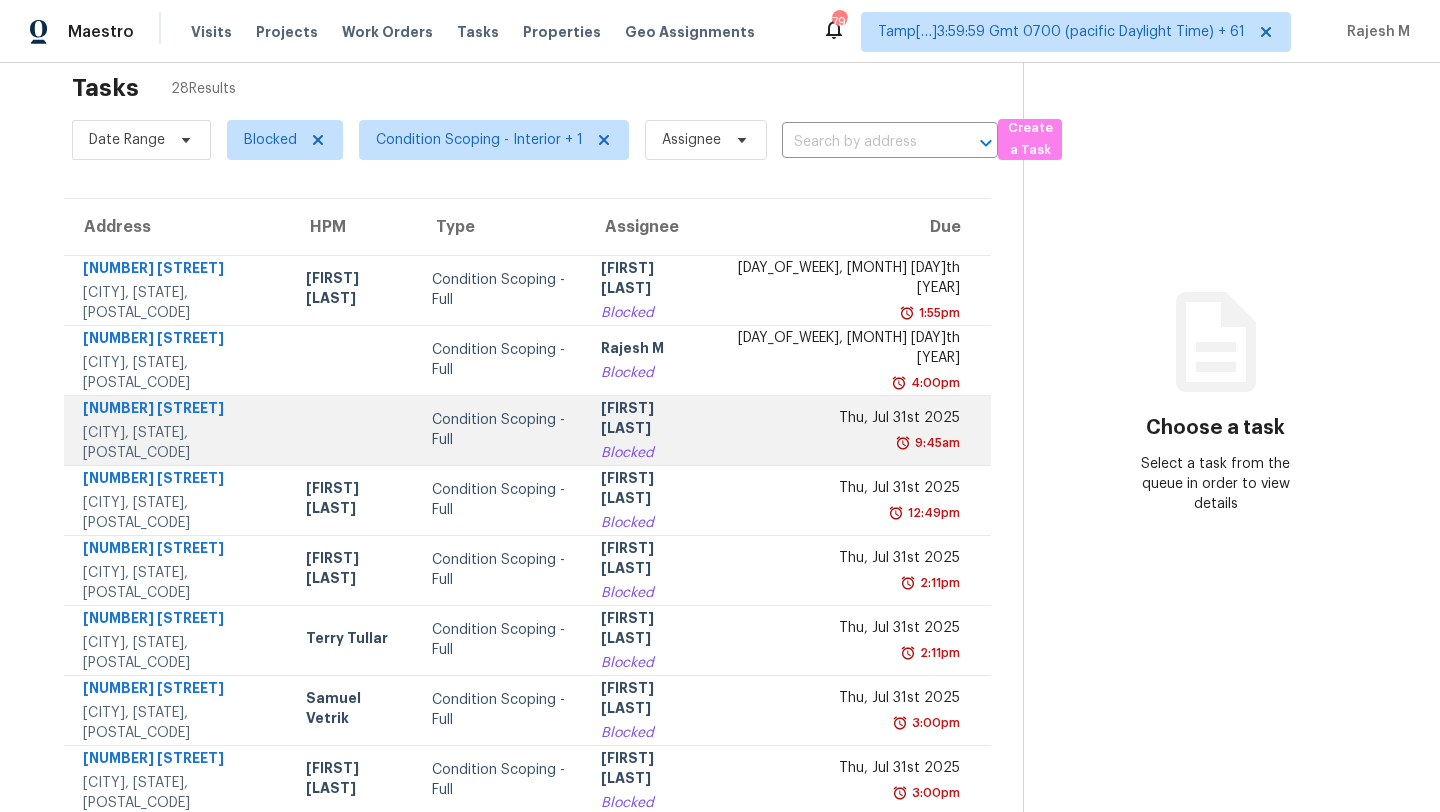 scroll, scrollTop: 44, scrollLeft: 0, axis: vertical 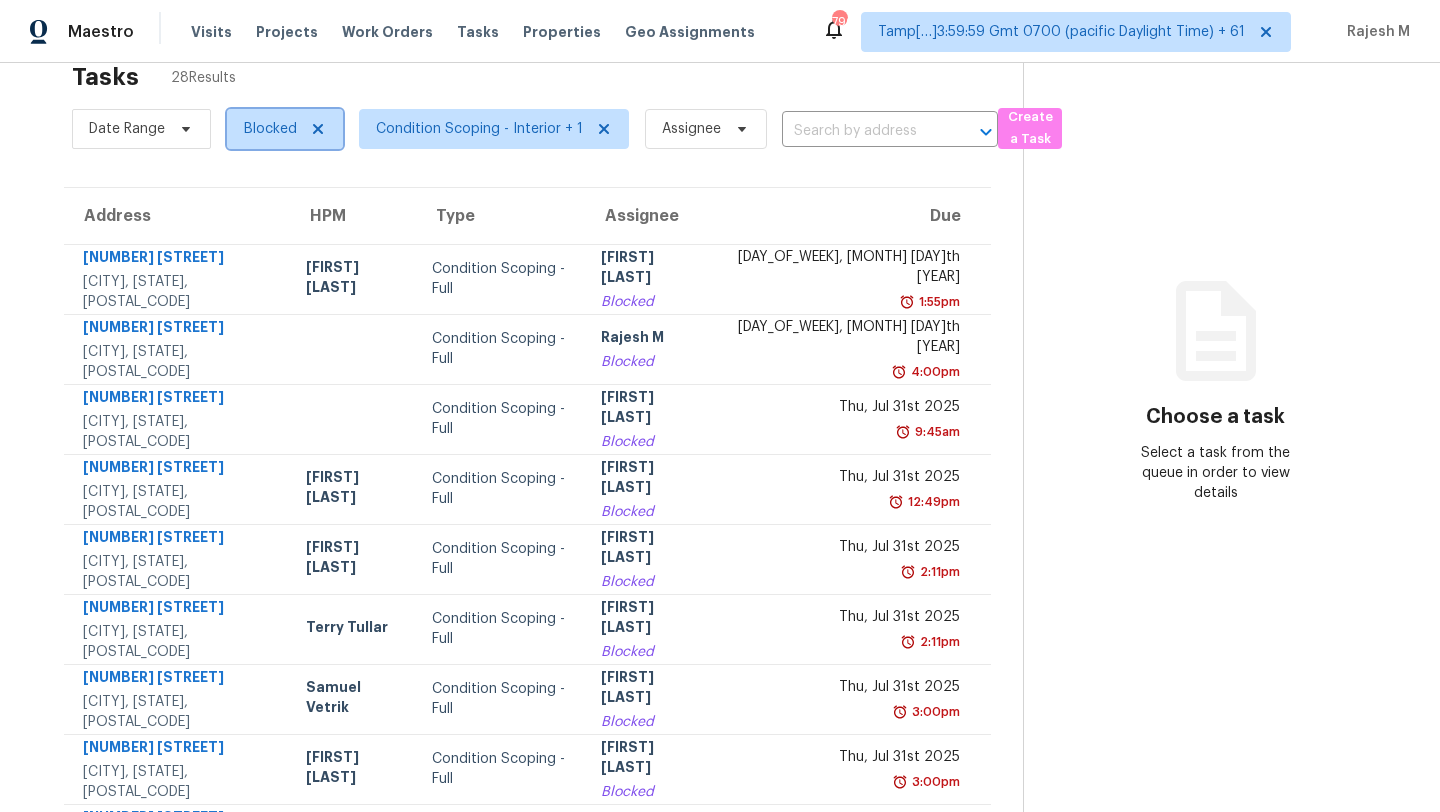 click on "Blocked" at bounding box center (270, 129) 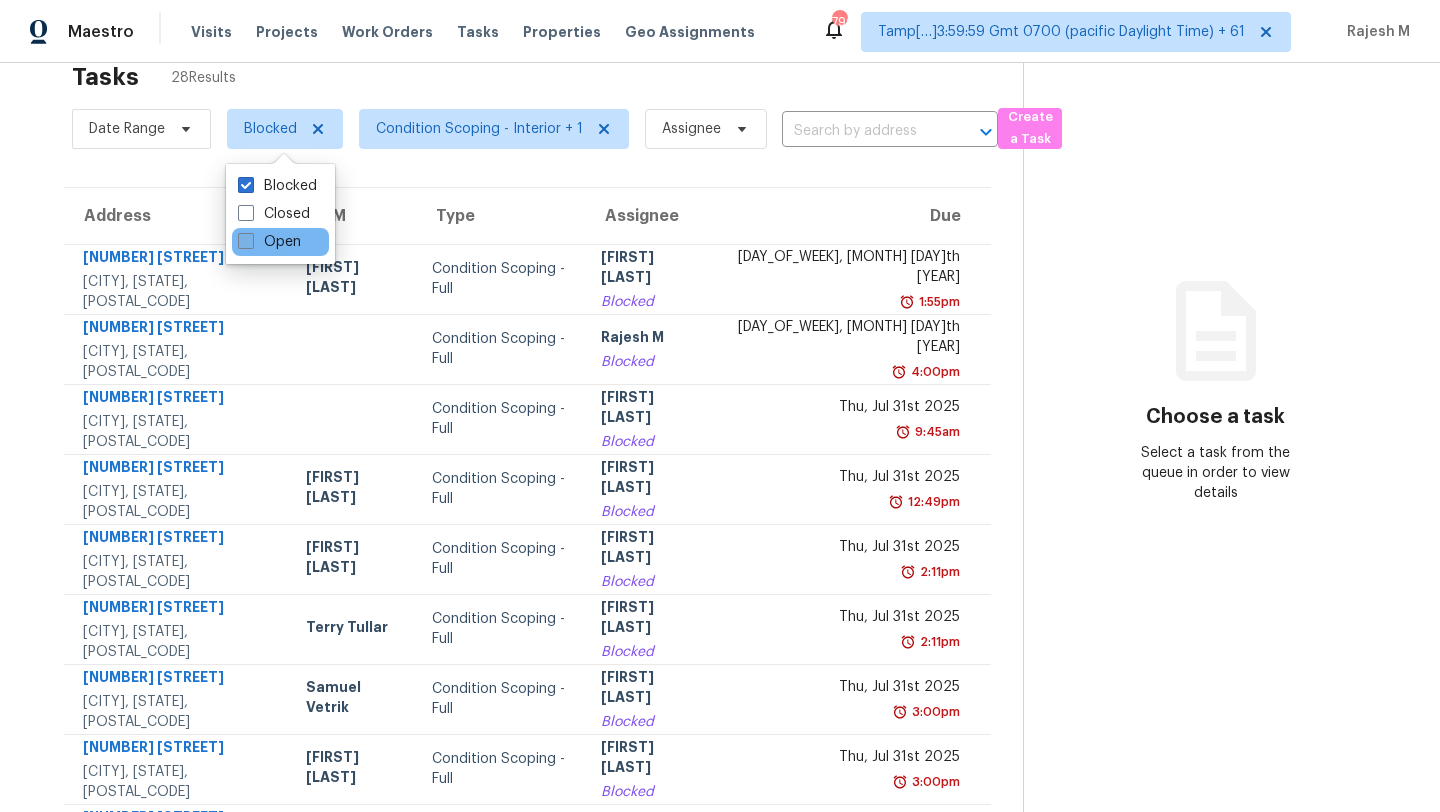 click on "Open" at bounding box center (269, 242) 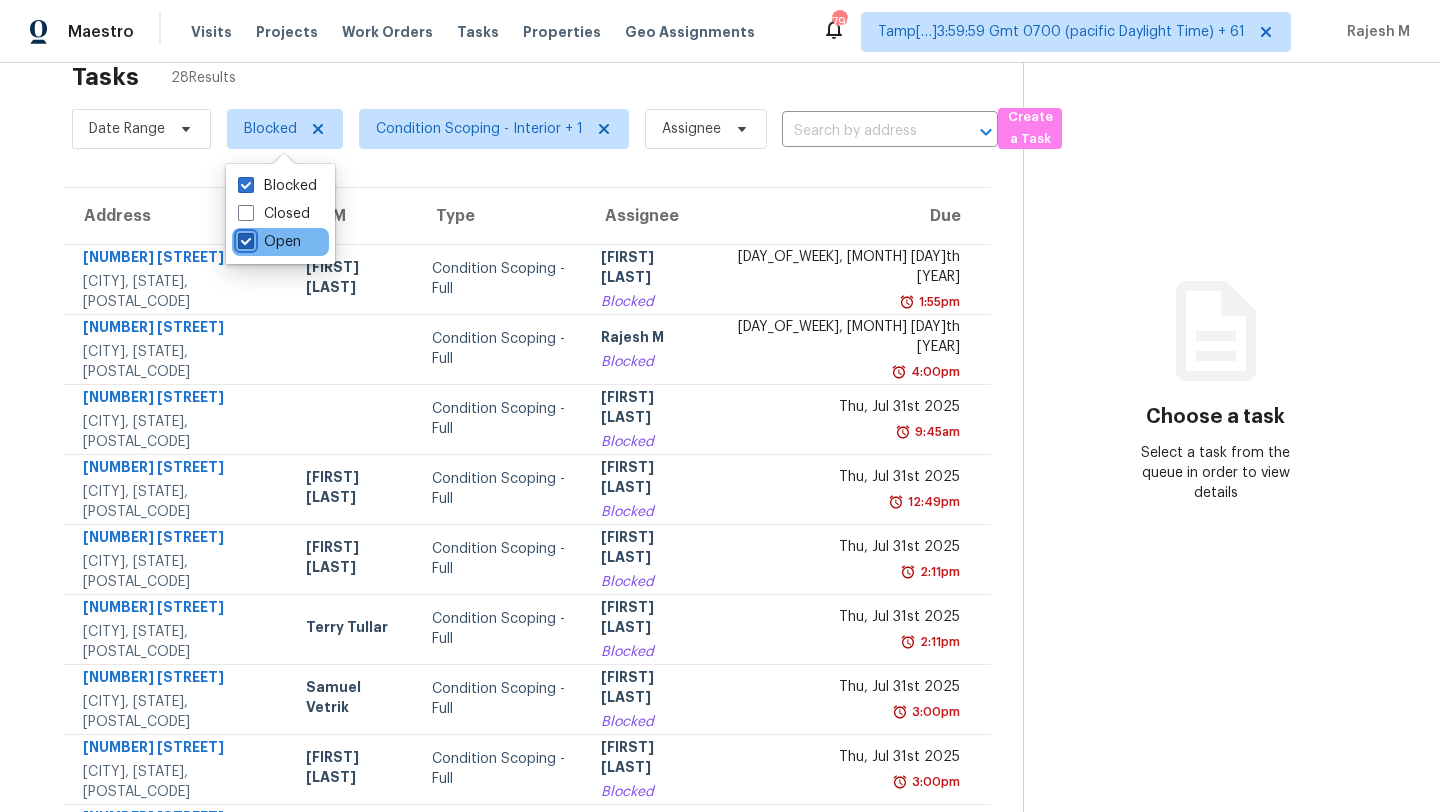 checkbox on "true" 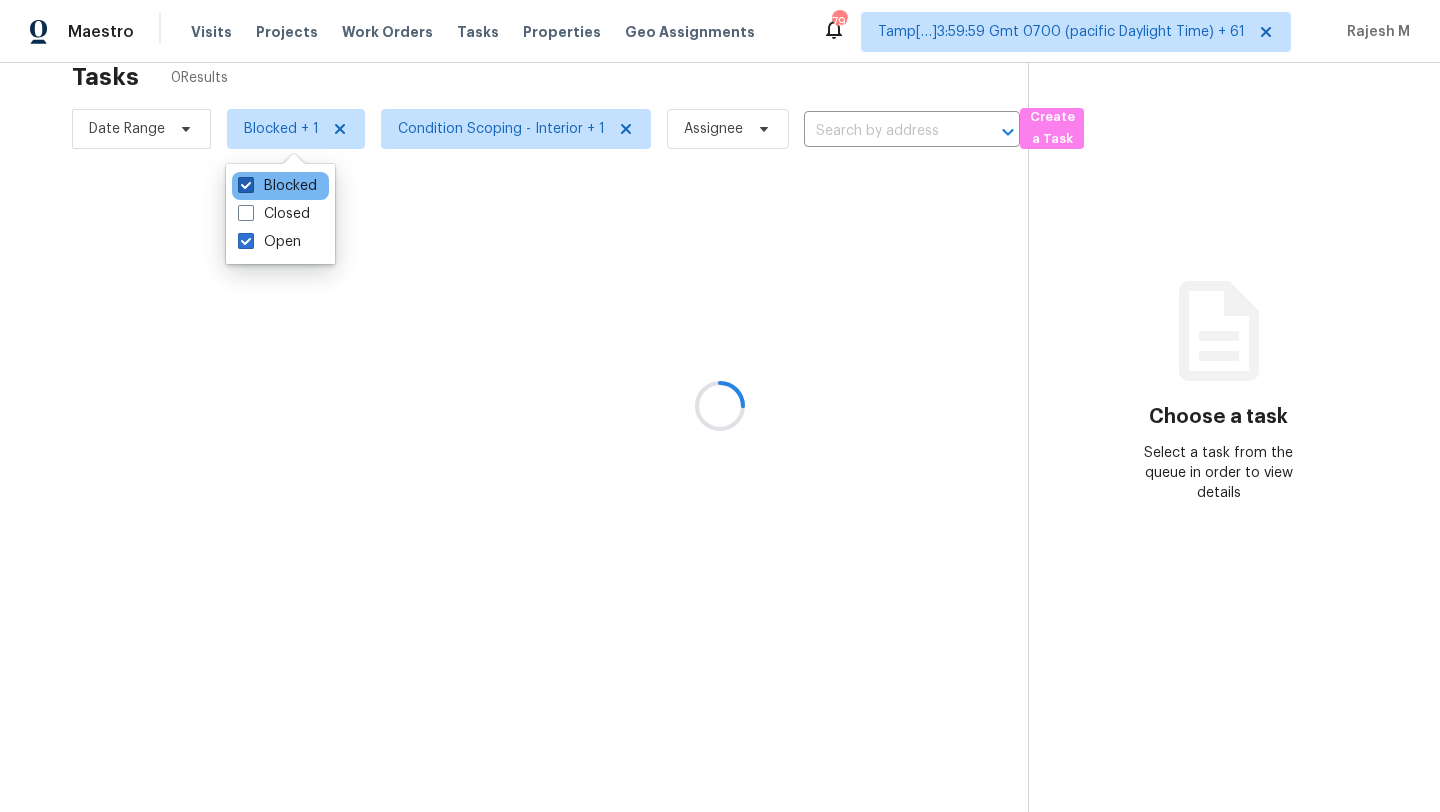 click on "Blocked" at bounding box center [277, 186] 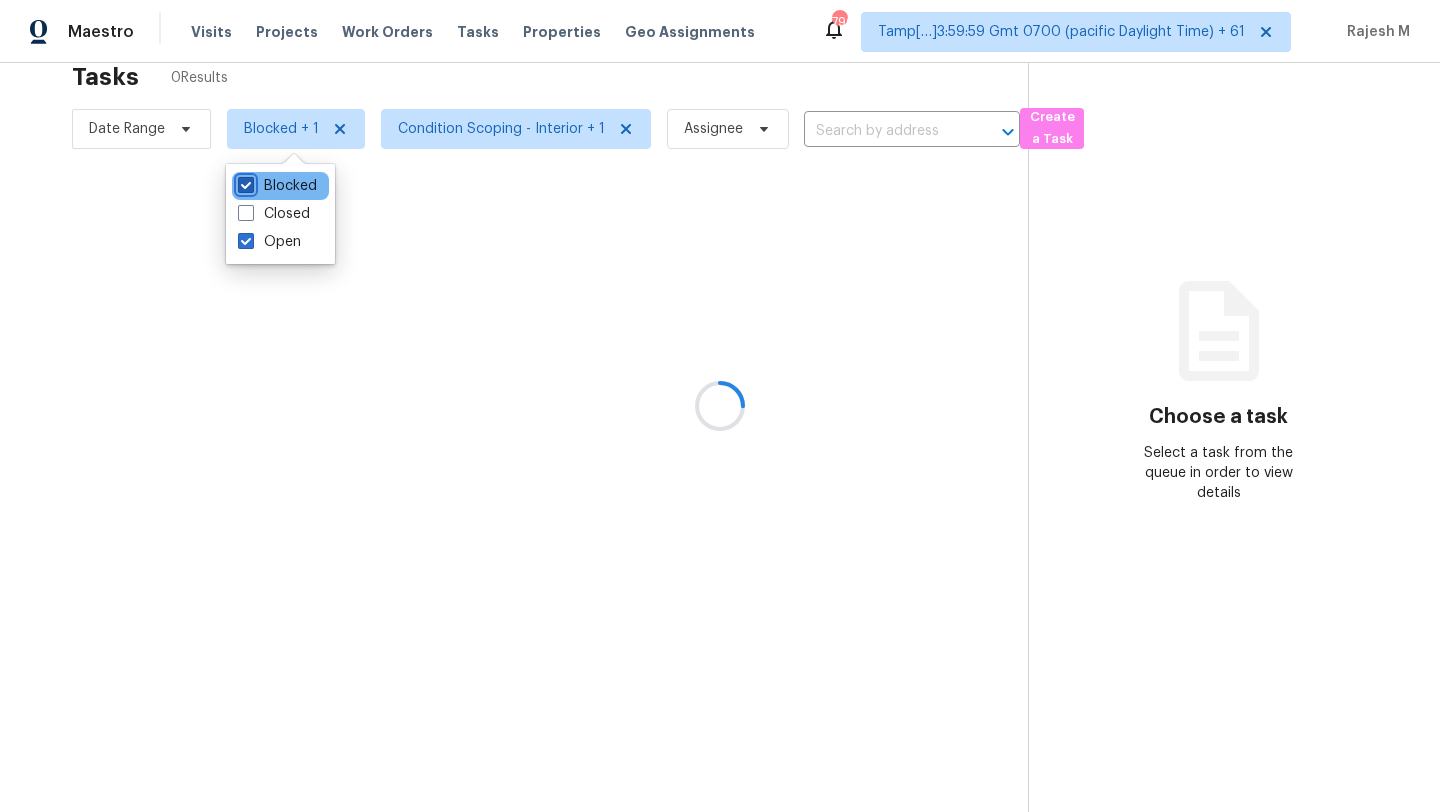 click on "Blocked" at bounding box center [244, 182] 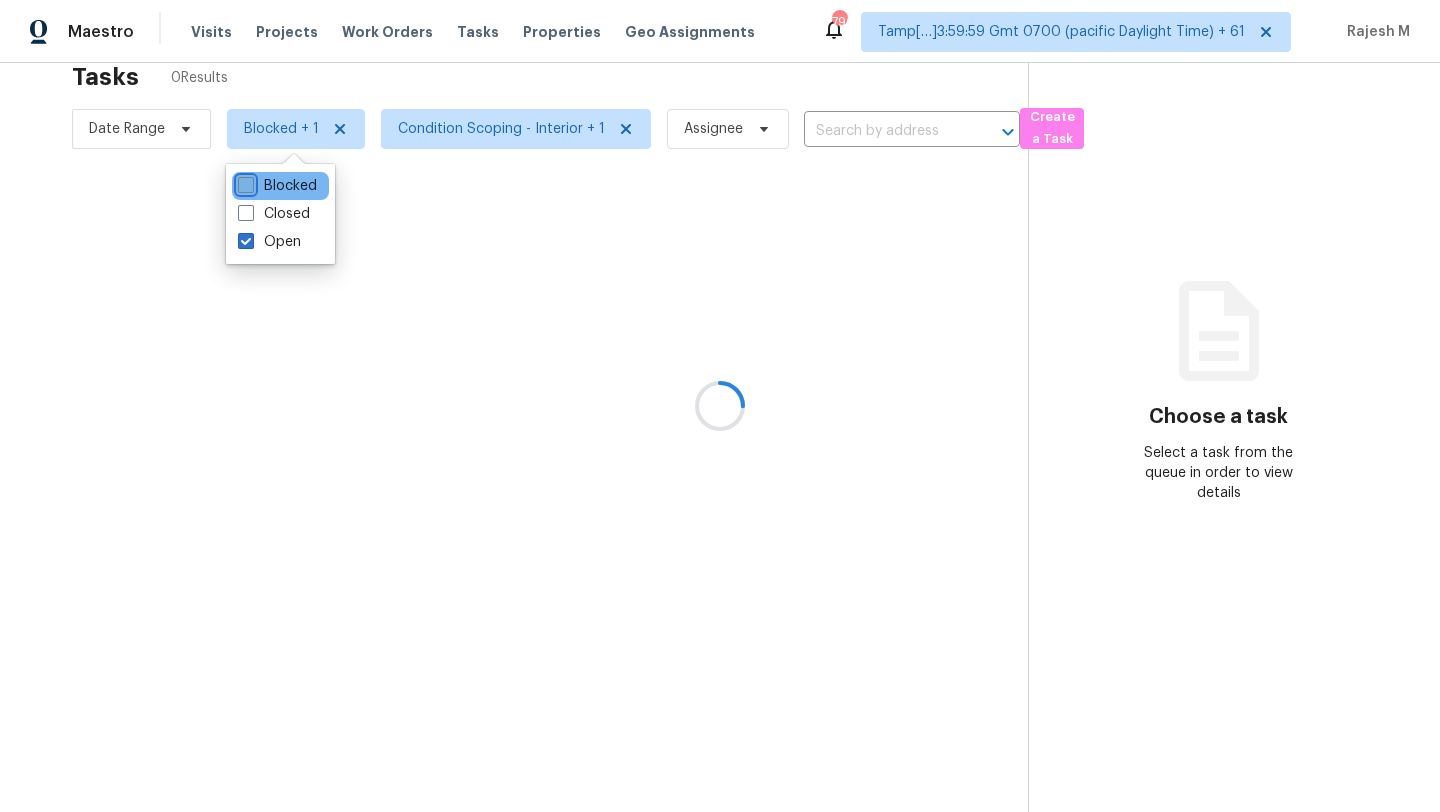 checkbox on "false" 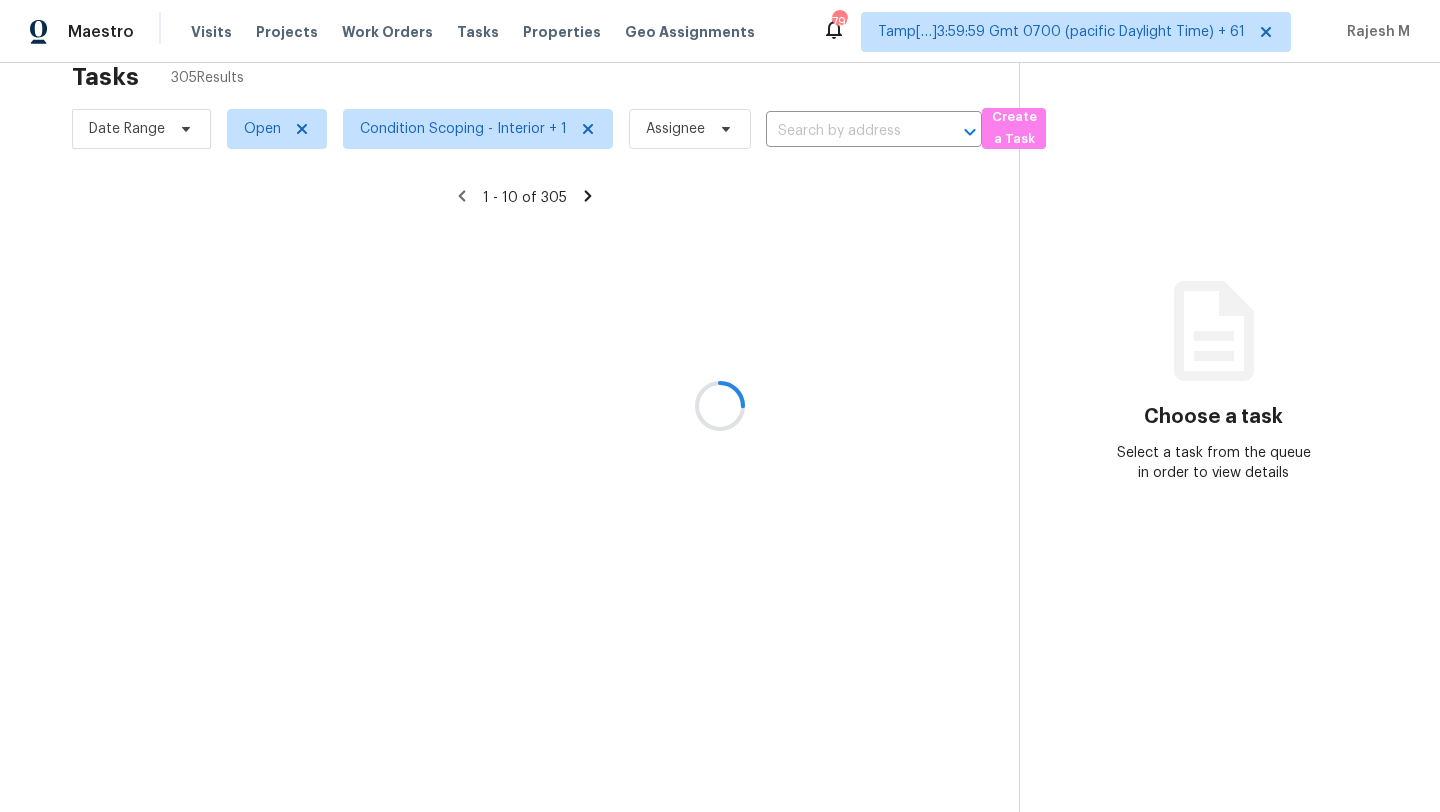 click at bounding box center [720, 406] 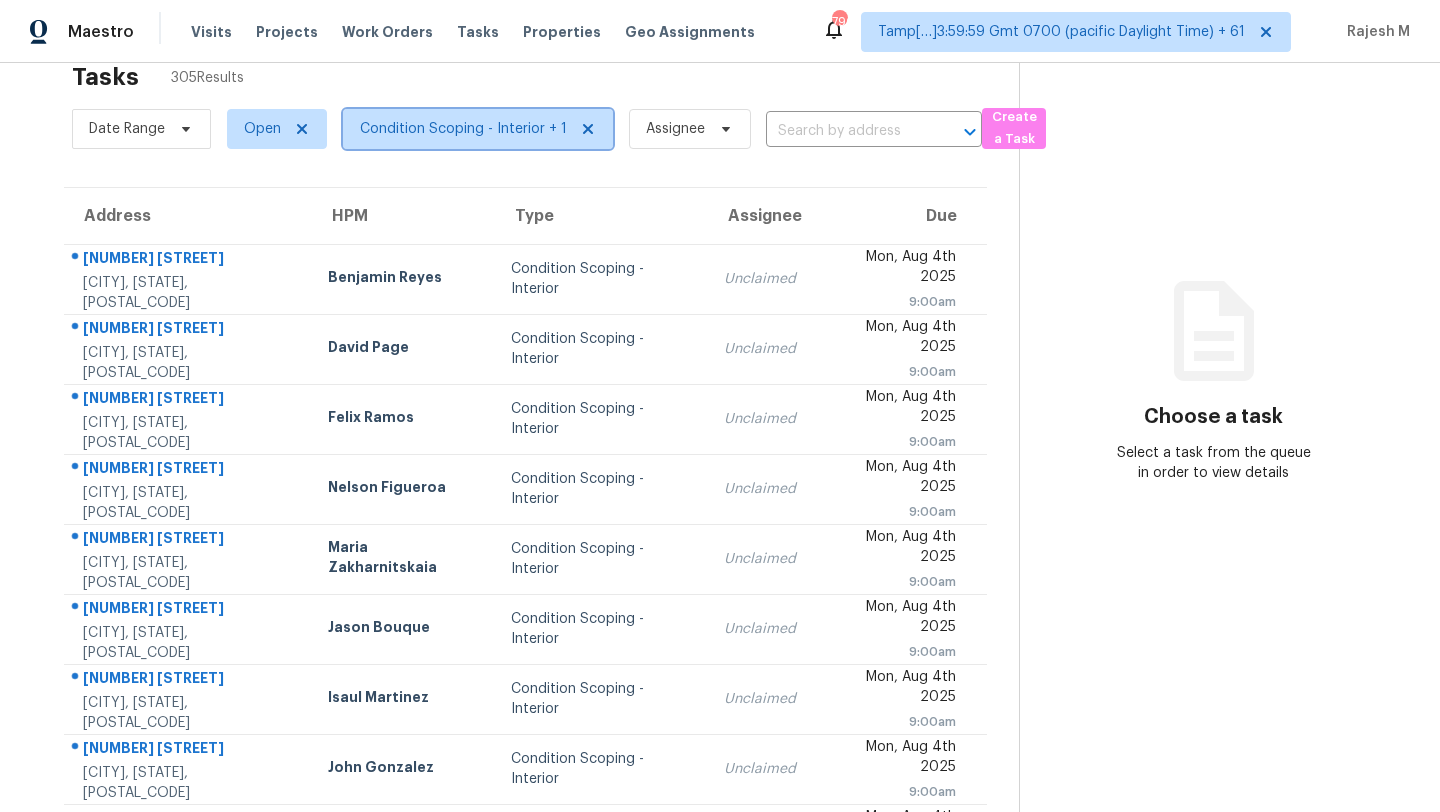 click on "Condition Scoping - Interior + 1" at bounding box center (463, 129) 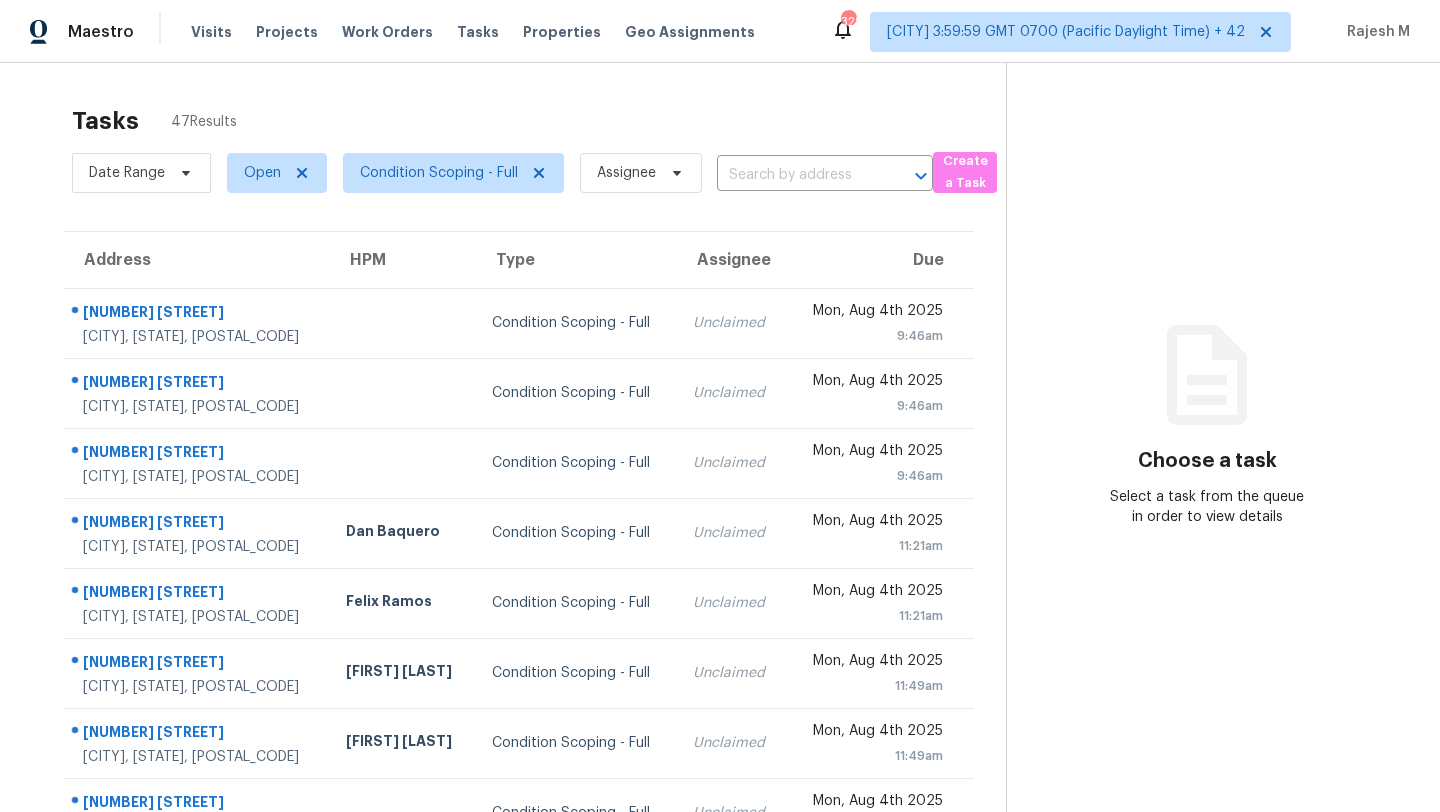 scroll, scrollTop: 0, scrollLeft: 0, axis: both 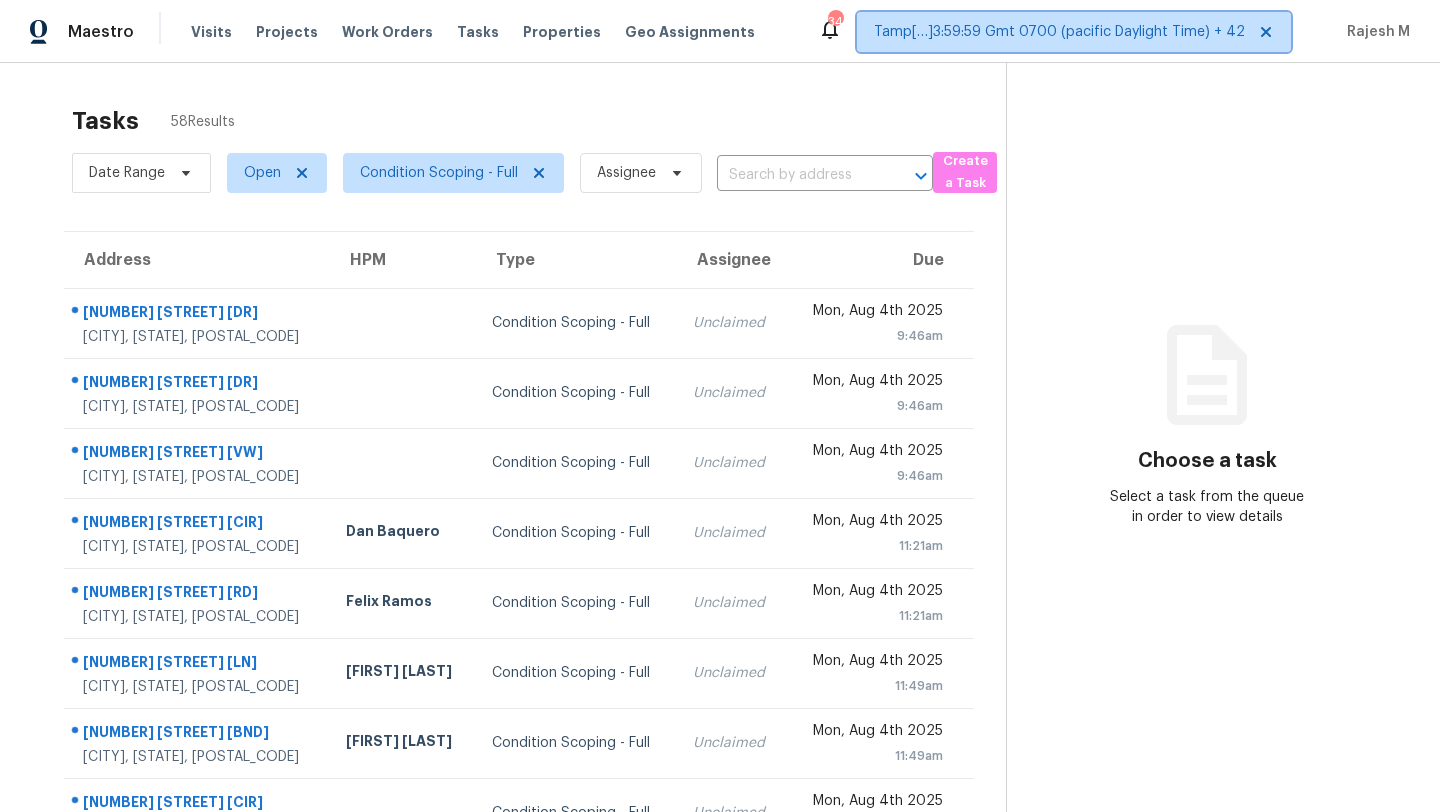click on "Tamp[…]3:59:59 Gmt 0700 (pacific Daylight Time) + 42" at bounding box center [1059, 32] 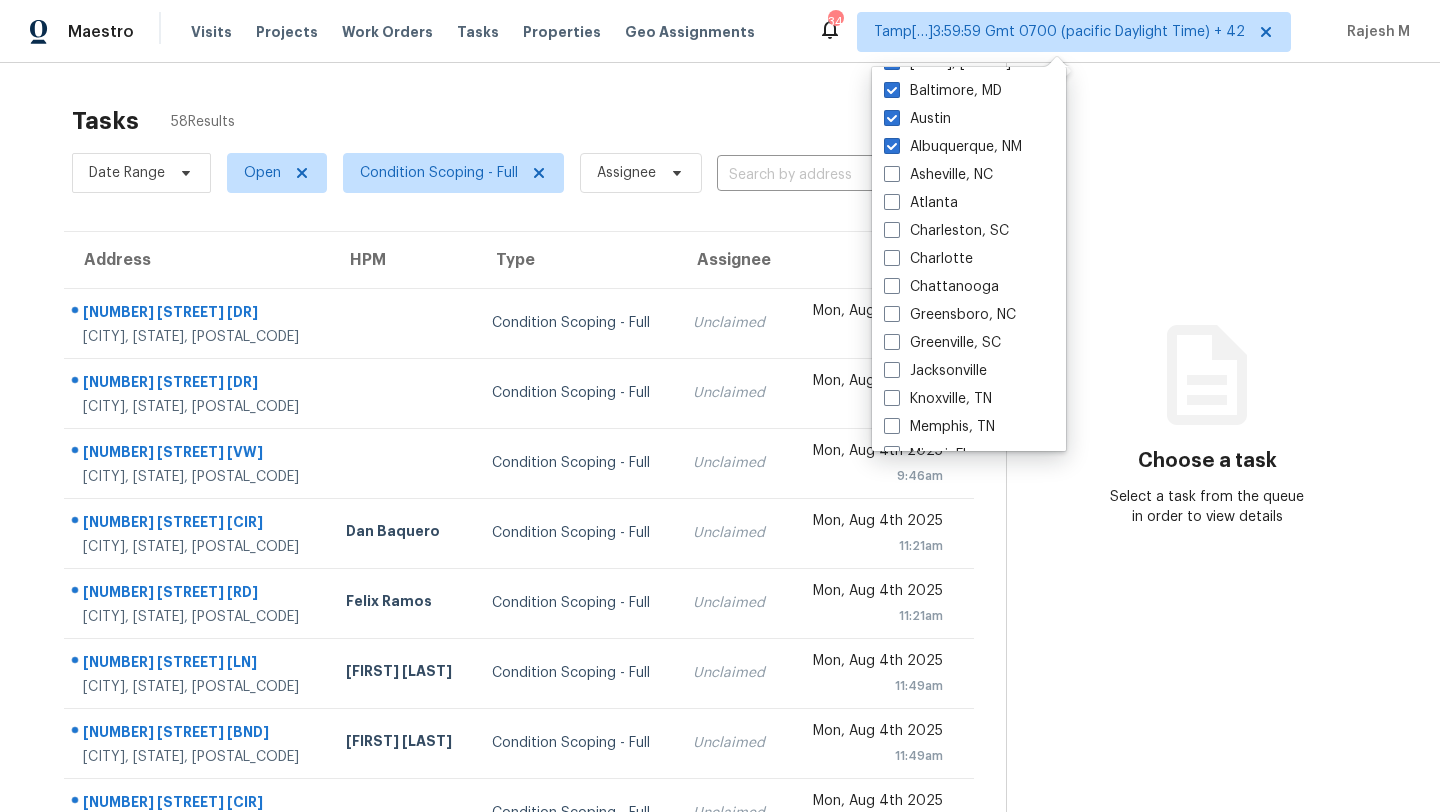 scroll, scrollTop: 1340, scrollLeft: 0, axis: vertical 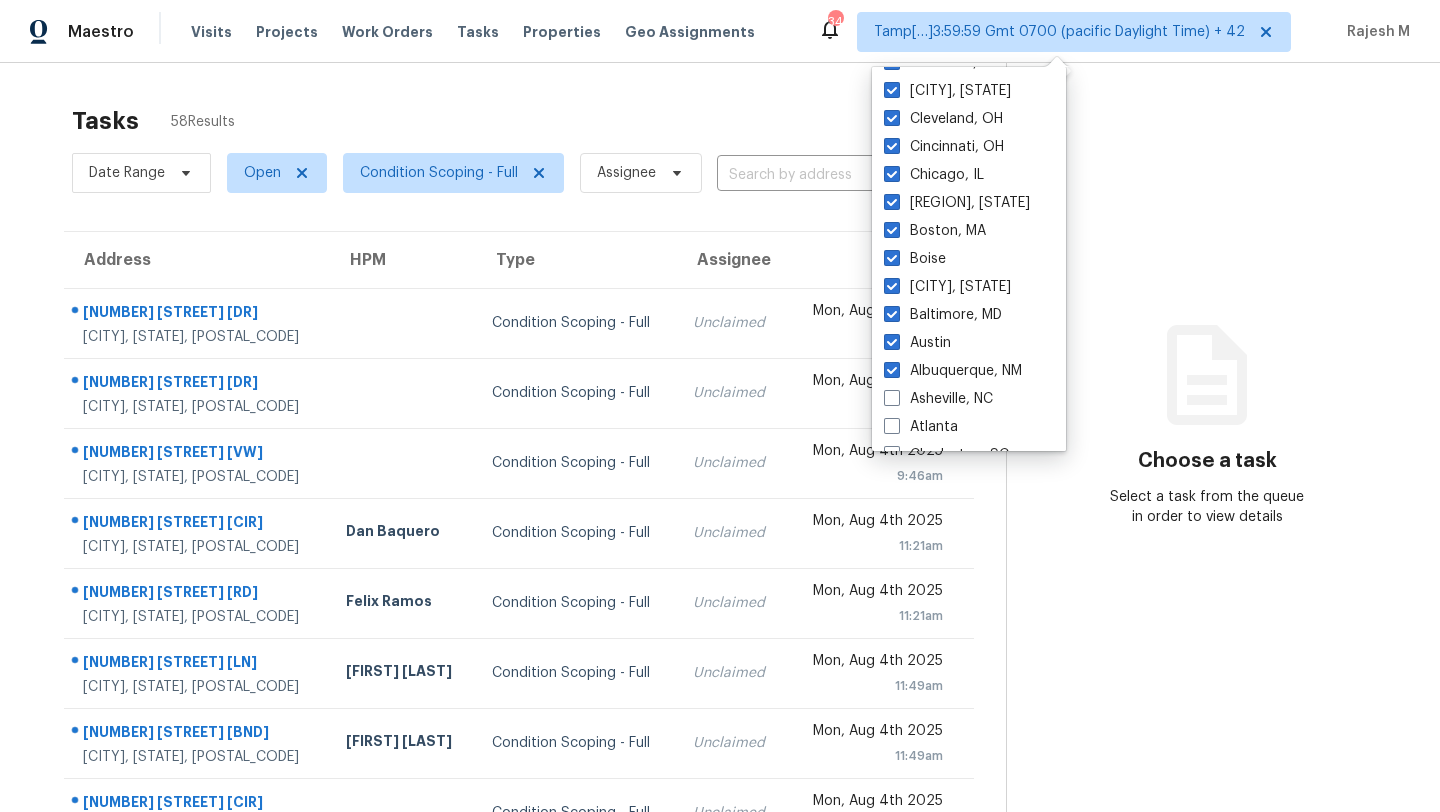 click on "Austin" at bounding box center [969, 343] 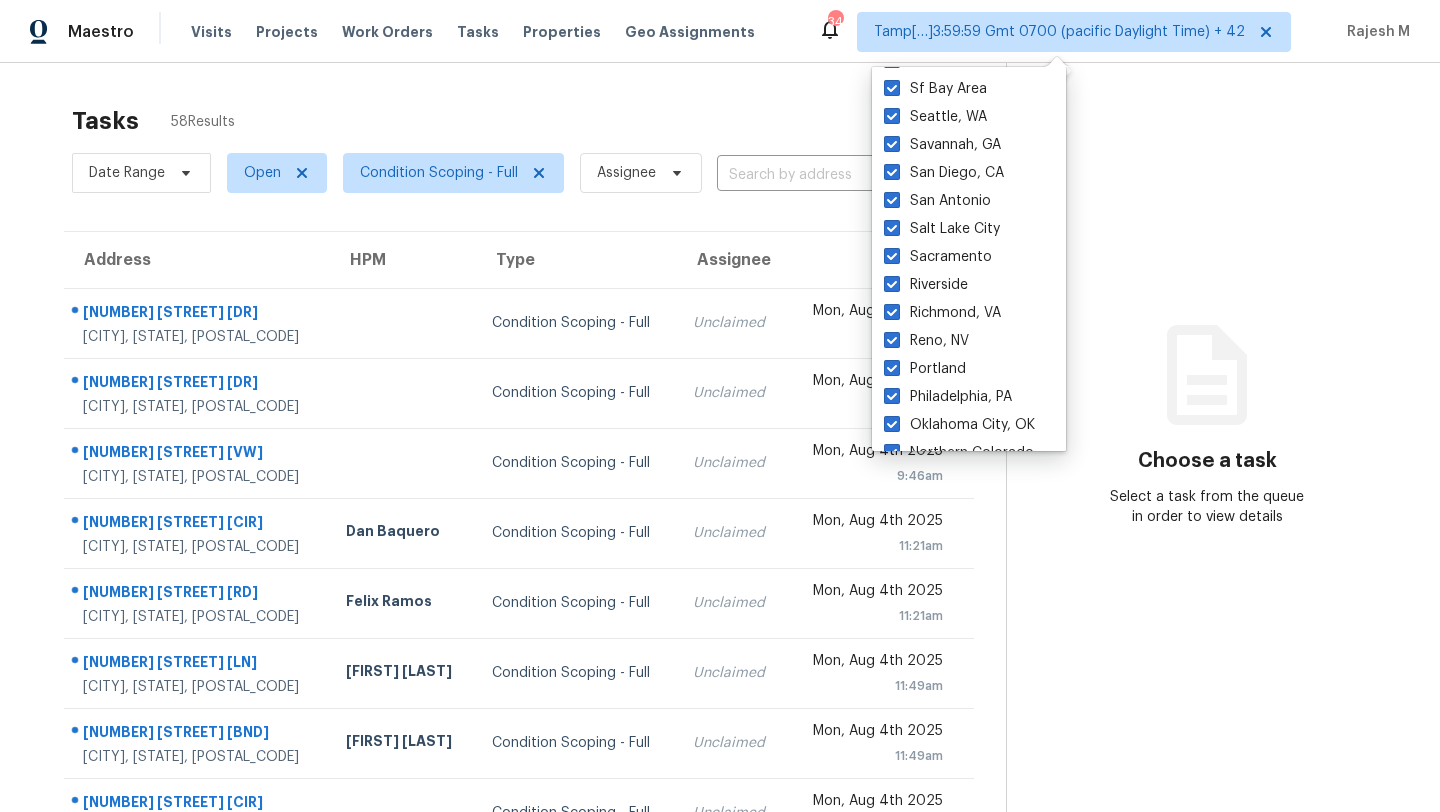 scroll, scrollTop: 0, scrollLeft: 0, axis: both 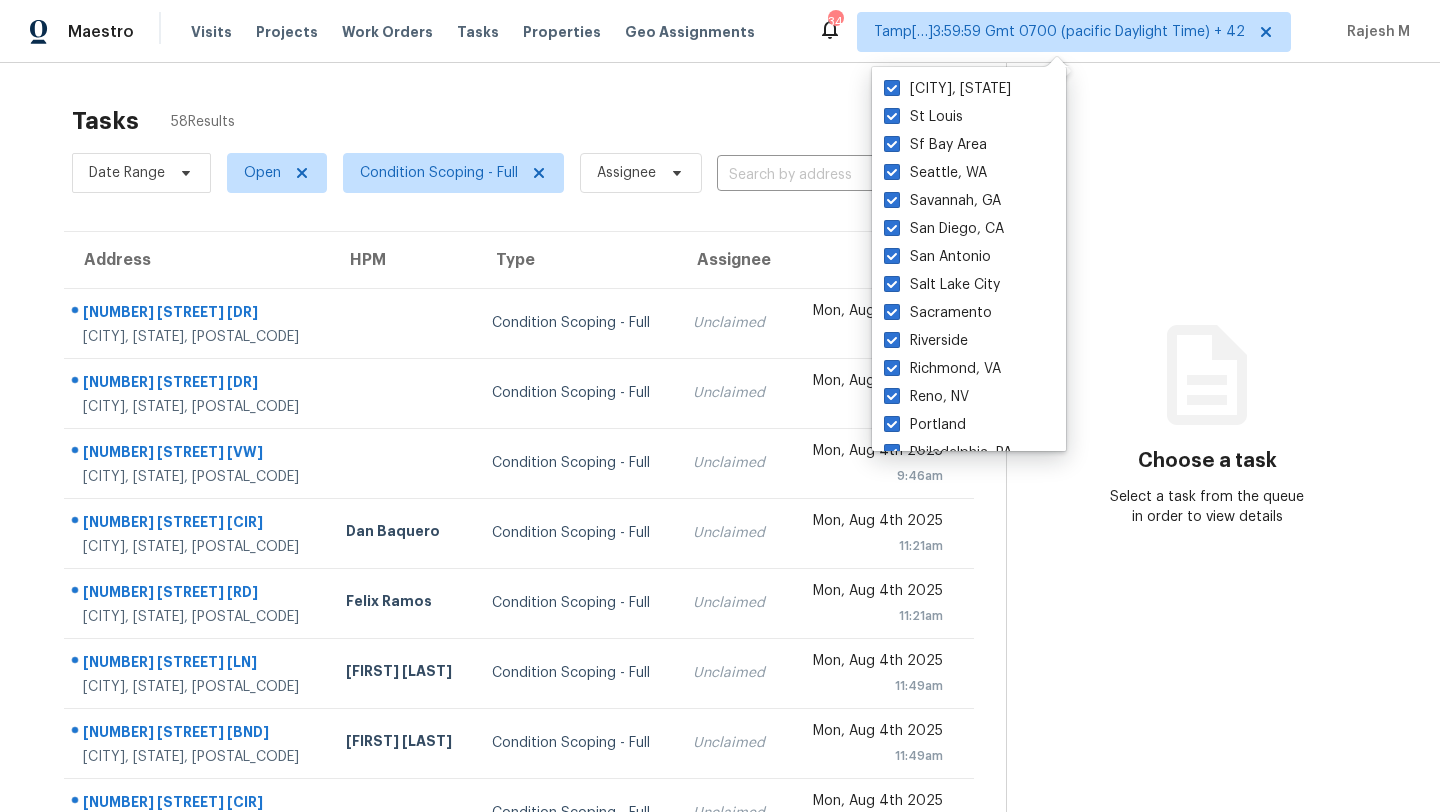 click on "Tasks 58  Results" at bounding box center [539, 121] 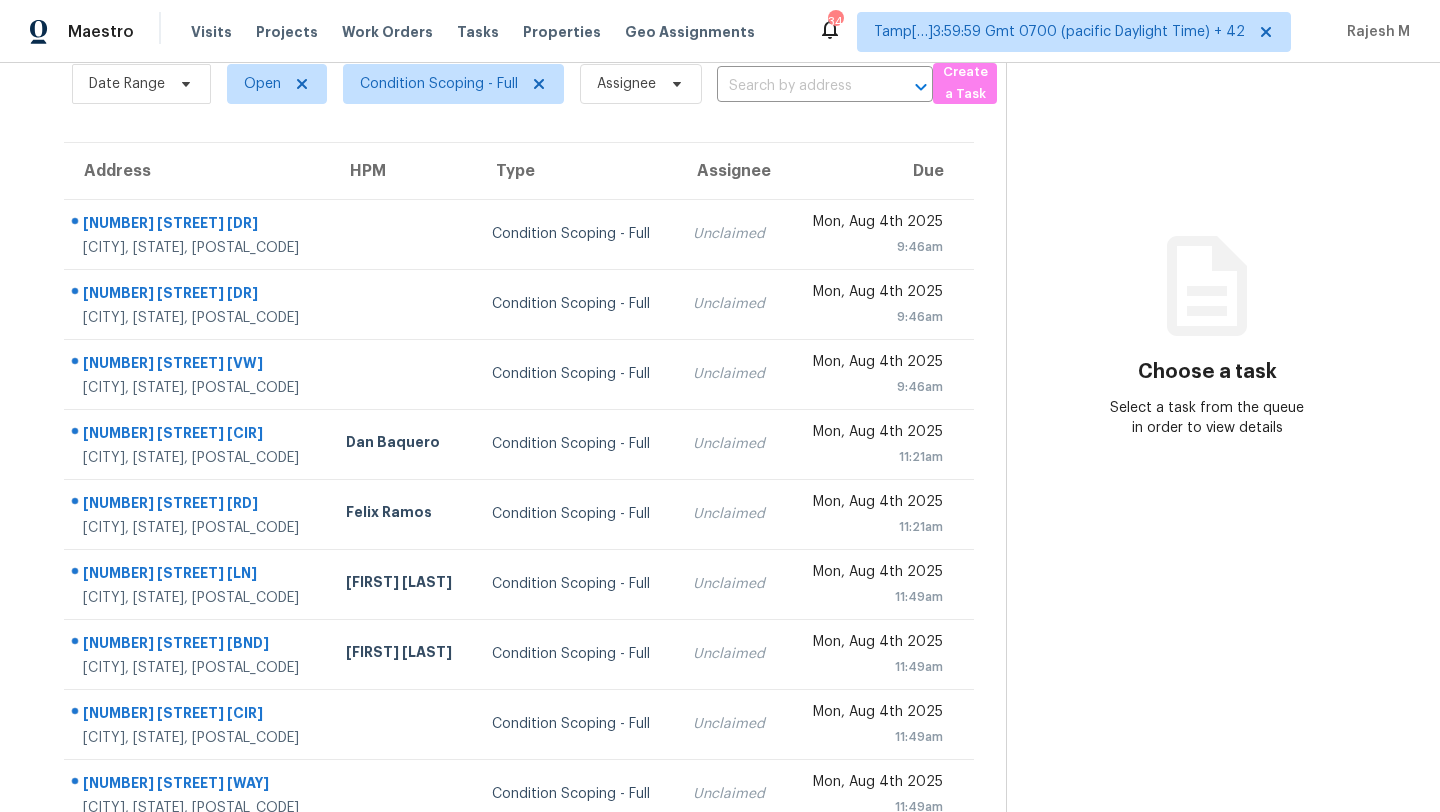 scroll, scrollTop: 116, scrollLeft: 0, axis: vertical 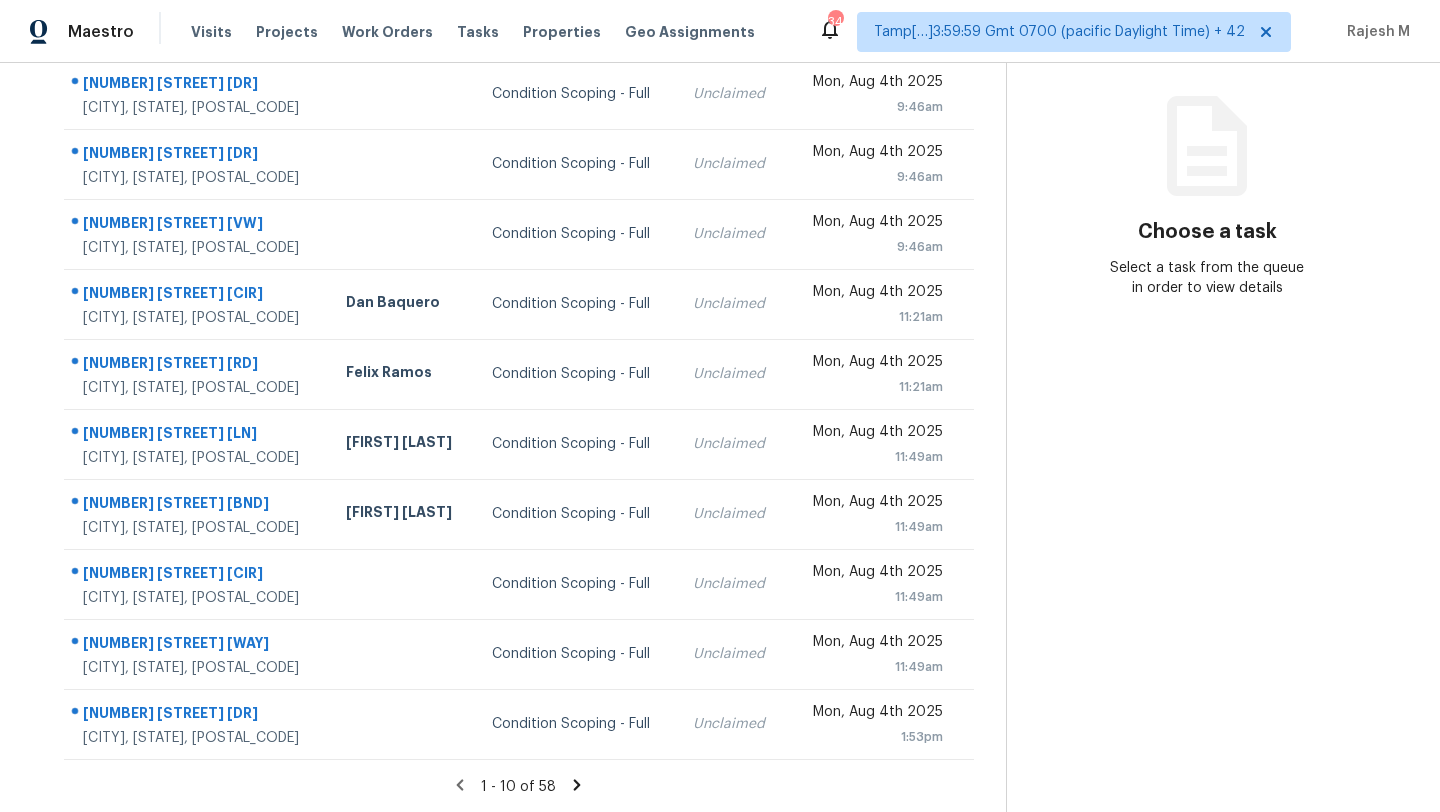 drag, startPoint x: 67, startPoint y: 185, endPoint x: 983, endPoint y: 732, distance: 1066.895 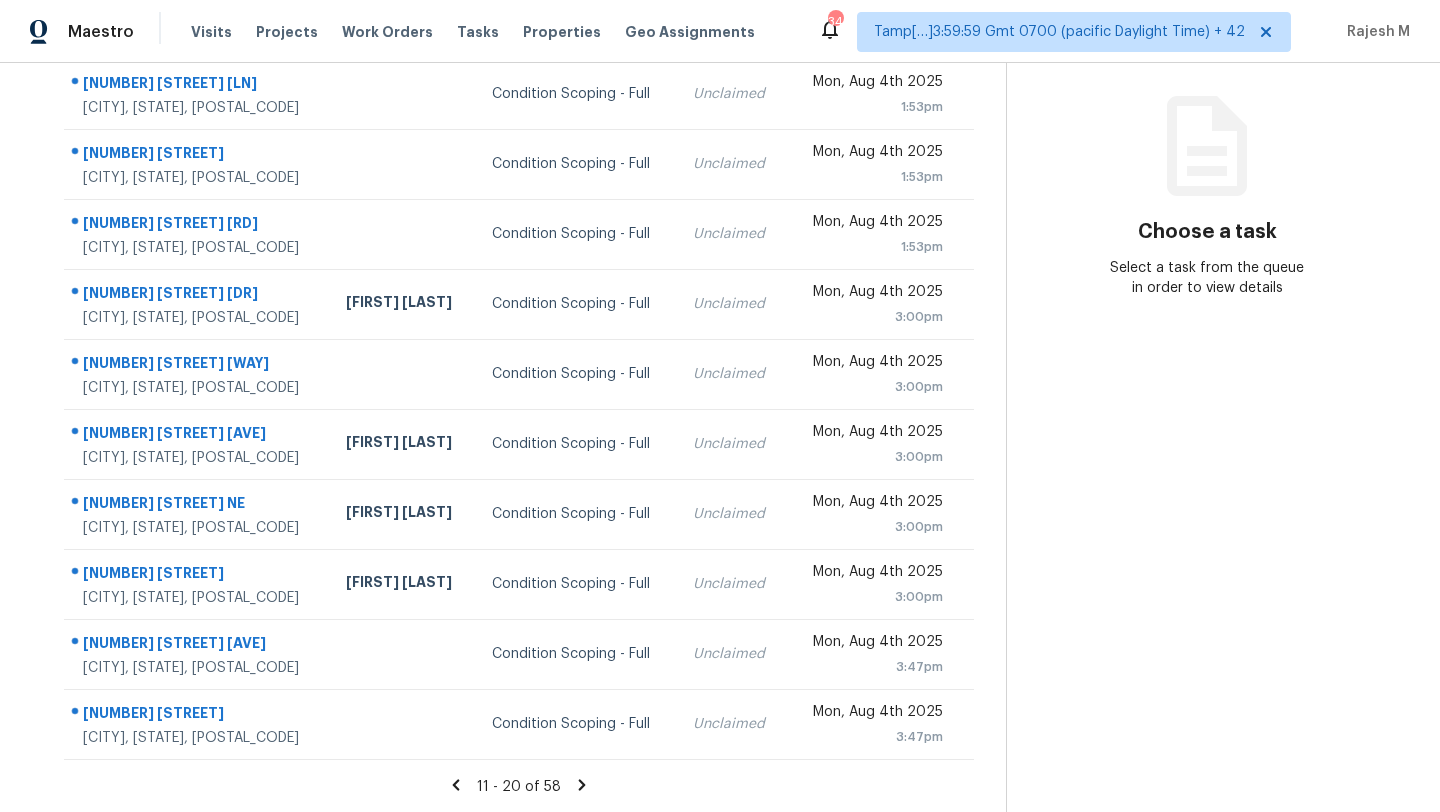 scroll, scrollTop: 0, scrollLeft: 0, axis: both 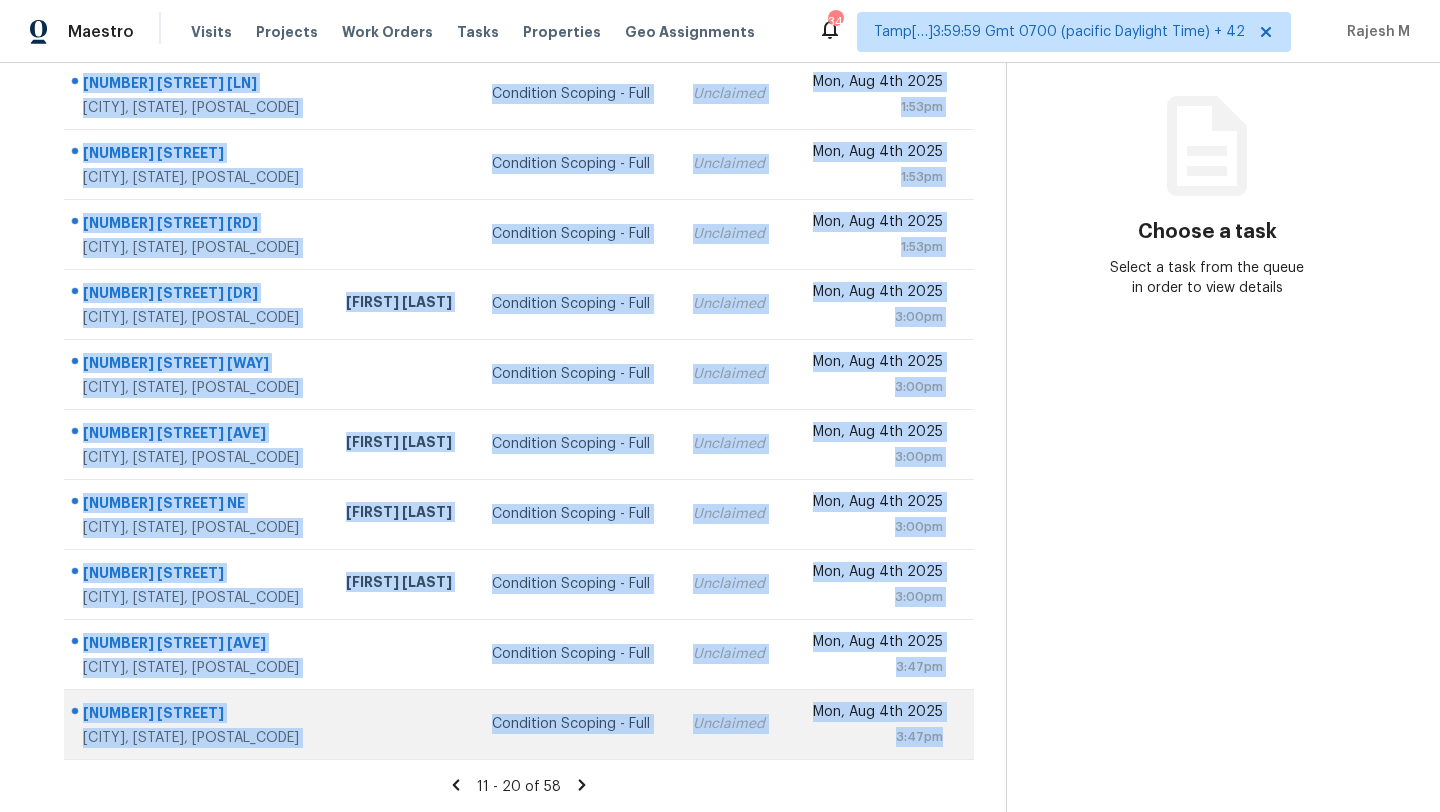 drag, startPoint x: 70, startPoint y: 297, endPoint x: 956, endPoint y: 746, distance: 993.2759 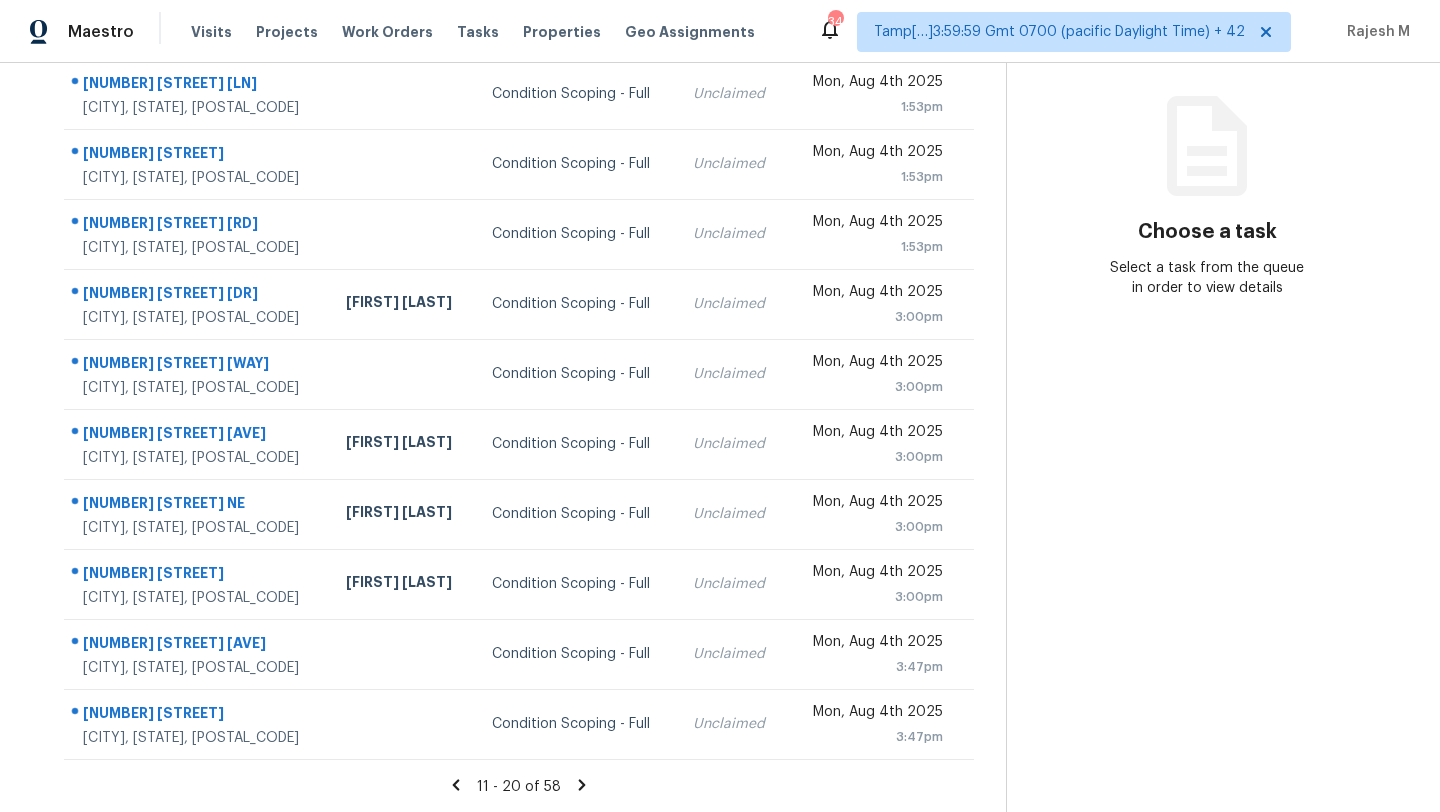 click 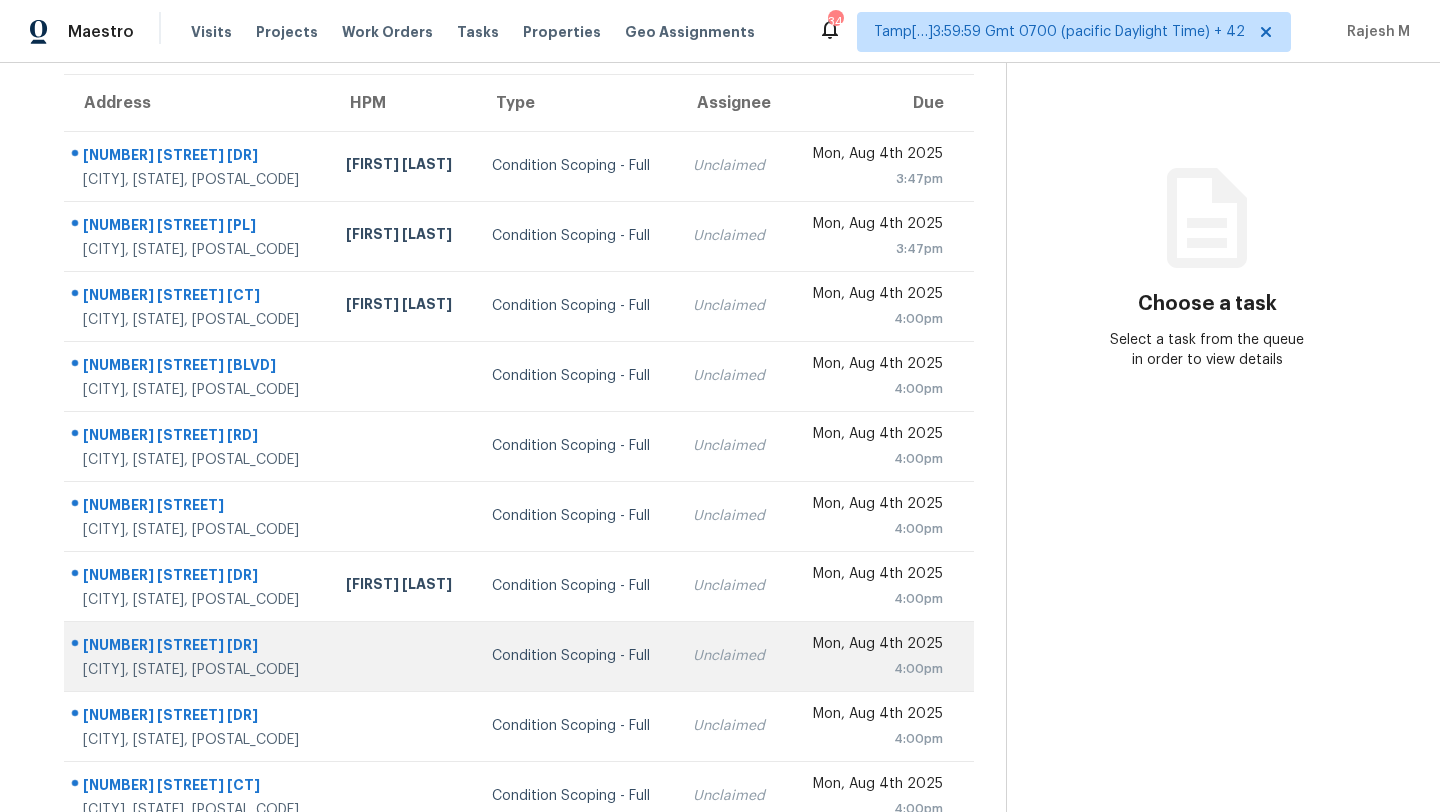 scroll, scrollTop: 41, scrollLeft: 0, axis: vertical 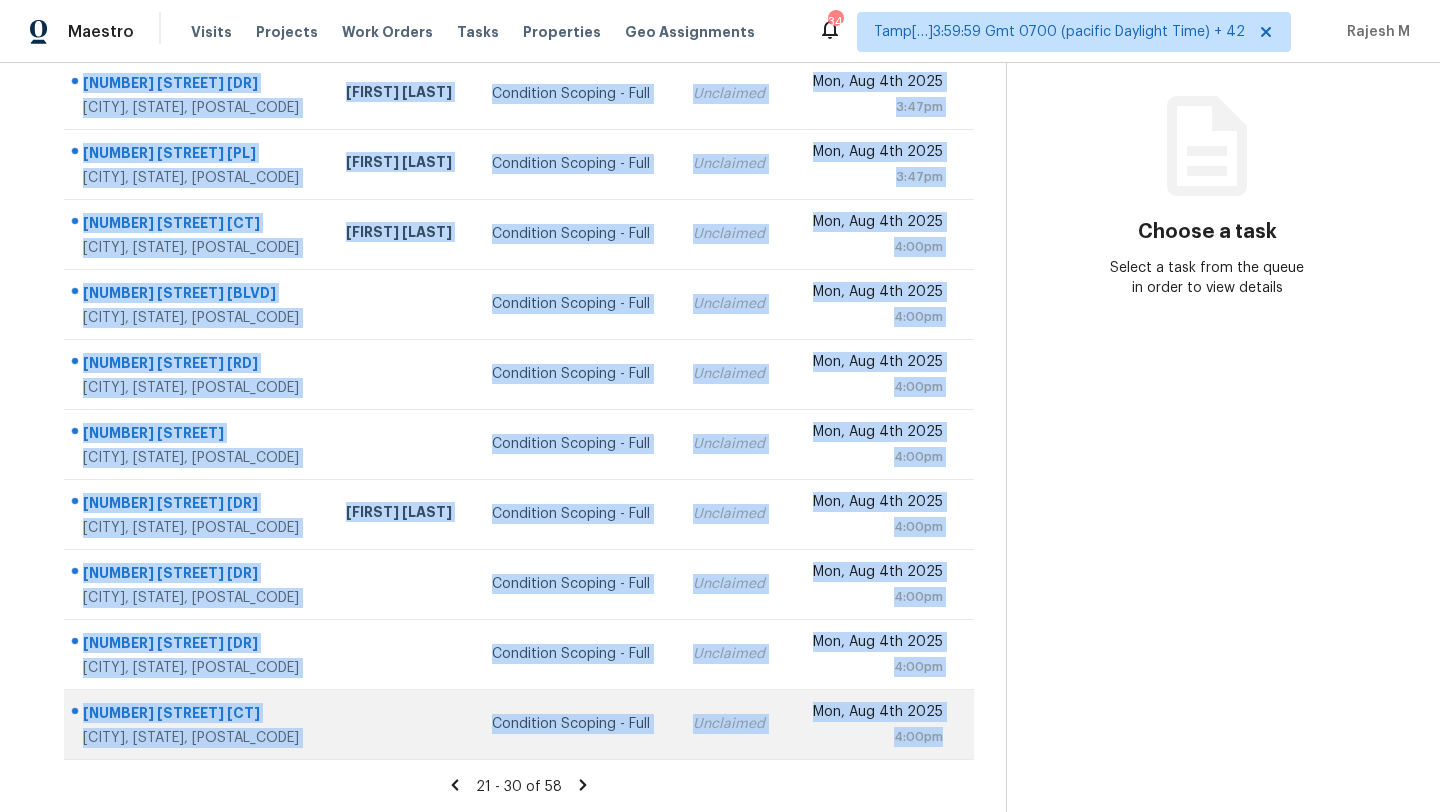 drag, startPoint x: 69, startPoint y: 253, endPoint x: 957, endPoint y: 744, distance: 1014.7044 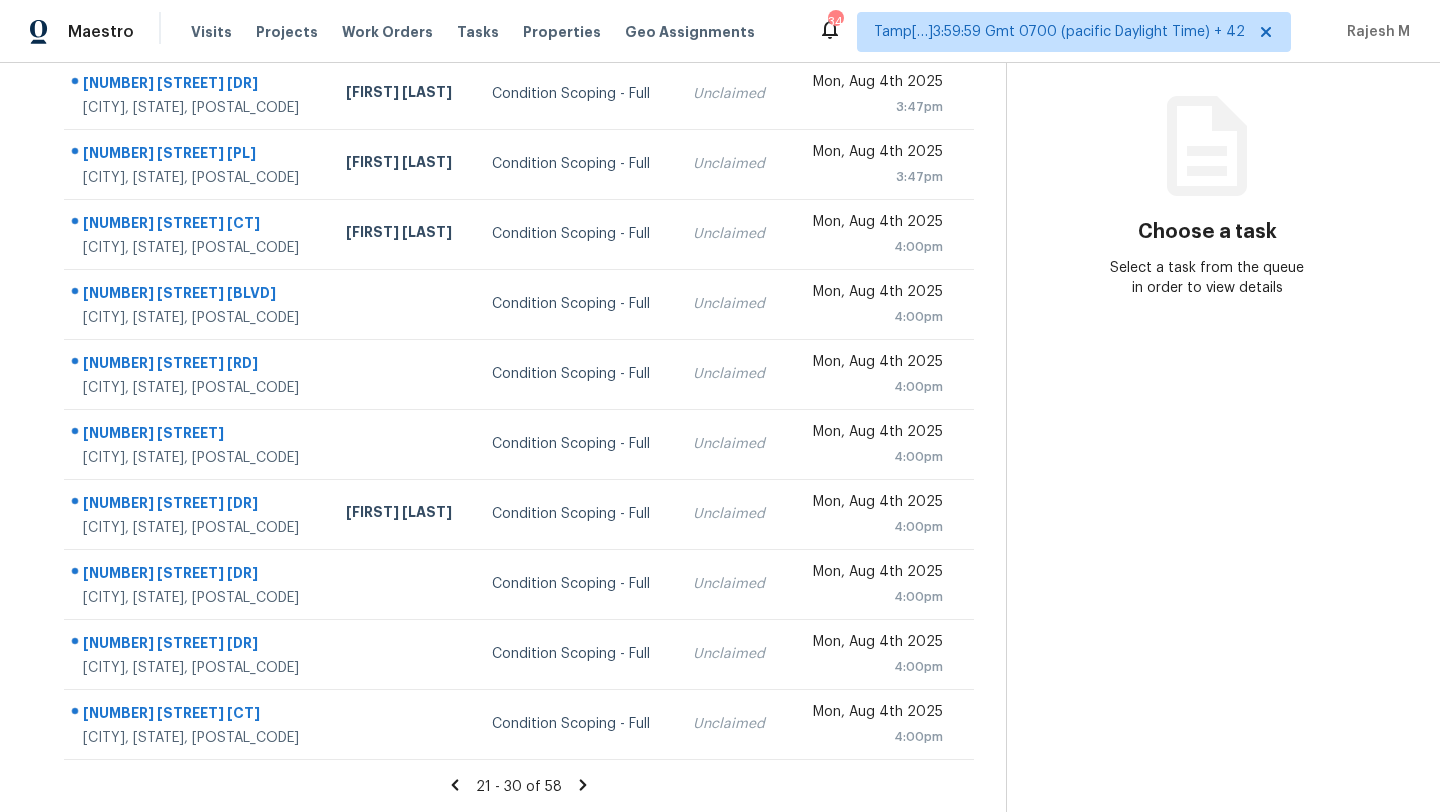 click 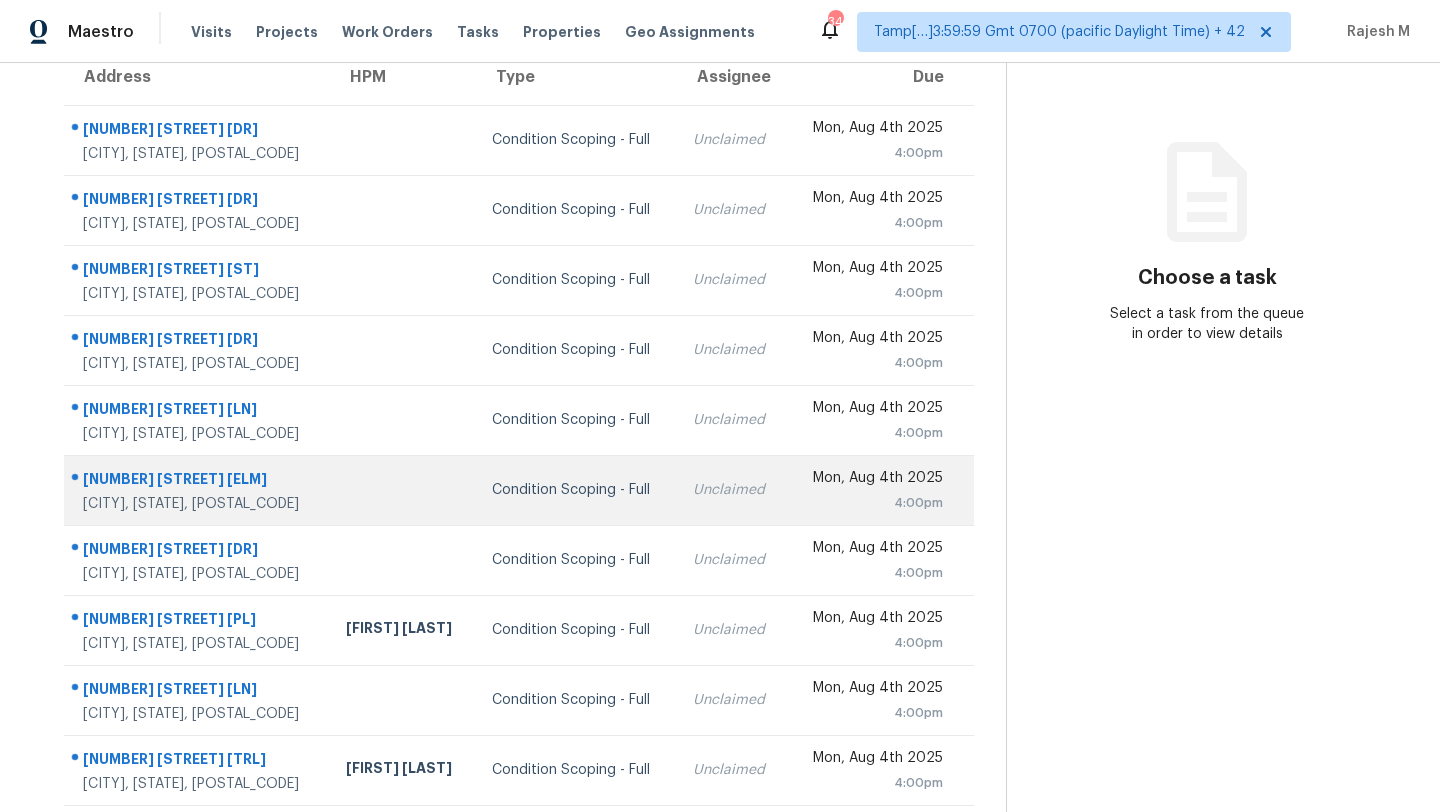 scroll, scrollTop: 131, scrollLeft: 0, axis: vertical 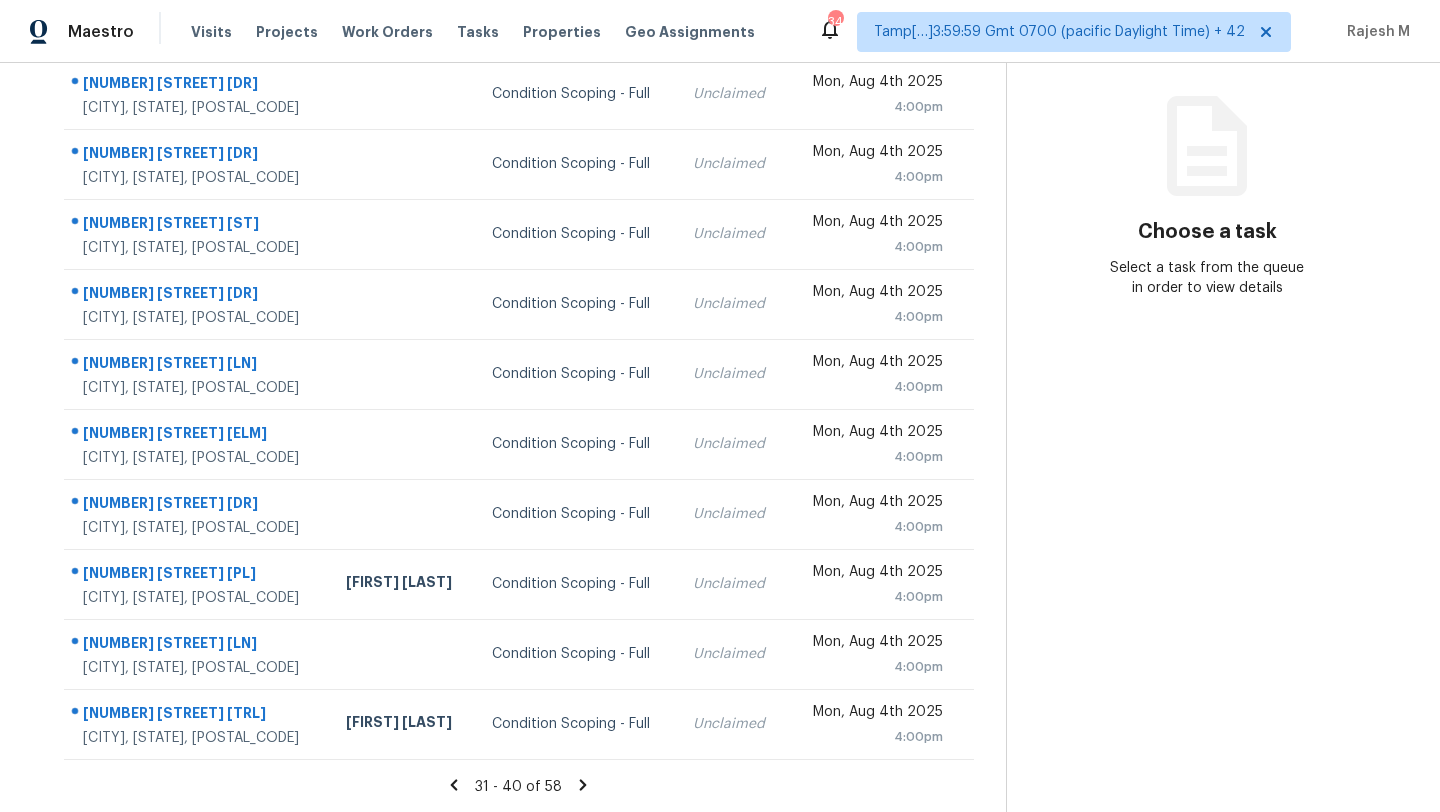 drag, startPoint x: 66, startPoint y: 165, endPoint x: 998, endPoint y: 737, distance: 1093.53 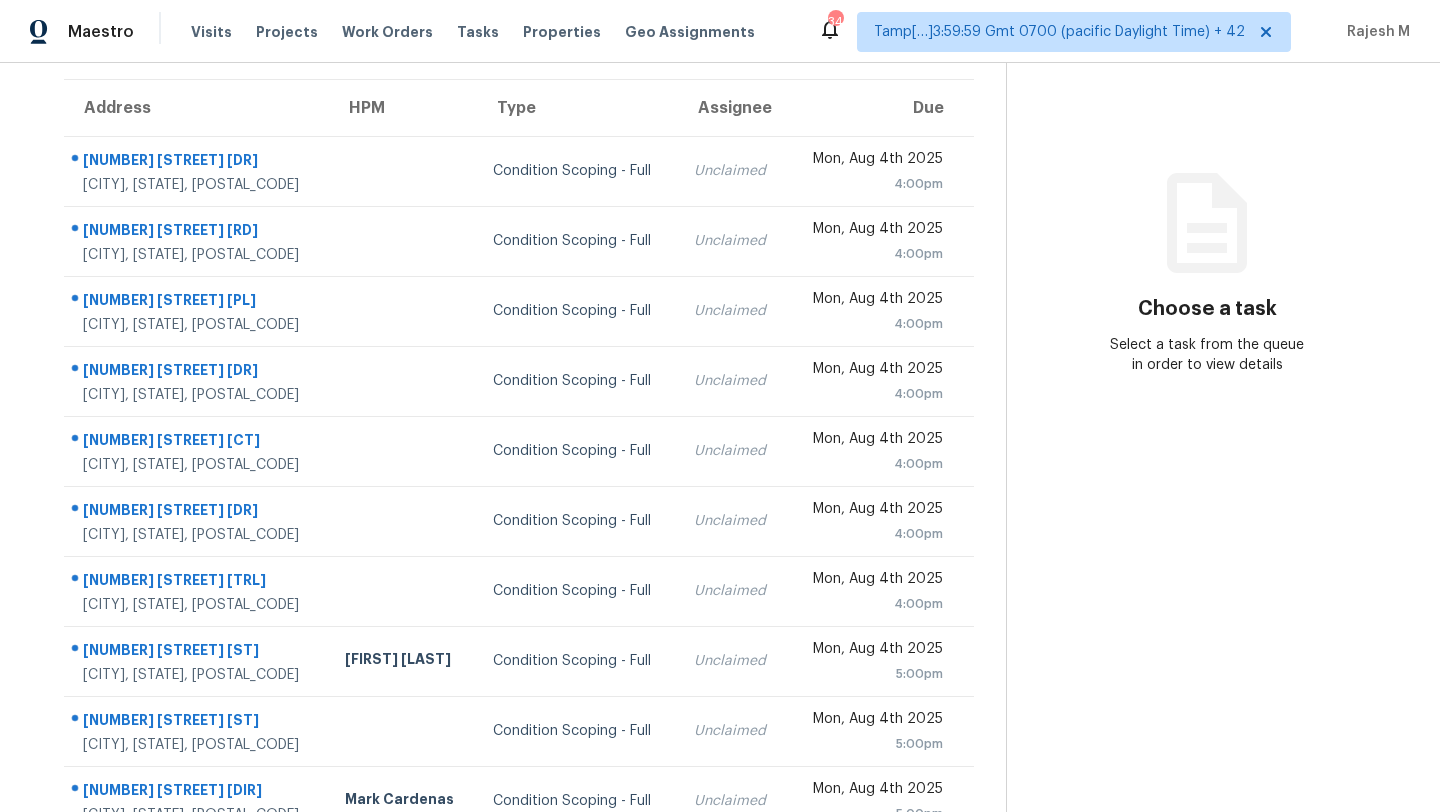 scroll, scrollTop: 140, scrollLeft: 0, axis: vertical 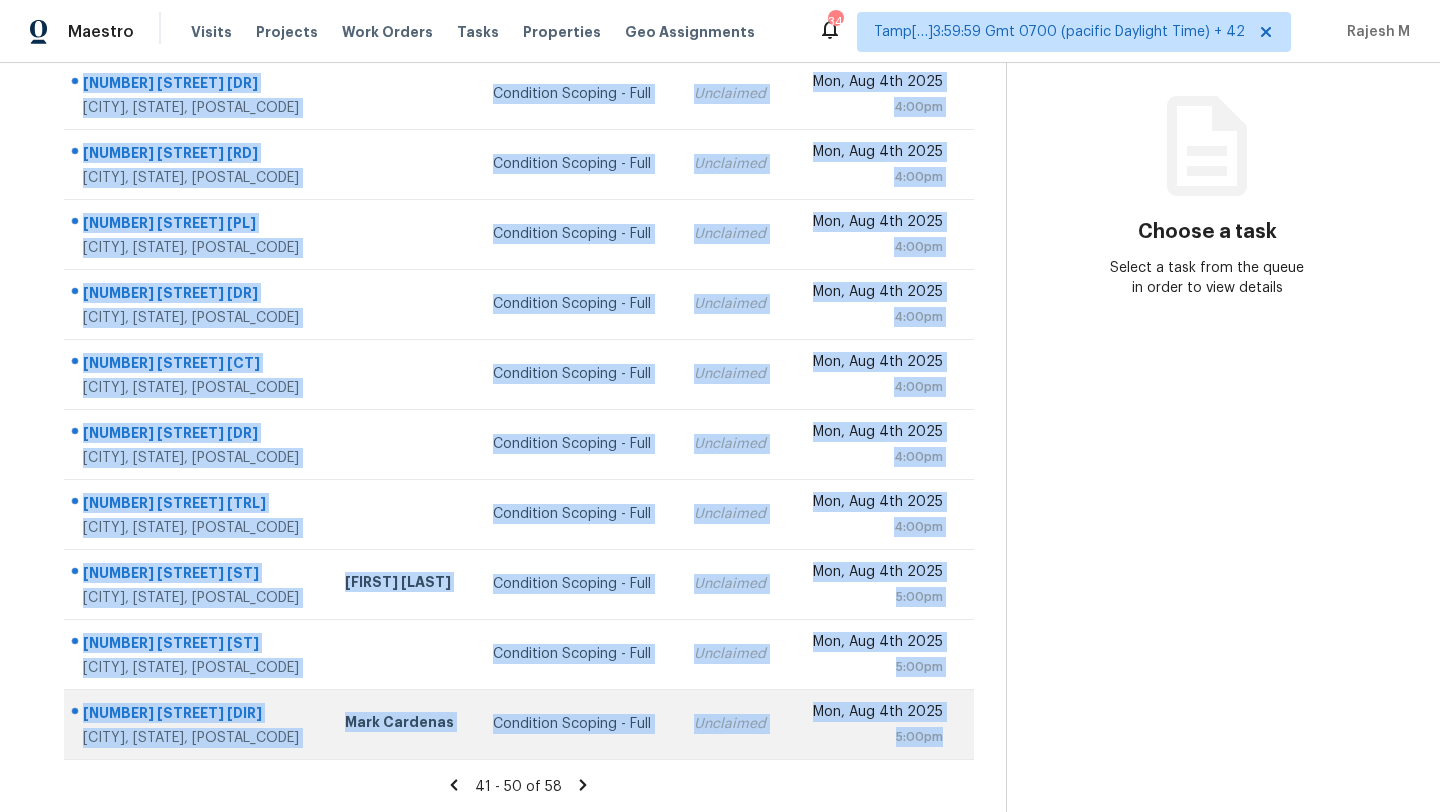 drag, startPoint x: 66, startPoint y: 158, endPoint x: 961, endPoint y: 731, distance: 1062.7107 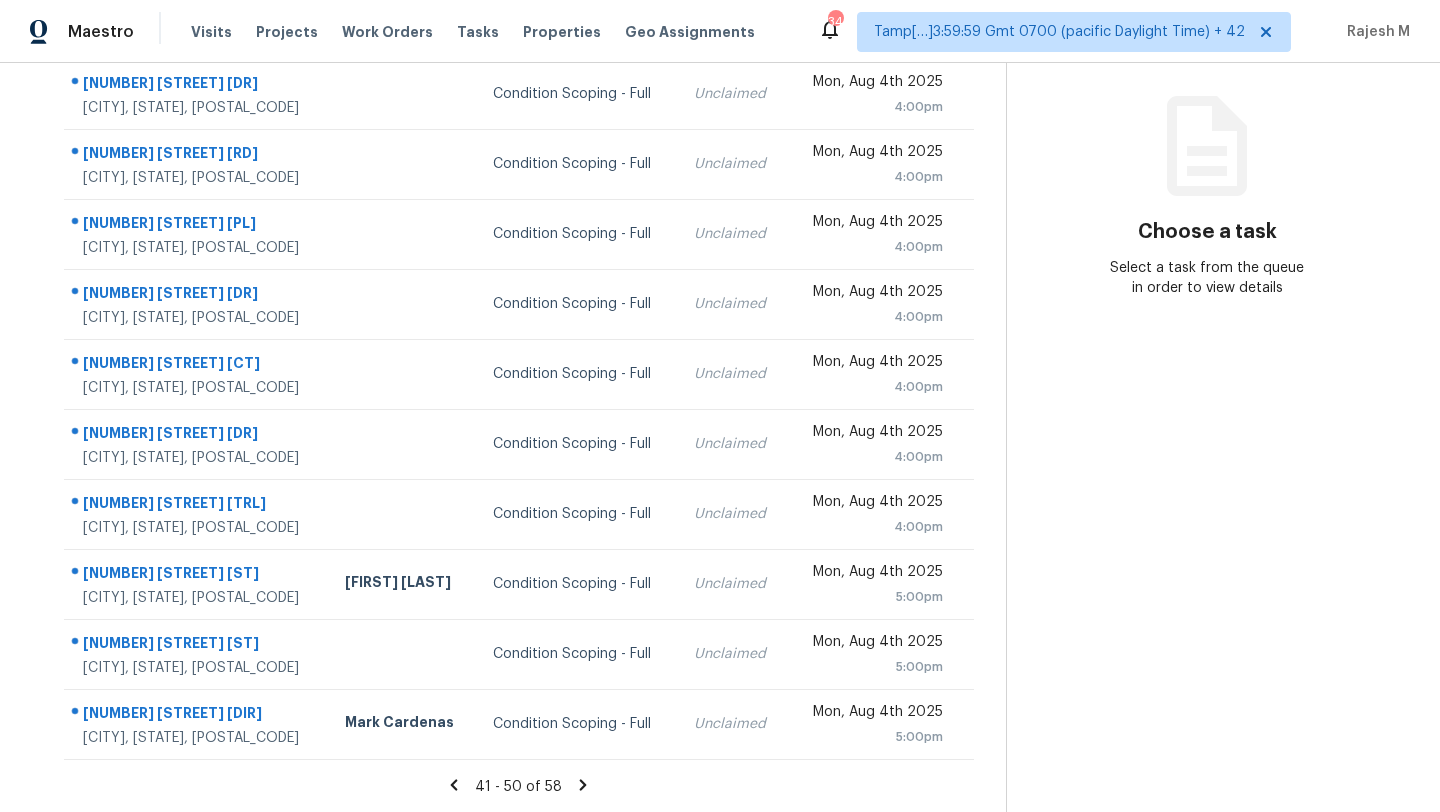 click 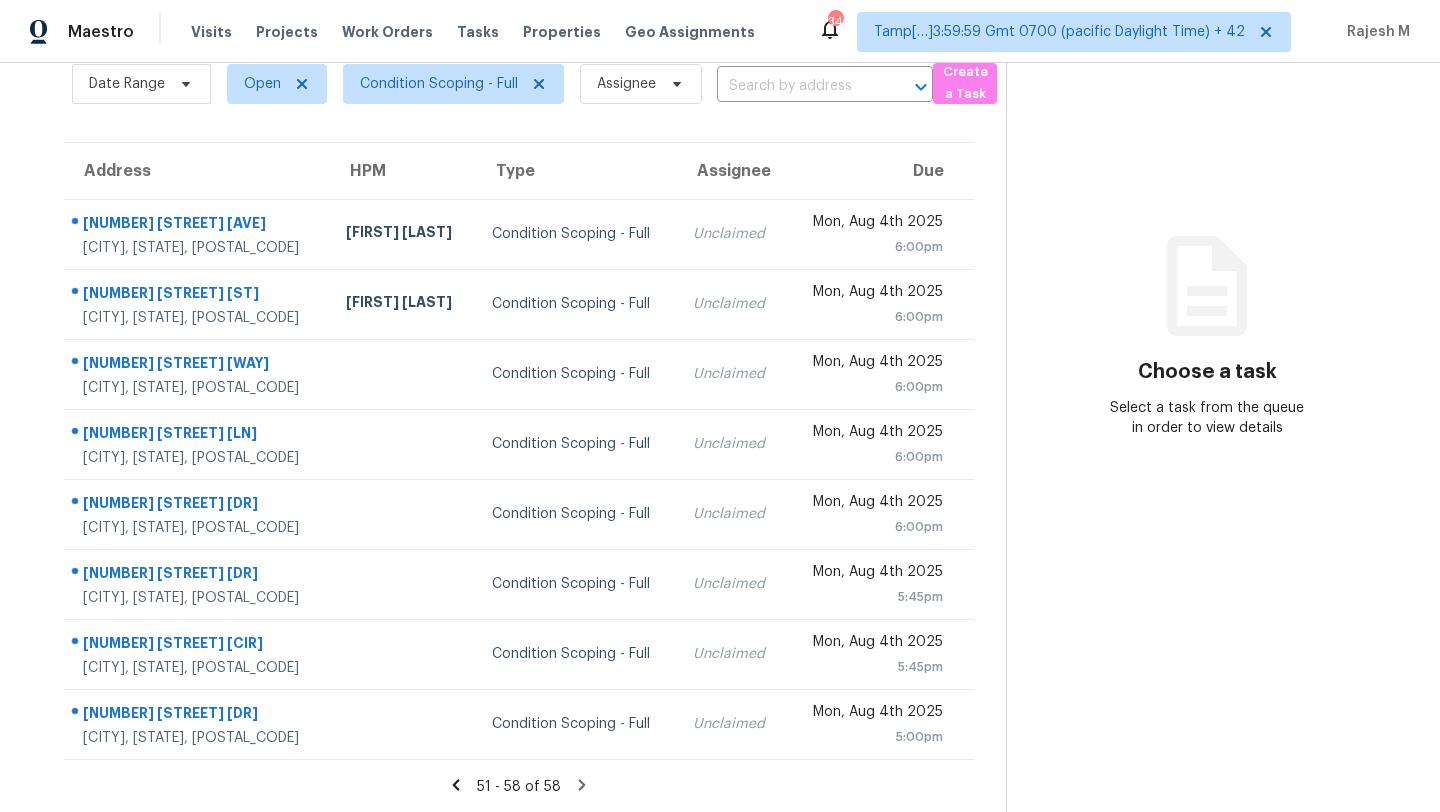 scroll, scrollTop: 0, scrollLeft: 0, axis: both 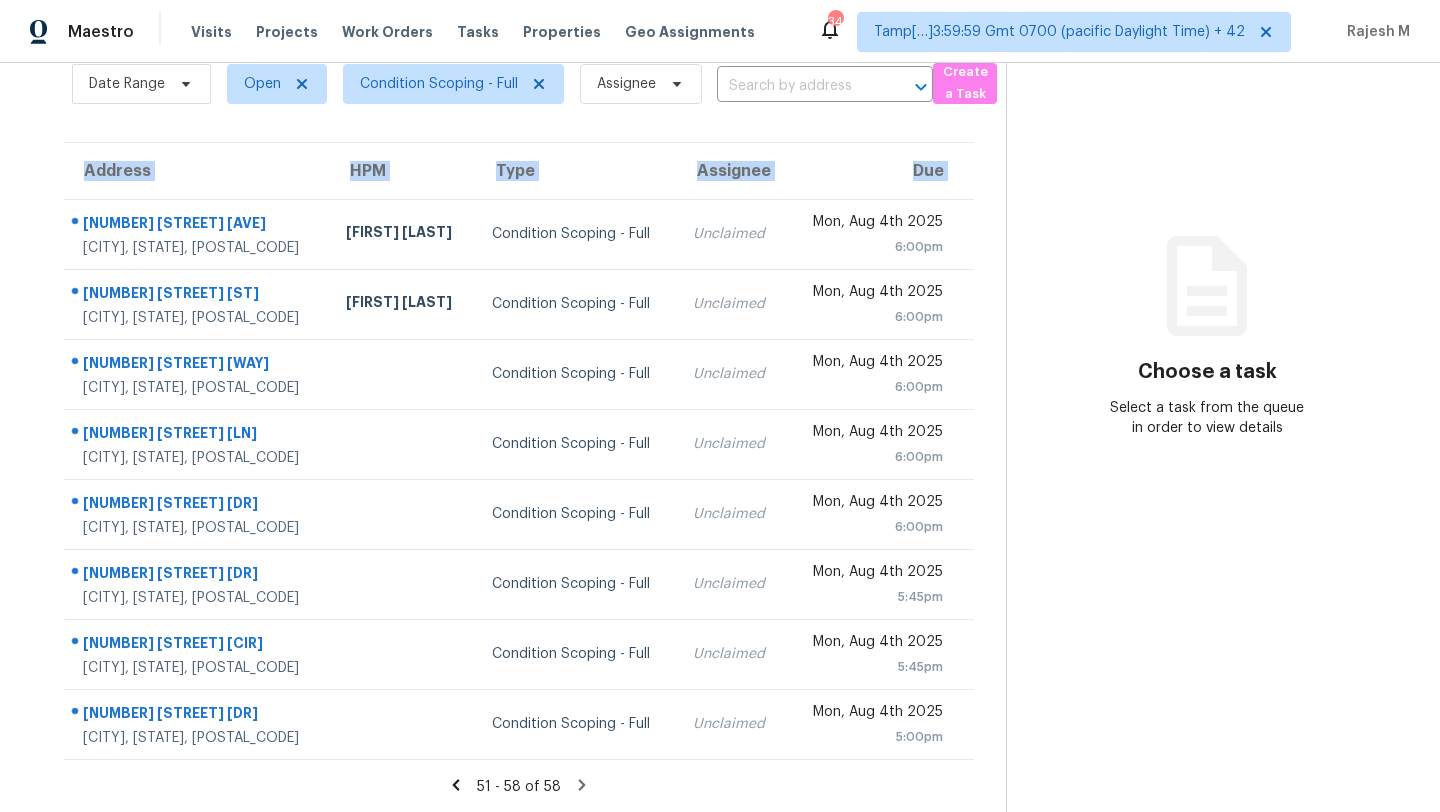 drag, startPoint x: 71, startPoint y: 299, endPoint x: 996, endPoint y: 738, distance: 1023.8877 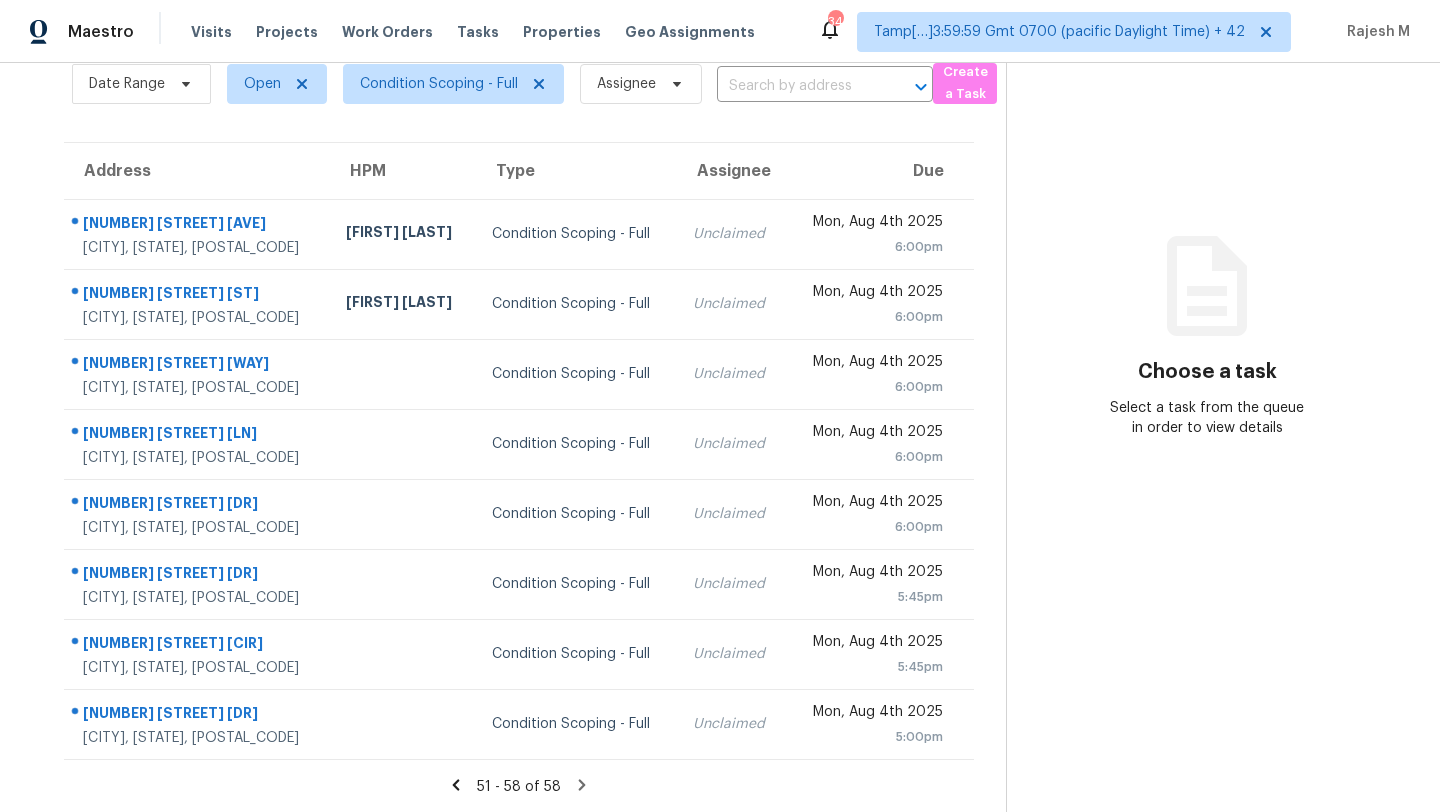 click 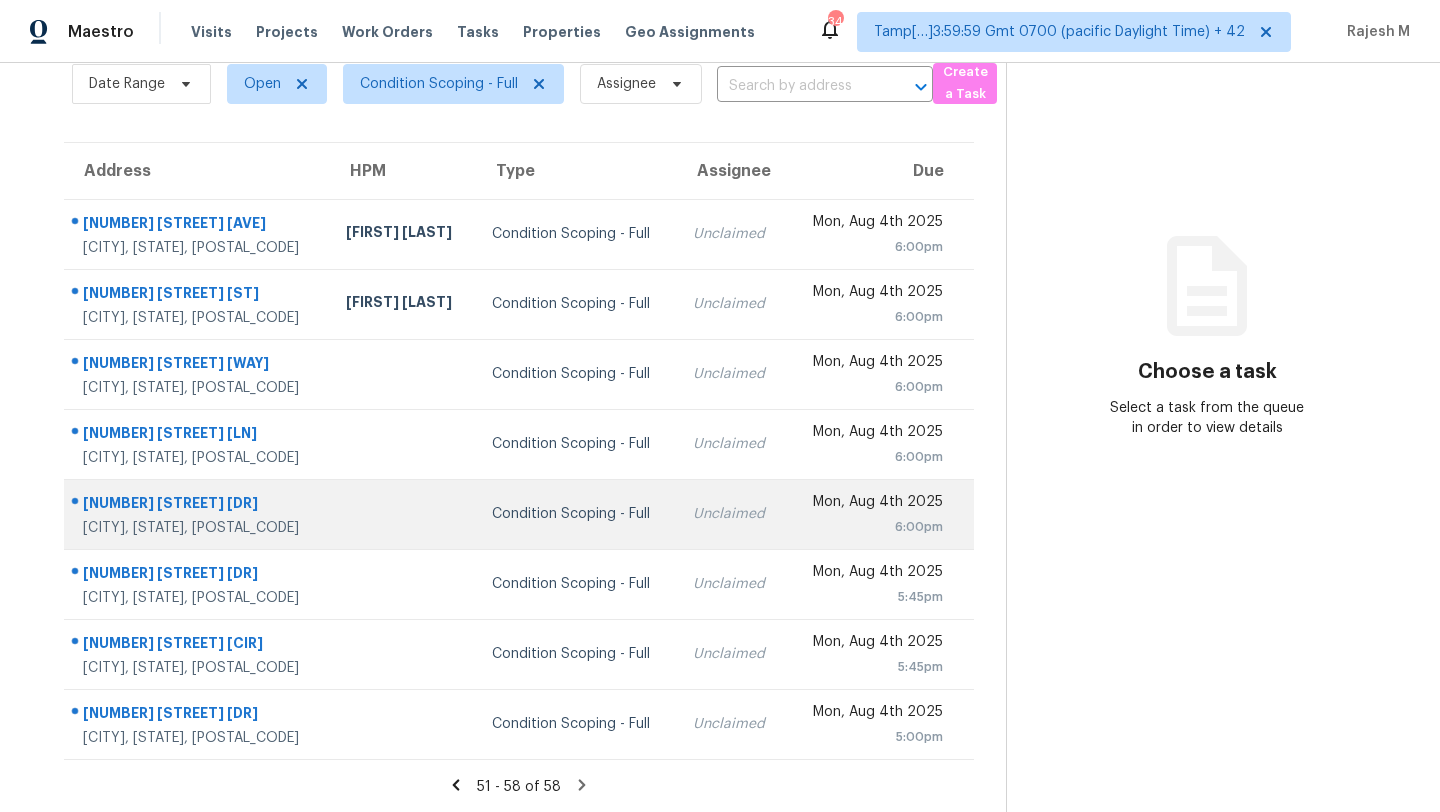 scroll, scrollTop: 0, scrollLeft: 0, axis: both 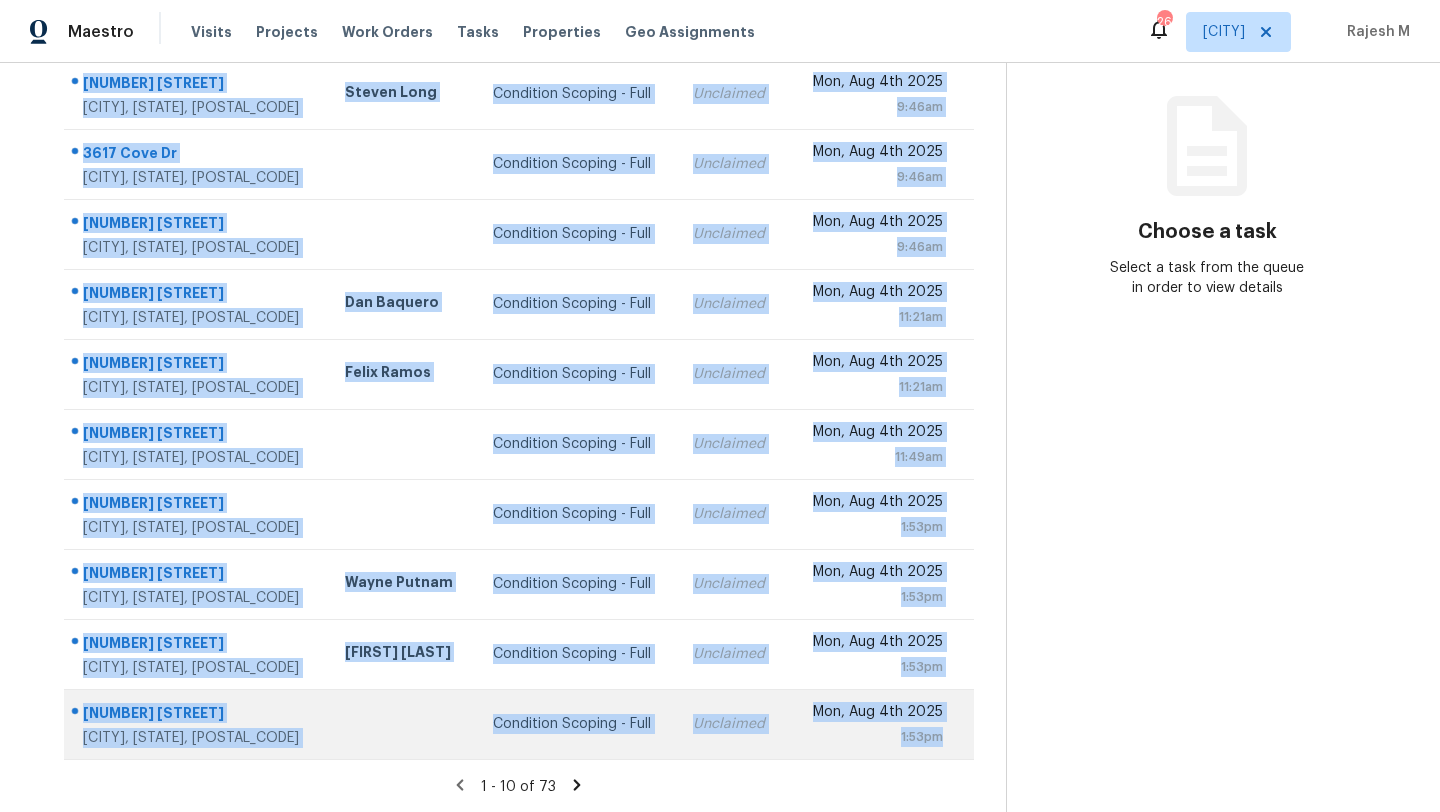 drag, startPoint x: 65, startPoint y: 246, endPoint x: 949, endPoint y: 737, distance: 1011.2057 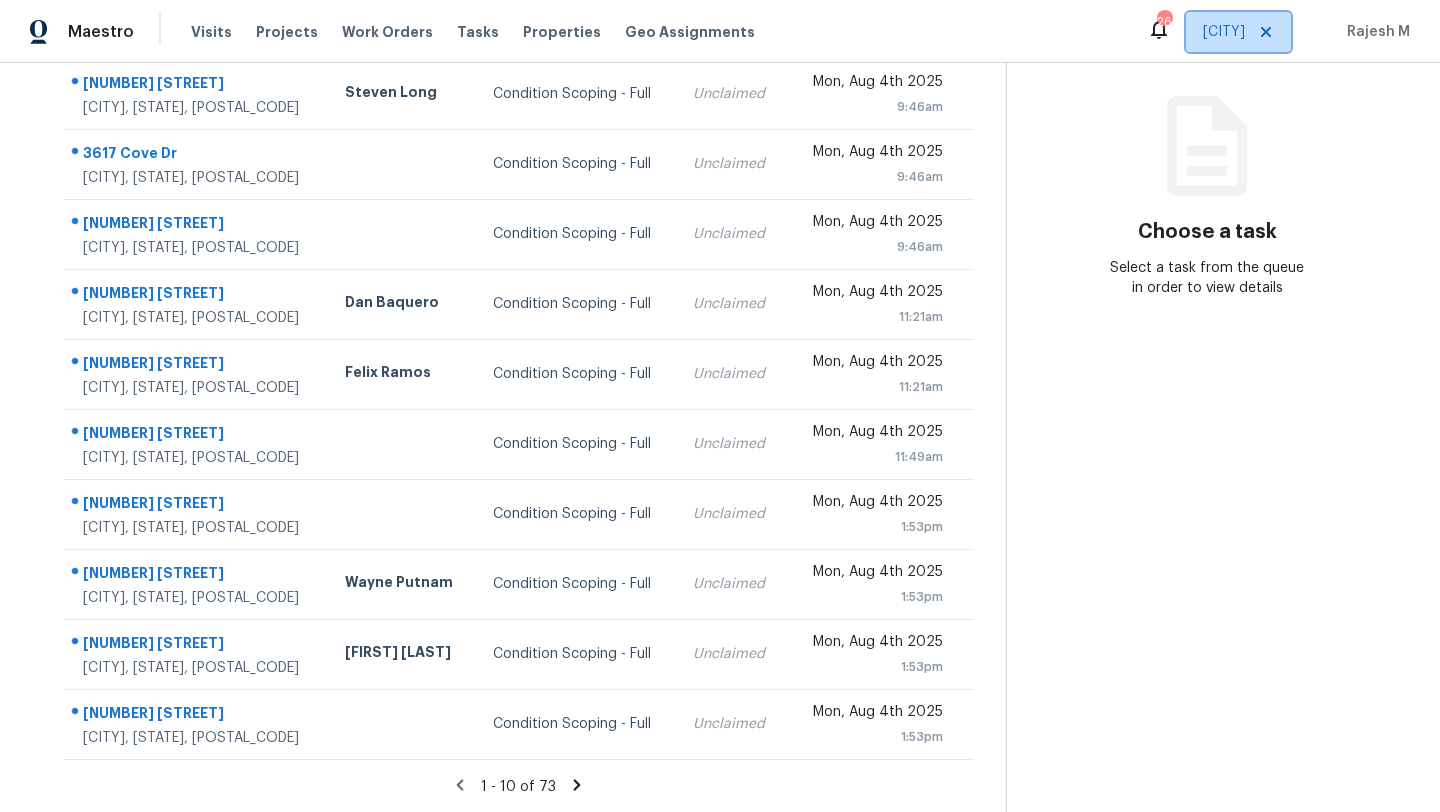 click on "[CITY]" at bounding box center [1224, 32] 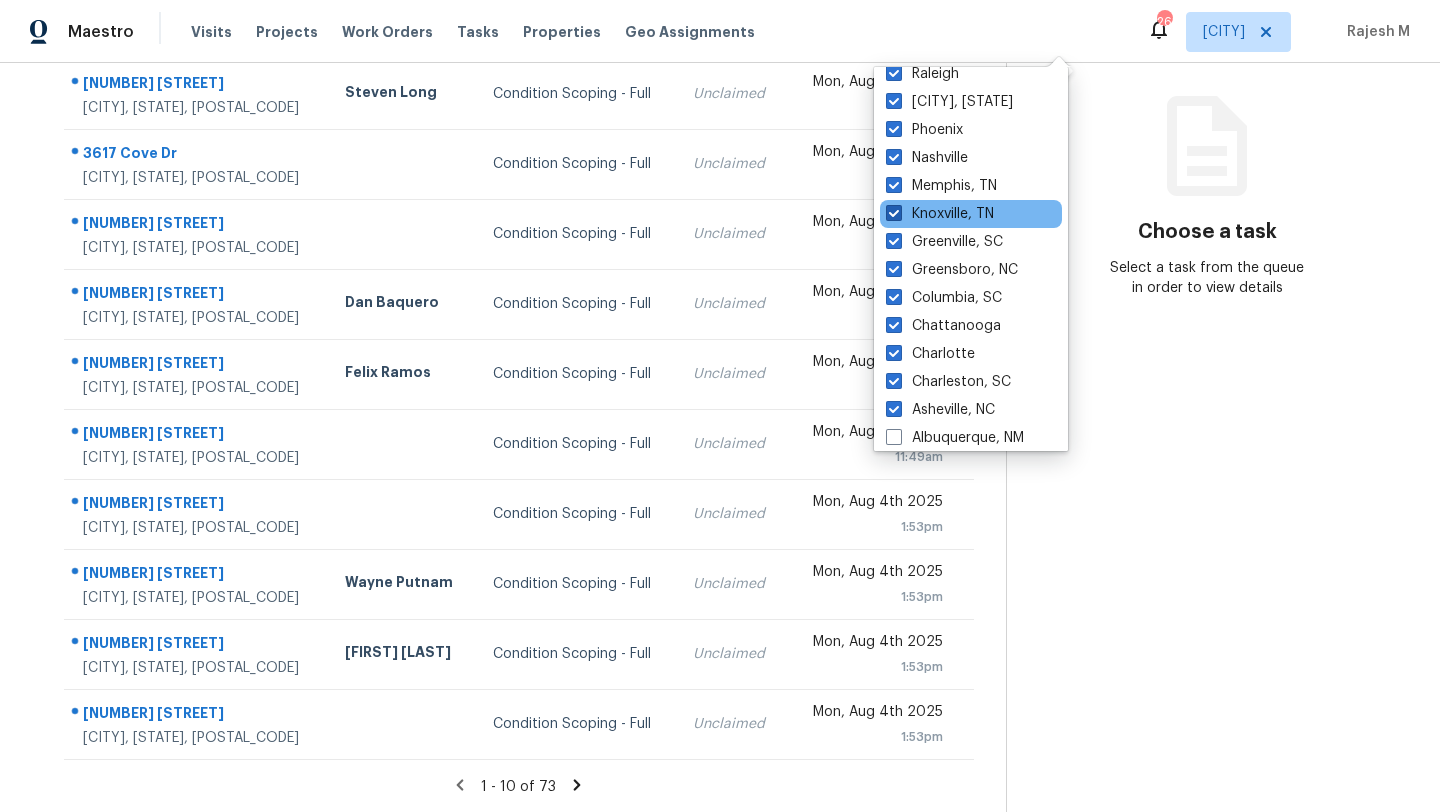 scroll, scrollTop: 0, scrollLeft: 0, axis: both 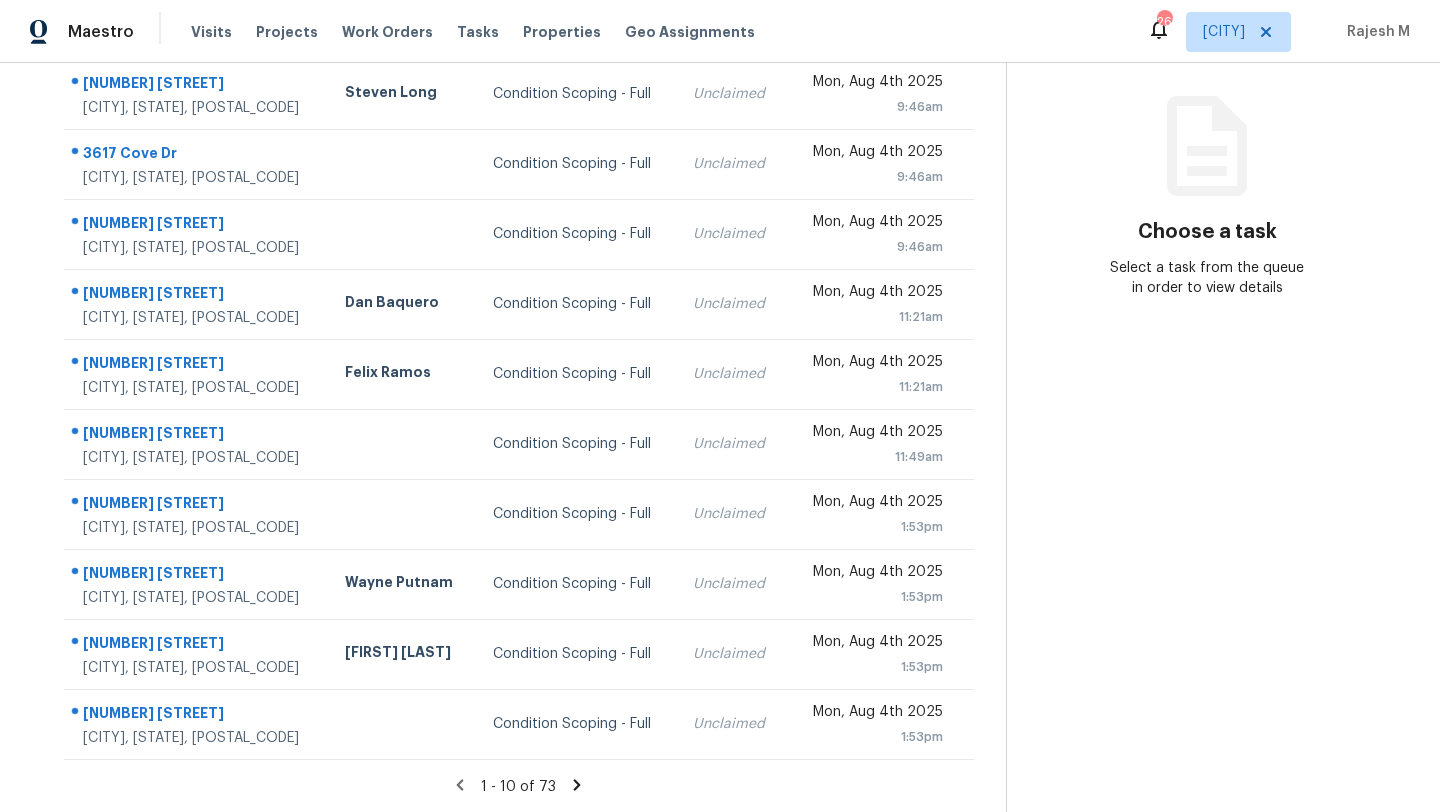 click on "Address HPM Type Assignee Due 1520 S Abrego Dr   [CITY], [STATE], [POSTAL_CODE] [FIRST] [LAST] Condition Scoping - Full Unclaimed Mon, Aug 4th 2025 9:46am 3617 Cove Dr   [CITY], [STATE], [POSTAL_CODE] Condition Scoping - Full Unclaimed Mon, Aug 4th 2025 9:46am 5024 Dawn Piper Dr   [CITY], [STATE], [POSTAL_CODE] Condition Scoping - Full Unclaimed Mon, Aug 4th 2025 9:46am 2700 Dellinger Cir   [CITY], [STATE], [POSTAL_CODE] [FIRST] [LAST] Condition Scoping - Full Unclaimed Mon, Aug 4th 2025 11:21am 21925 Priest Rd   [CITY], [STATE], [POSTAL_CODE] [FIRST] [LAST] Condition Scoping - Full Unclaimed Mon, Aug 4th 2025 11:21am 1416 Blueberry Ln   [CITY], [STATE], [POSTAL_CODE] Condition Scoping - Full Unclaimed Mon, Aug 4th 2025 11:49am 2743 Stockwood Dr   [CITY], [STATE], [POSTAL_CODE] Condition Scoping - Full Unclaimed Mon, Aug 4th 2025 1:53pm 212 Long St   [CITY], [STATE], [POSTAL_CODE] [FIRST] [LAST] Condition Scoping - Full Unclaimed Mon, Aug 4th 2025 1:53pm 3011 Dixie Dr SE   [CITY], [STATE], [POSTAL_CODE] [FIRST] [LAST] Condition Scoping - Full Unclaimed Mon, Aug 4th 2025 1:53pm 116 Deerberry Ln   Unclaimed" at bounding box center [519, 381] 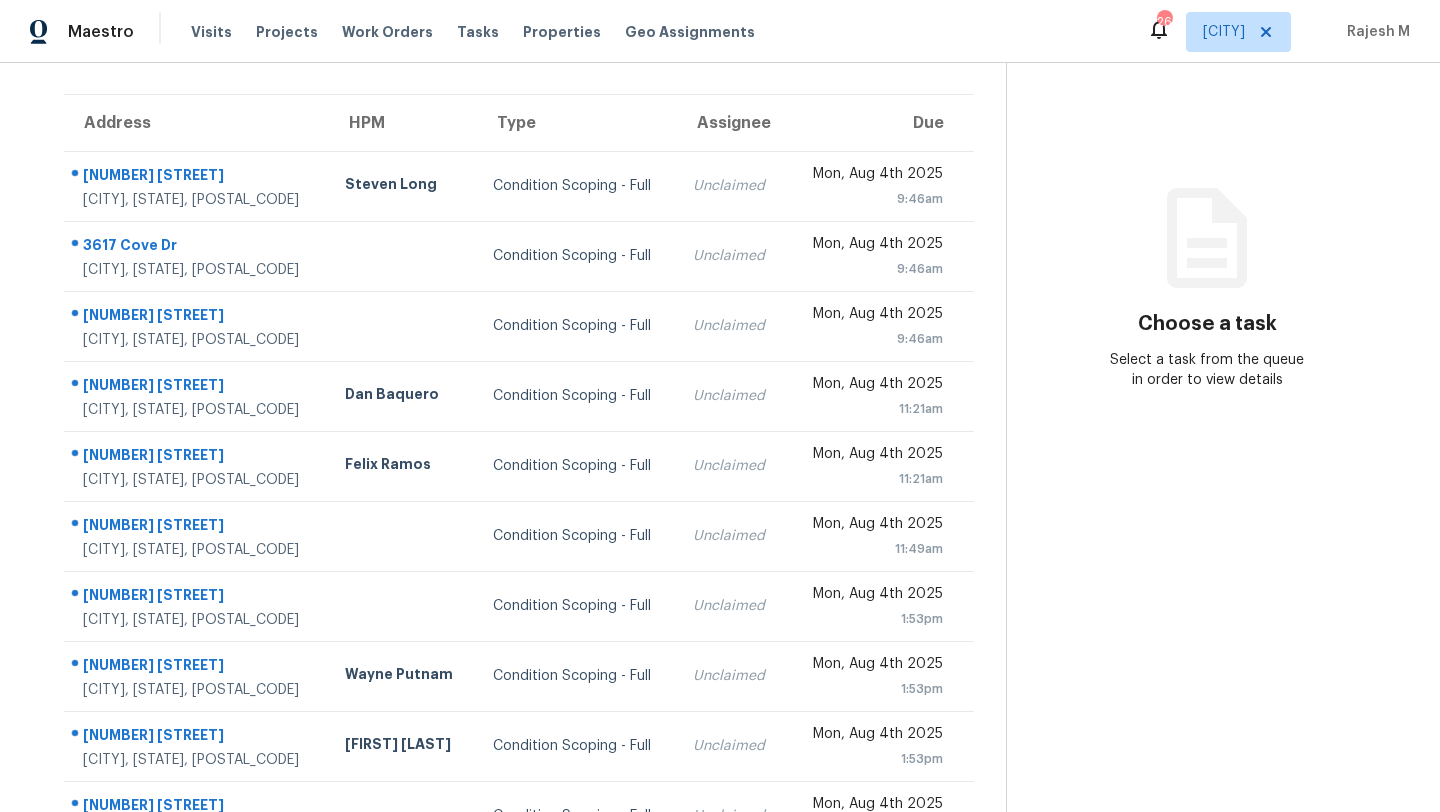 scroll, scrollTop: 67, scrollLeft: 0, axis: vertical 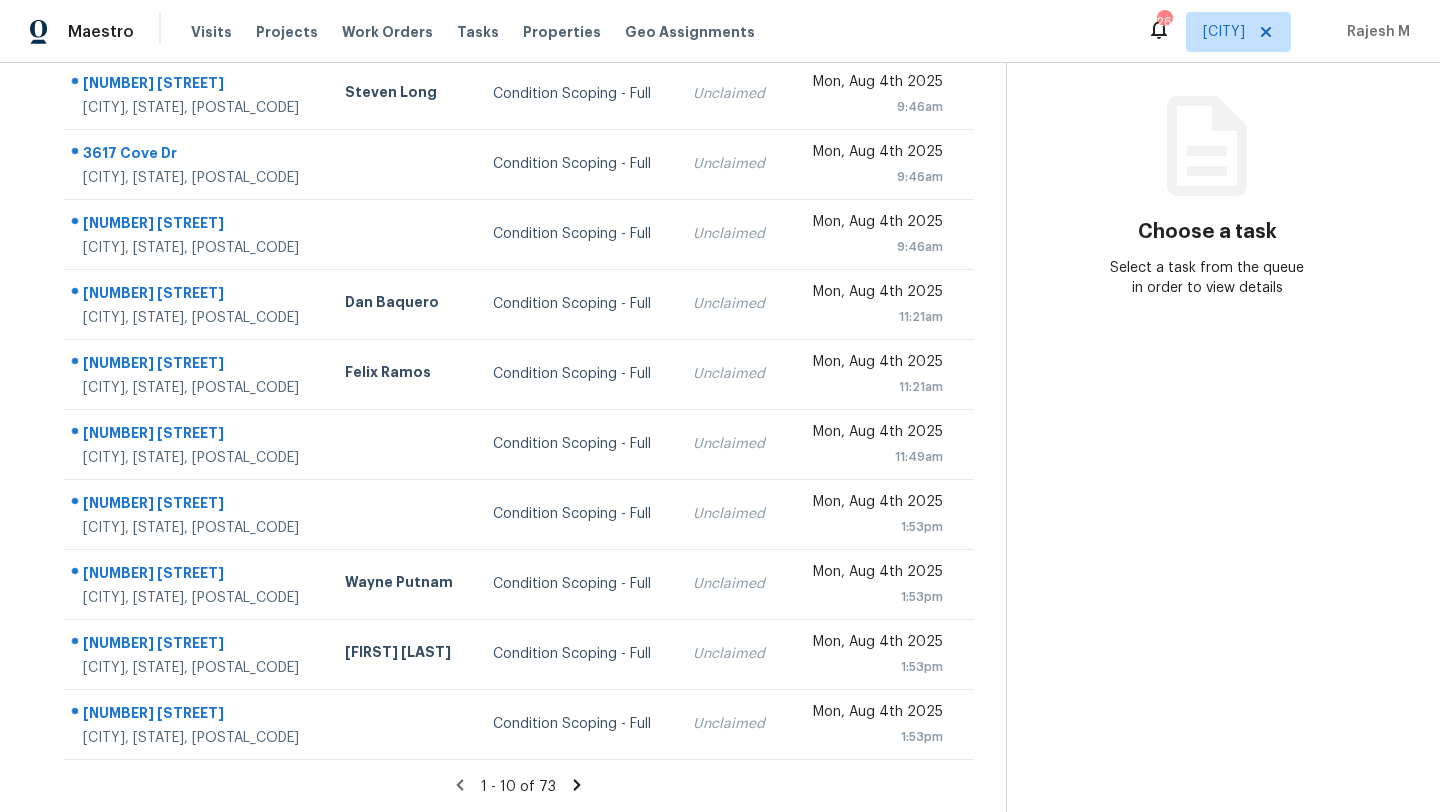 drag, startPoint x: 69, startPoint y: 232, endPoint x: 974, endPoint y: 752, distance: 1043.7552 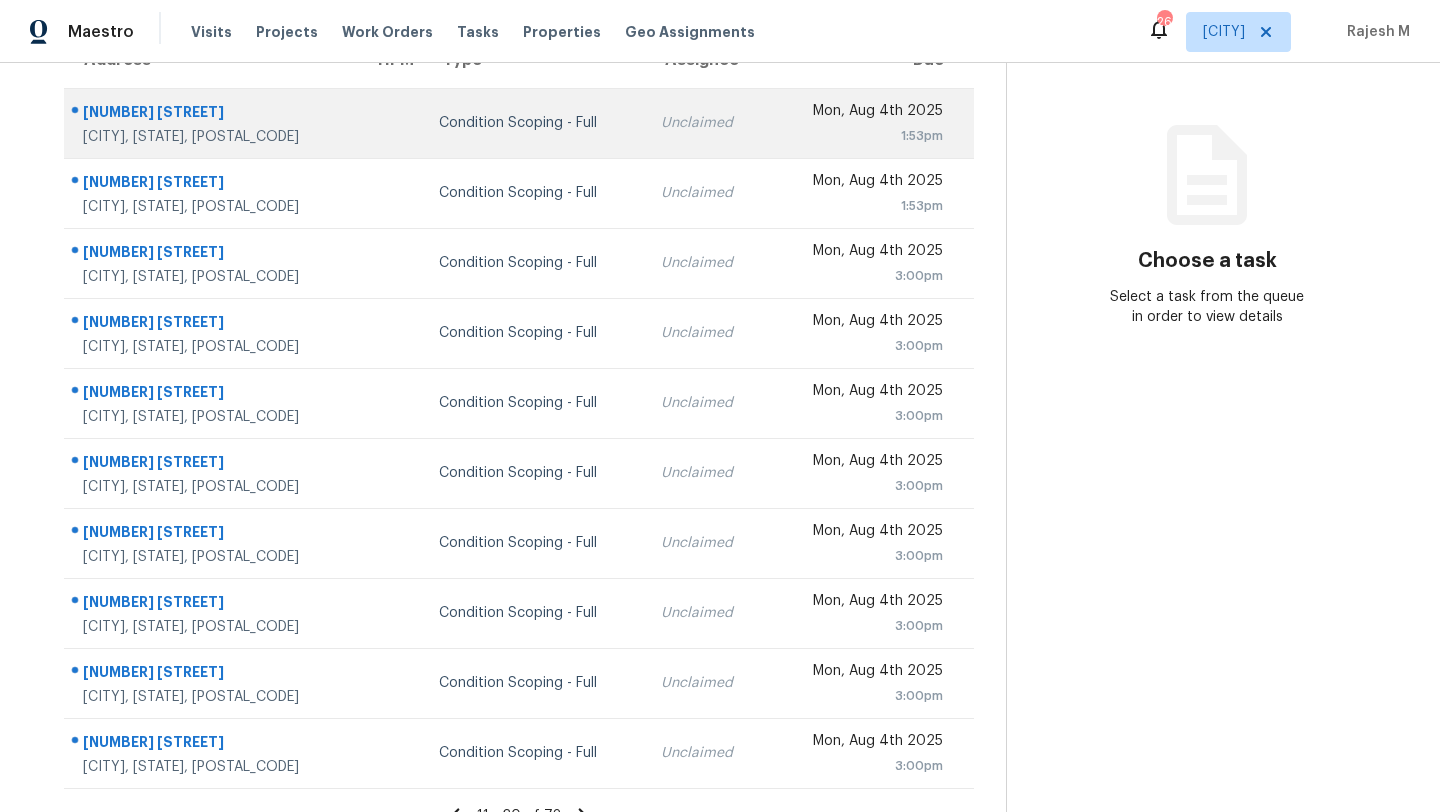scroll, scrollTop: 198, scrollLeft: 0, axis: vertical 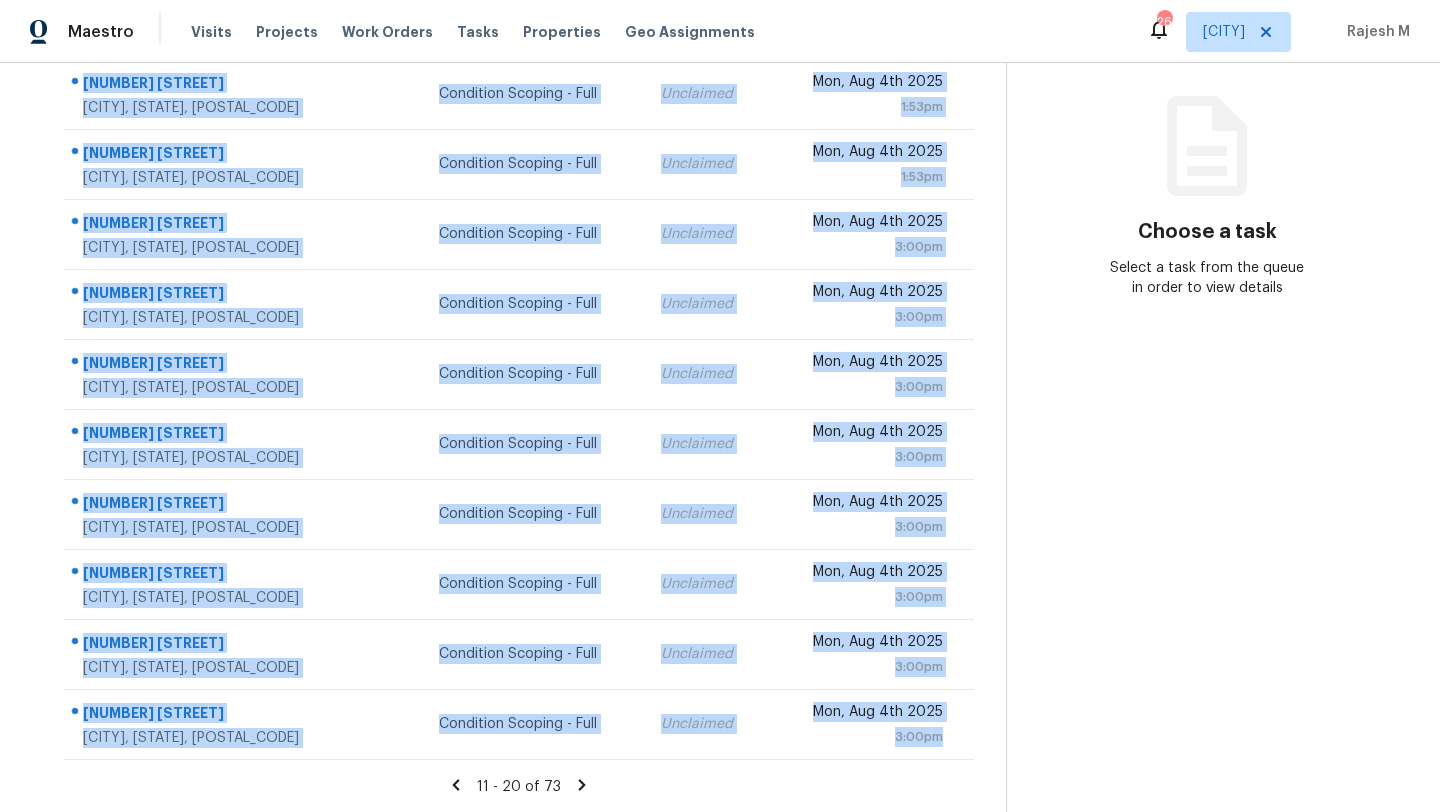 drag, startPoint x: 72, startPoint y: 99, endPoint x: 998, endPoint y: 761, distance: 1138.297 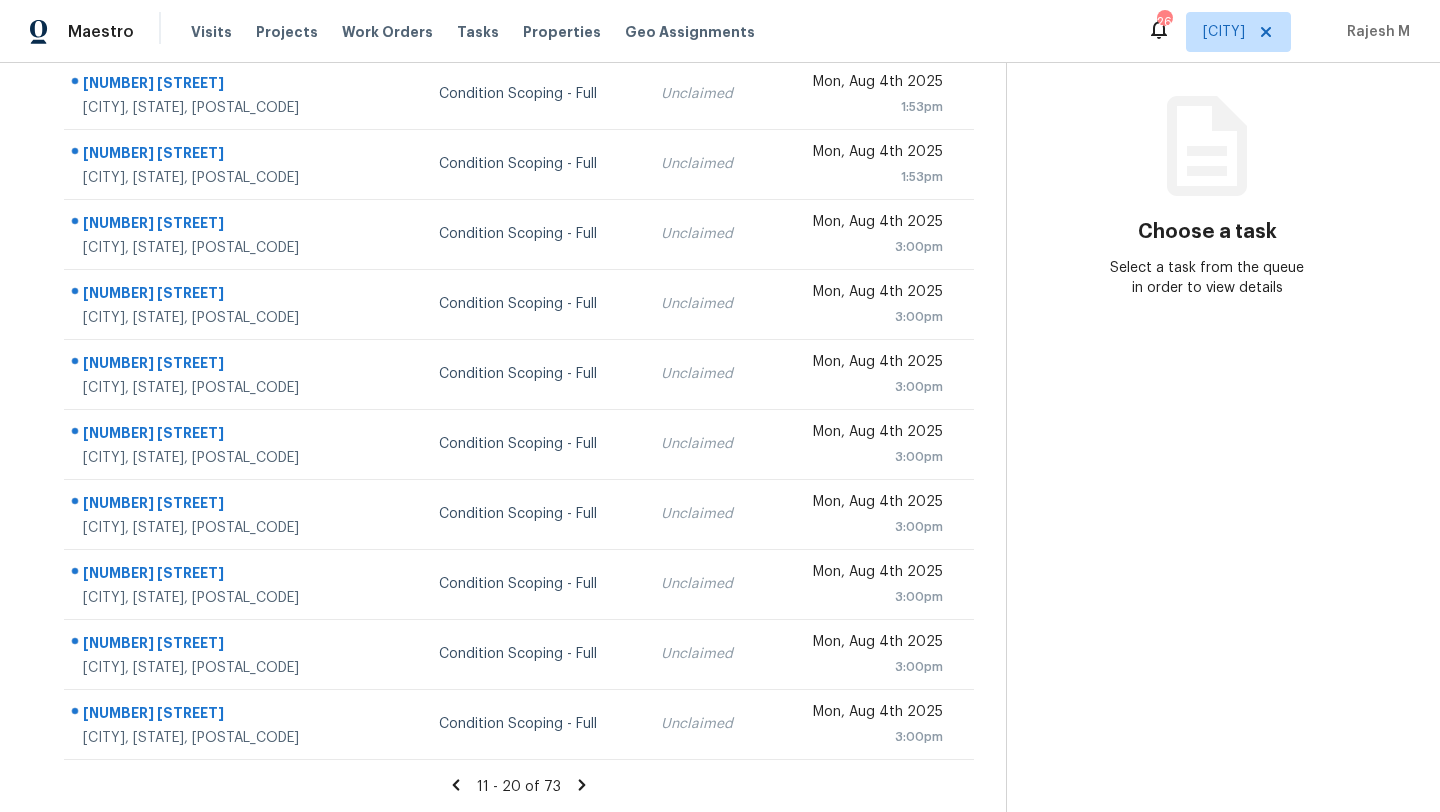 click 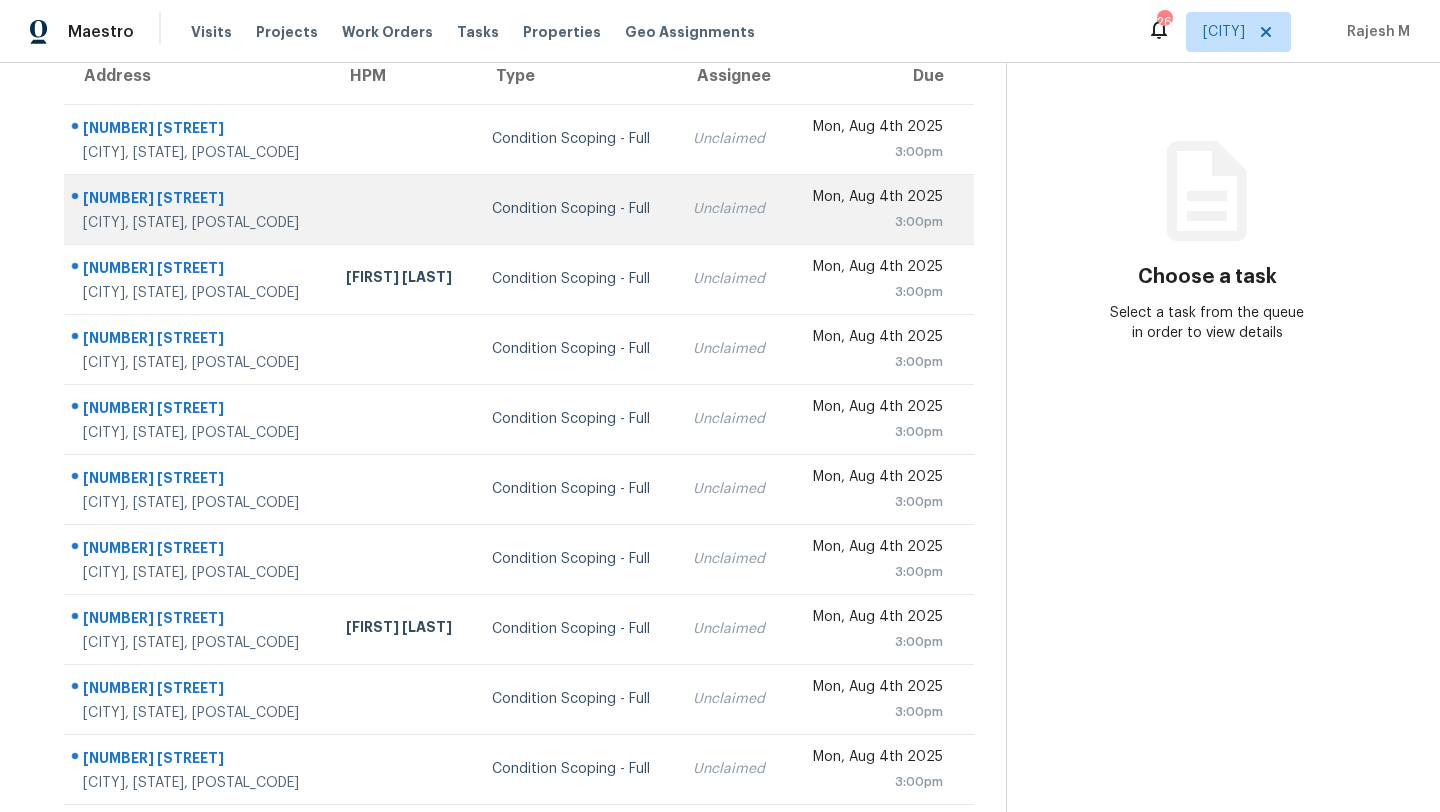 scroll, scrollTop: 95, scrollLeft: 0, axis: vertical 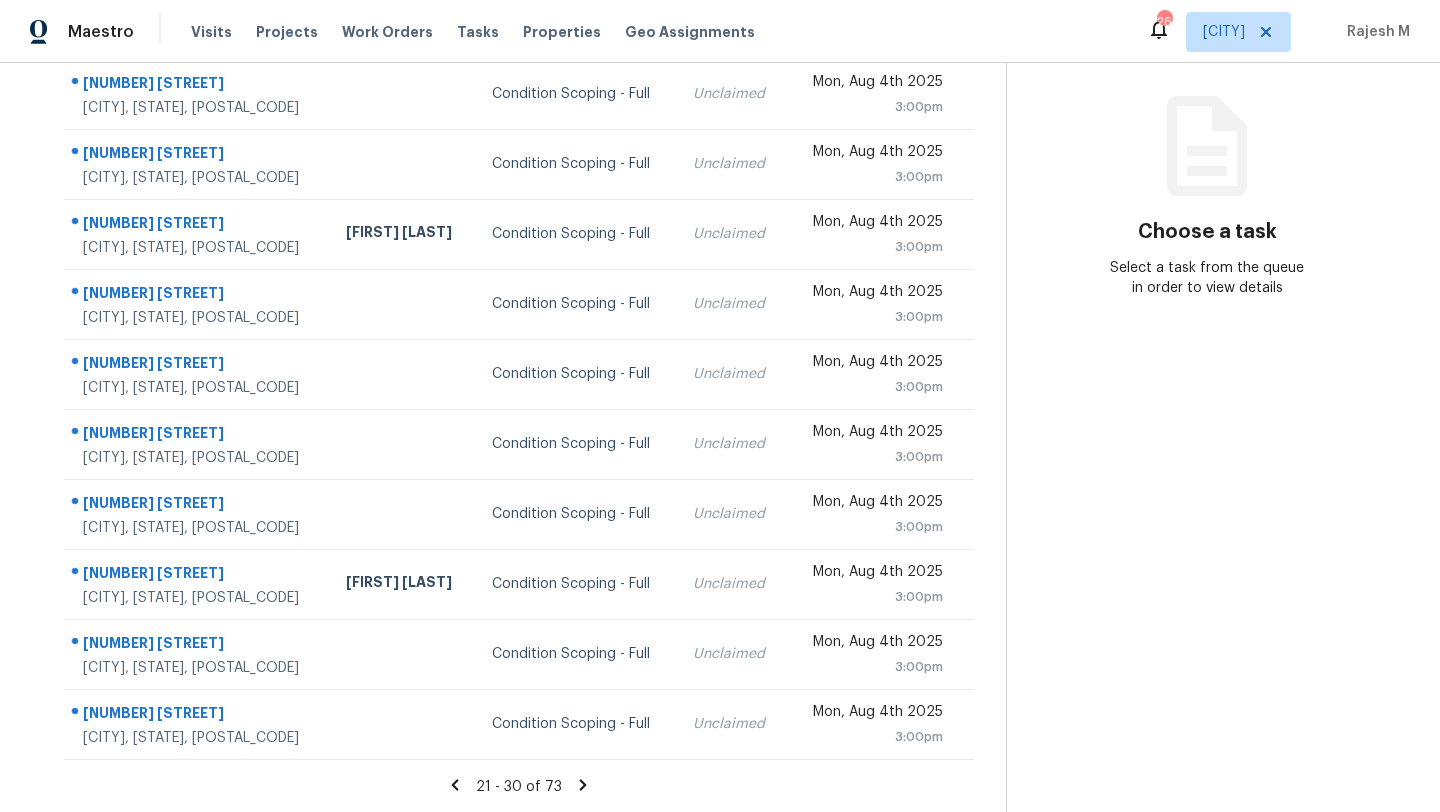 drag, startPoint x: 69, startPoint y: 203, endPoint x: 985, endPoint y: 735, distance: 1059.2828 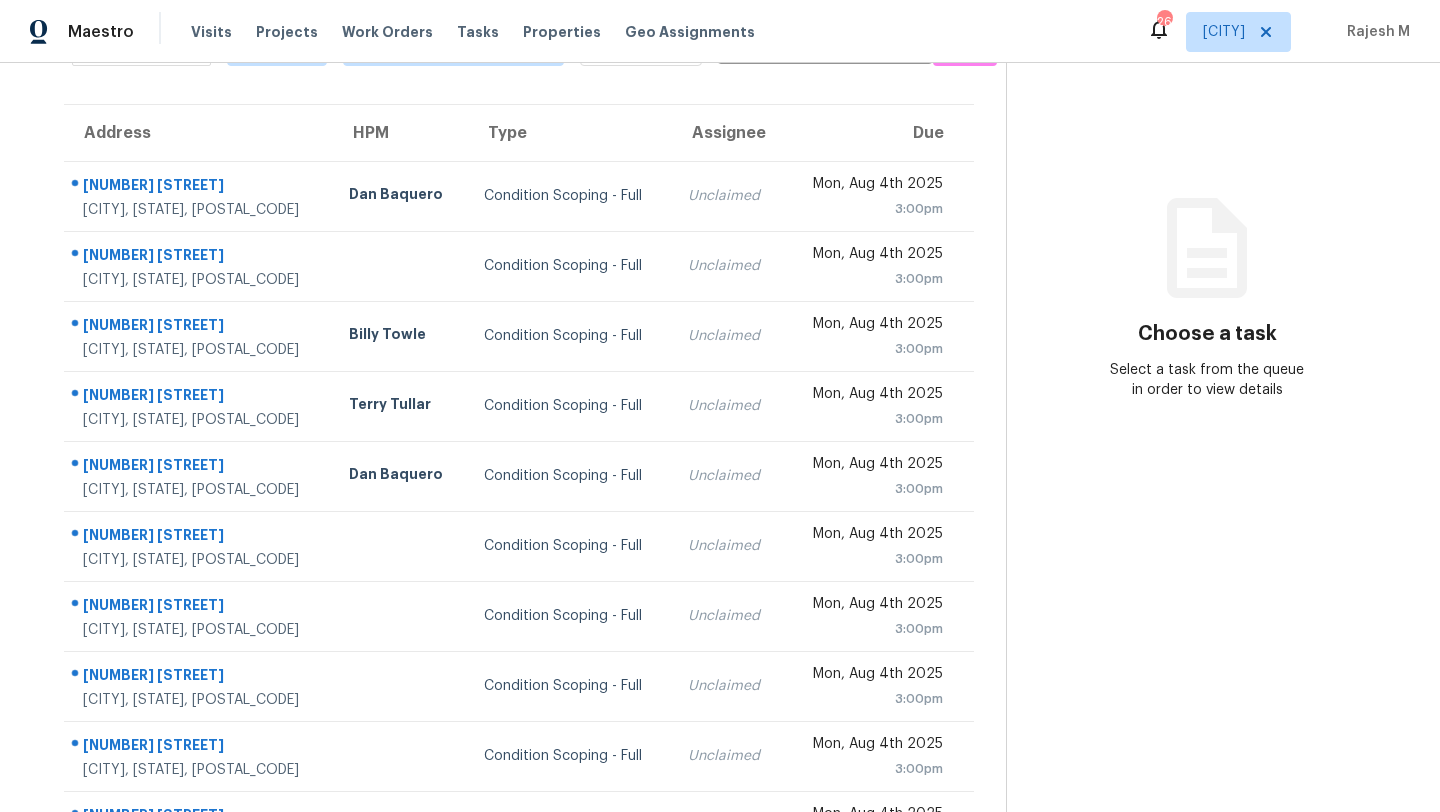 scroll, scrollTop: 66, scrollLeft: 0, axis: vertical 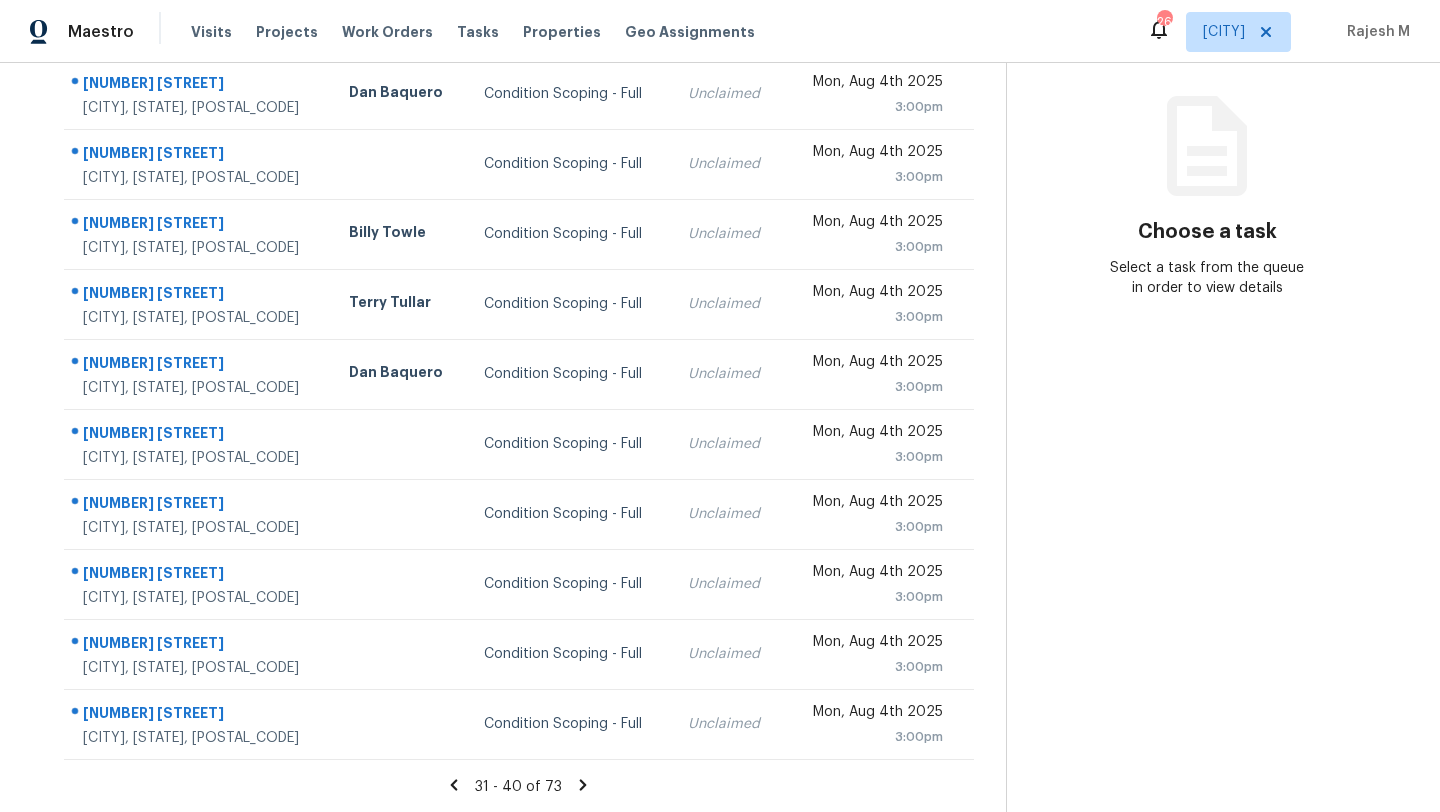 drag, startPoint x: 69, startPoint y: 231, endPoint x: 984, endPoint y: 735, distance: 1044.6248 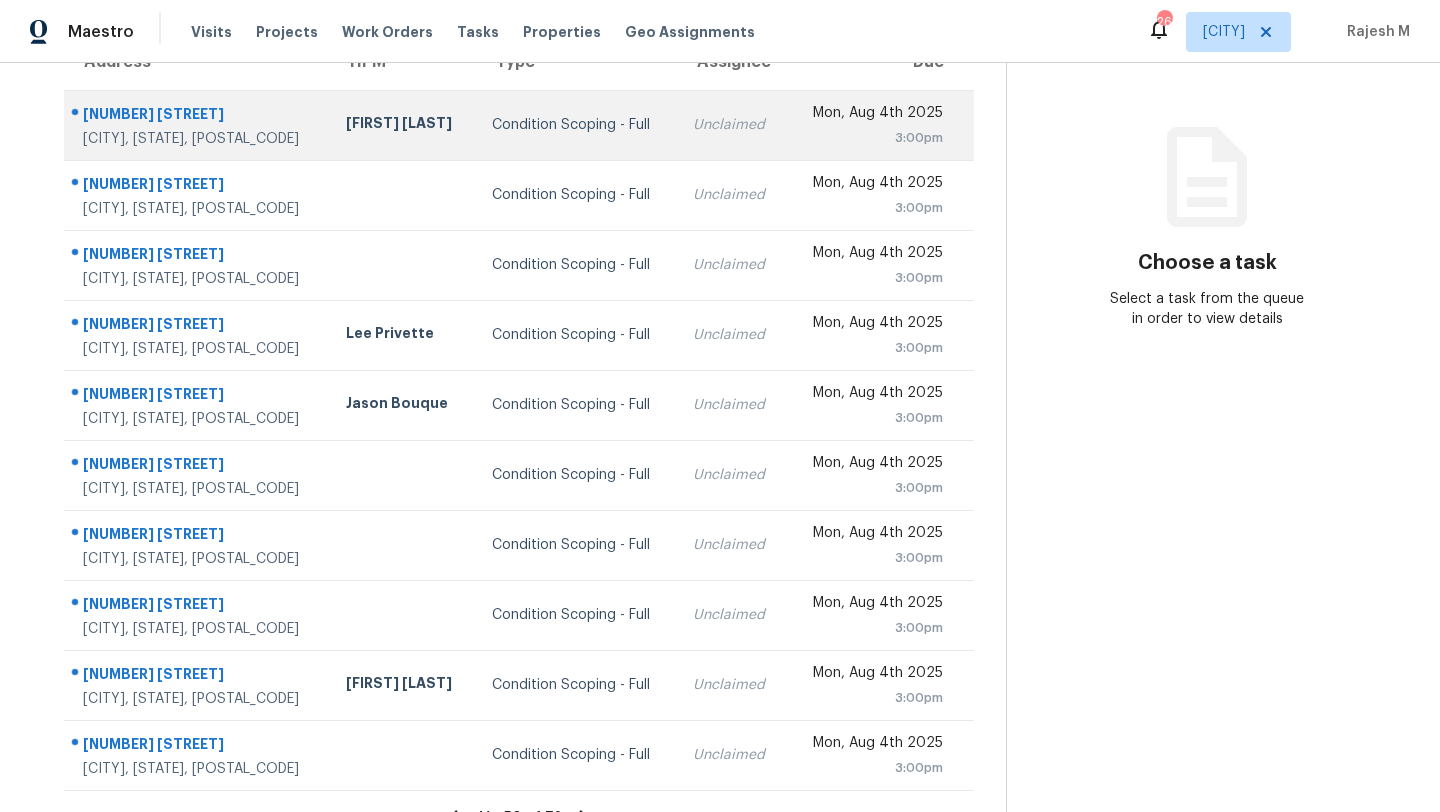 scroll, scrollTop: 174, scrollLeft: 0, axis: vertical 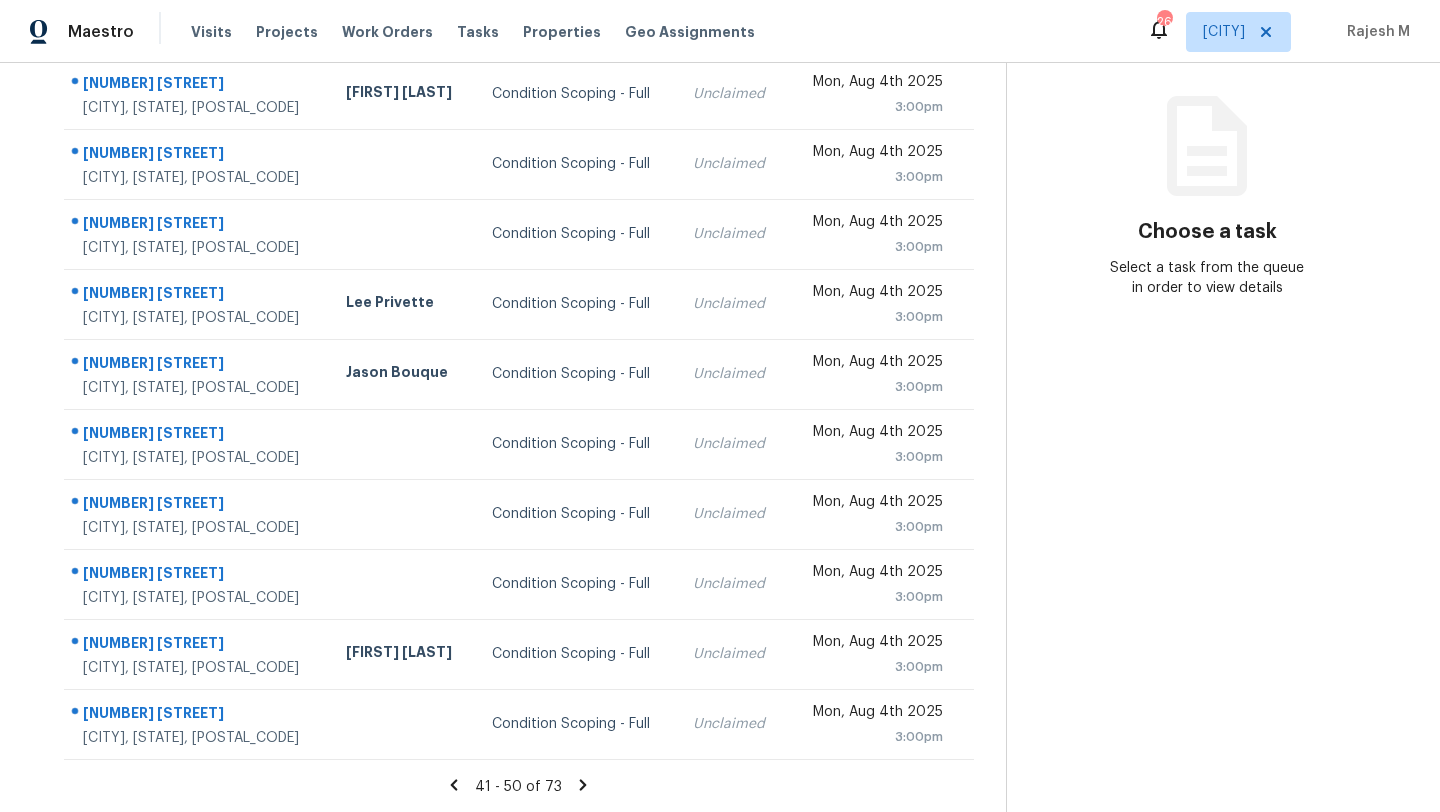 drag, startPoint x: 67, startPoint y: 122, endPoint x: 981, endPoint y: 743, distance: 1105.0054 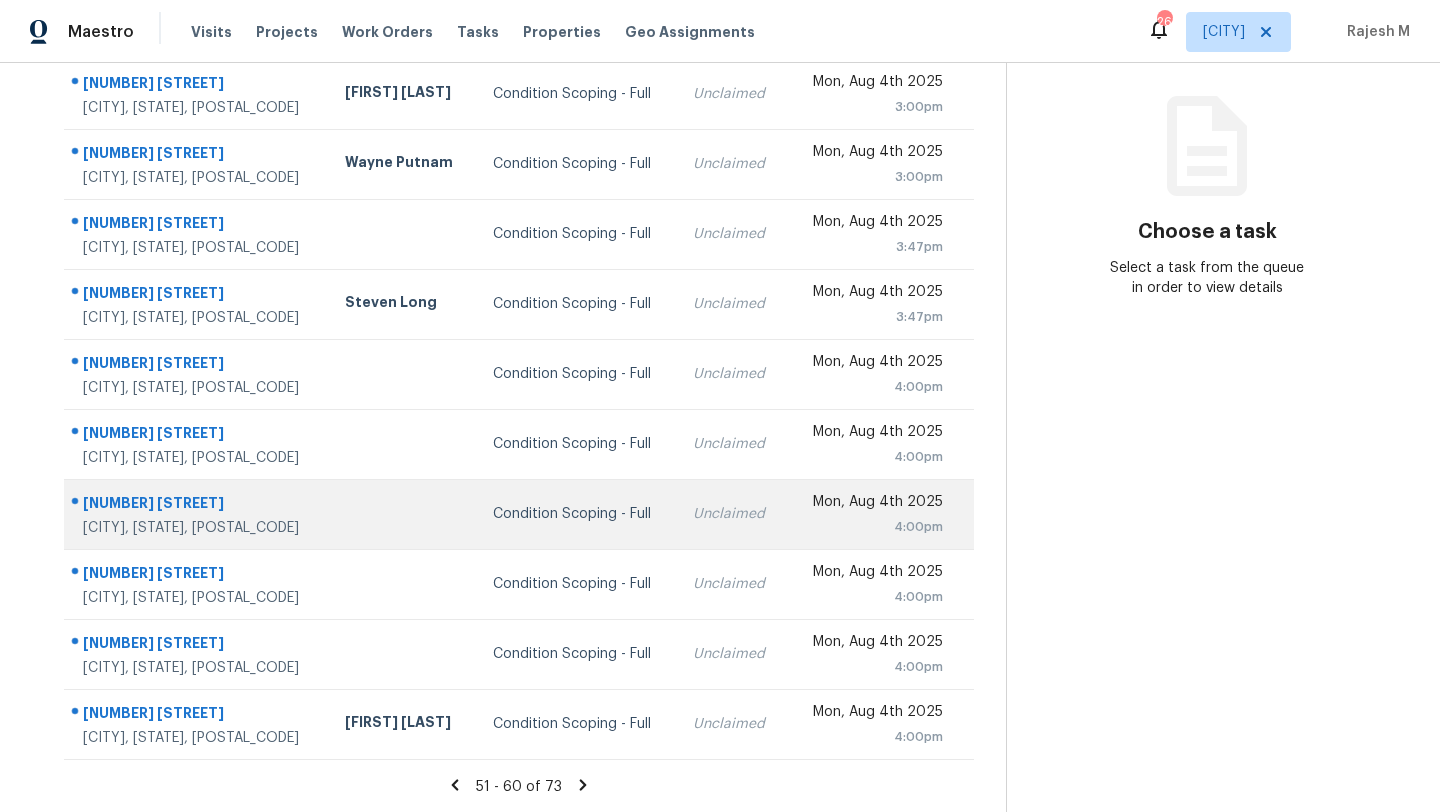 scroll, scrollTop: 118, scrollLeft: 0, axis: vertical 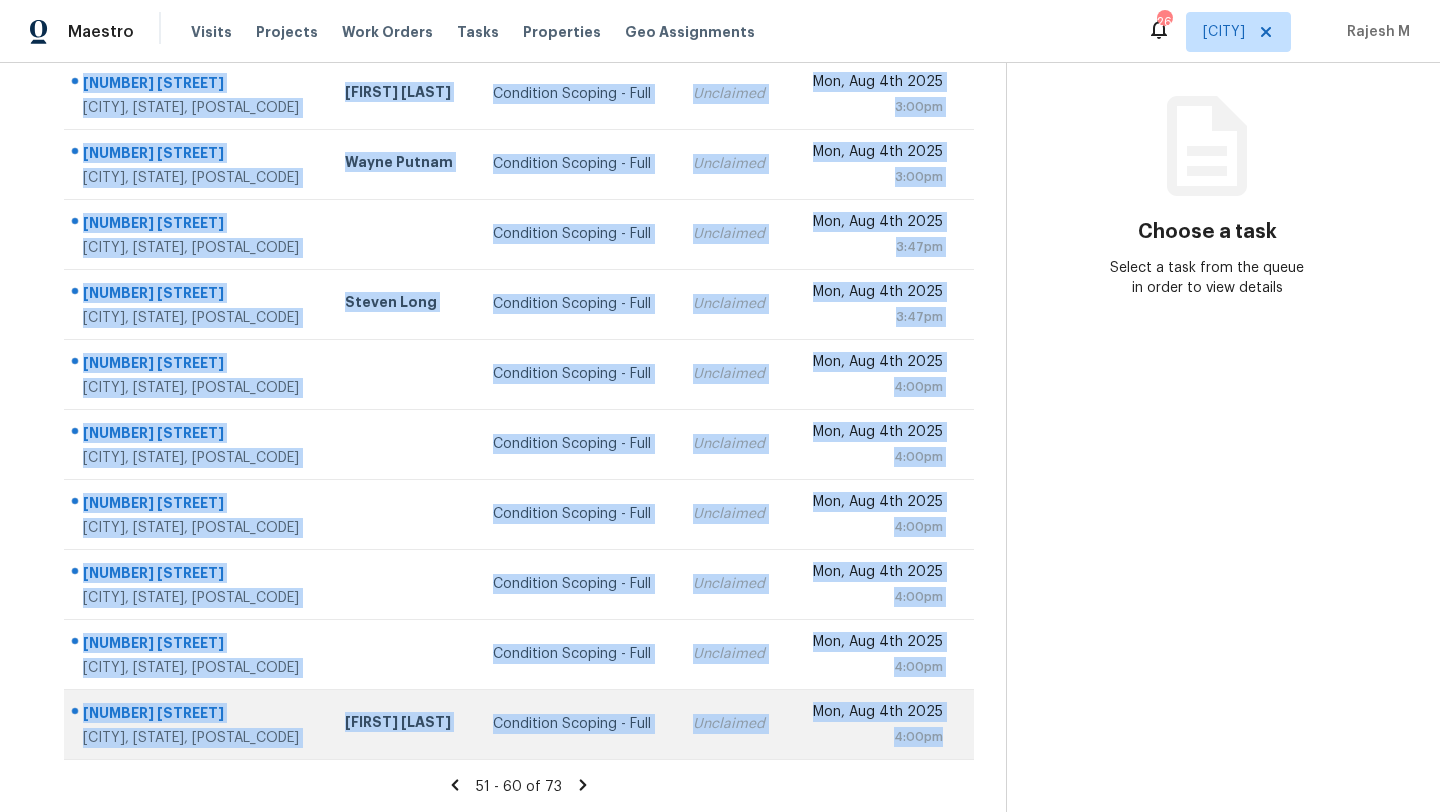 drag, startPoint x: 67, startPoint y: 181, endPoint x: 963, endPoint y: 737, distance: 1054.4913 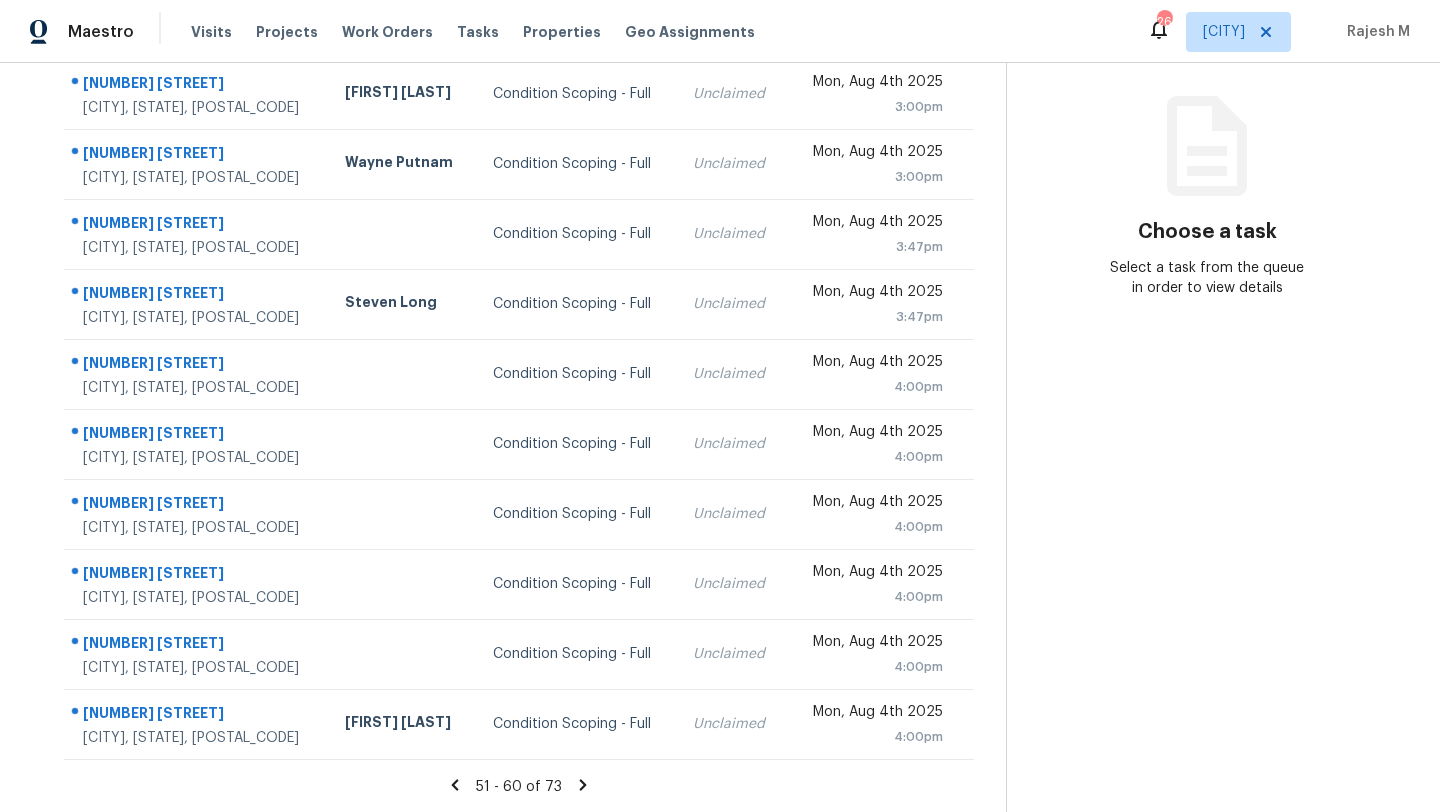 click 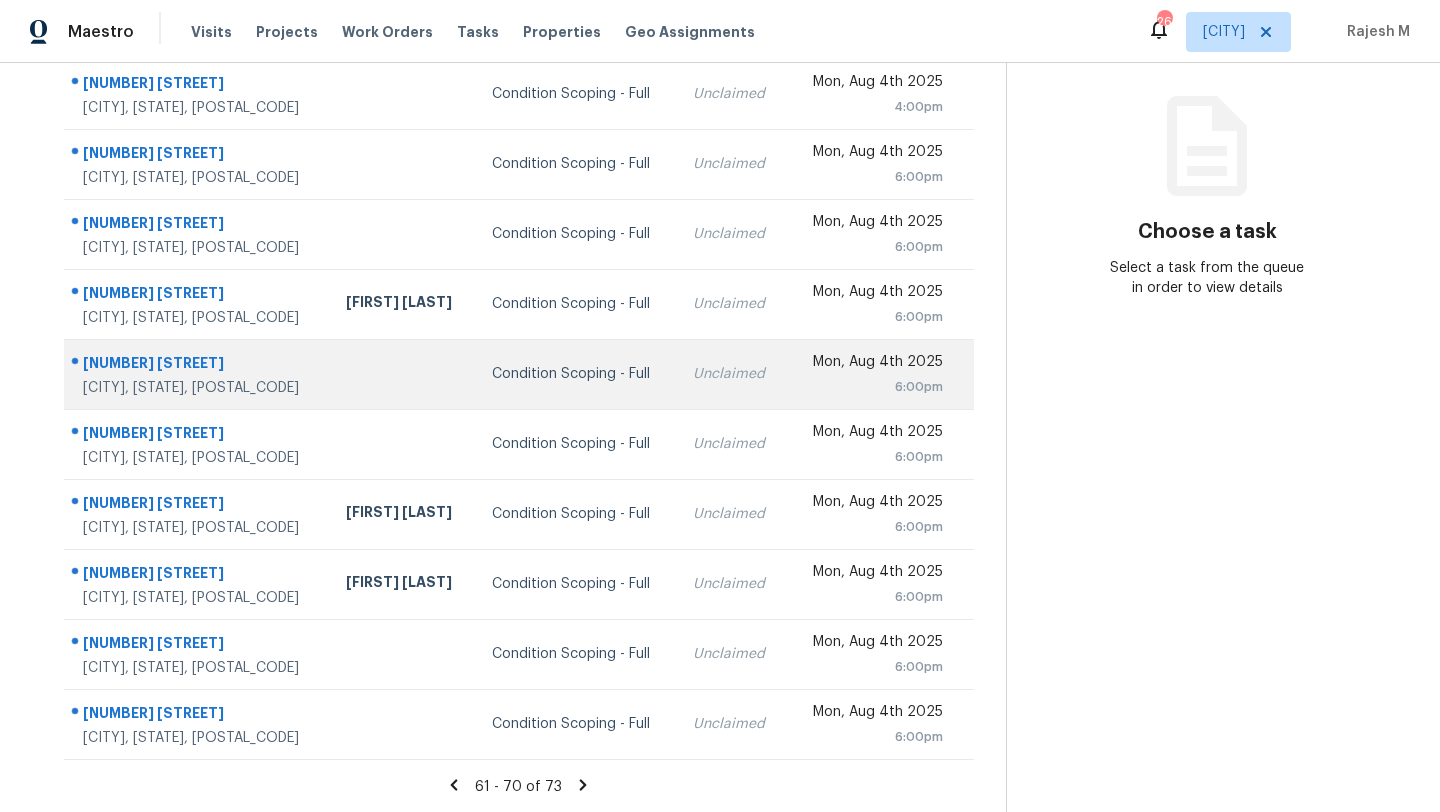 scroll, scrollTop: 108, scrollLeft: 0, axis: vertical 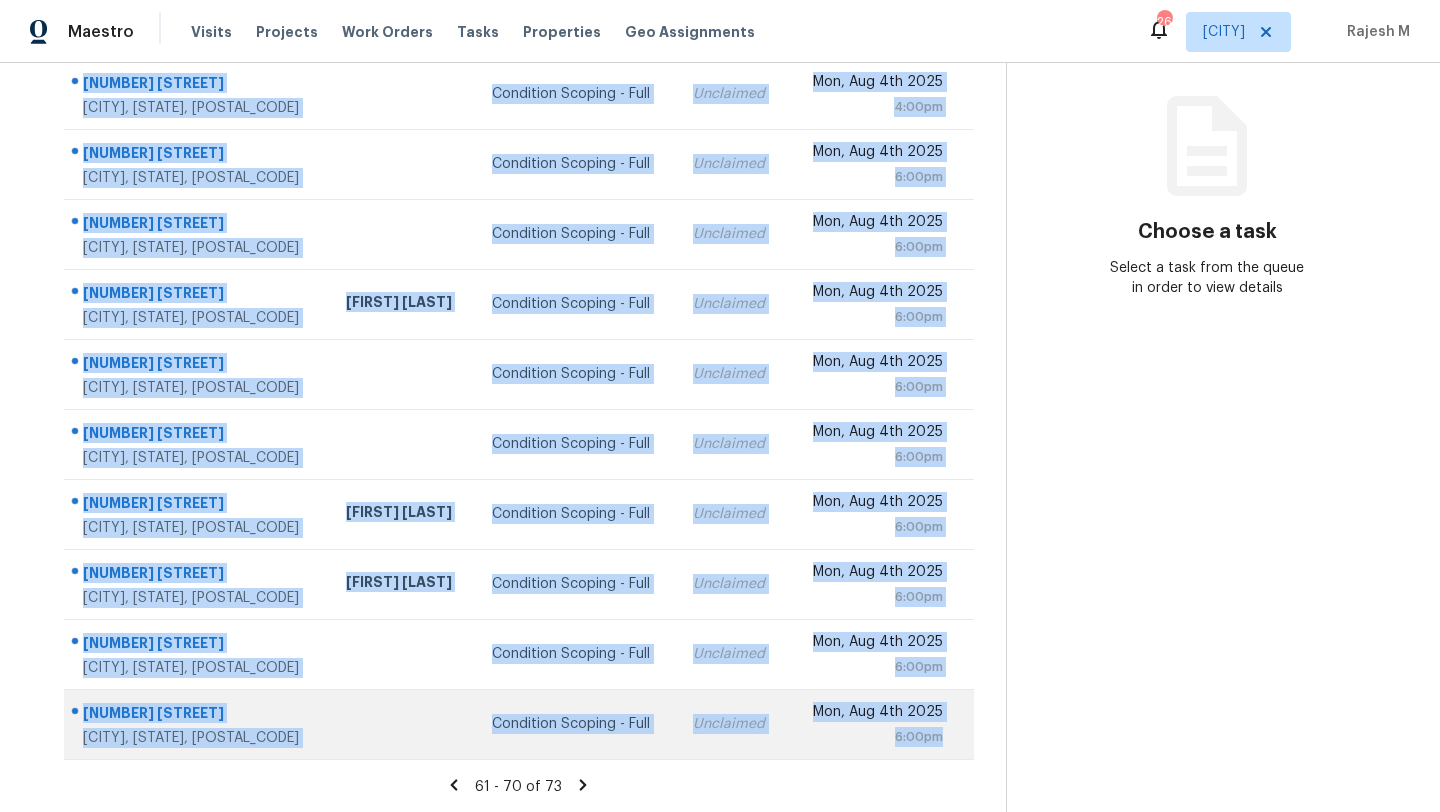 drag, startPoint x: 69, startPoint y: 191, endPoint x: 969, endPoint y: 728, distance: 1048.031 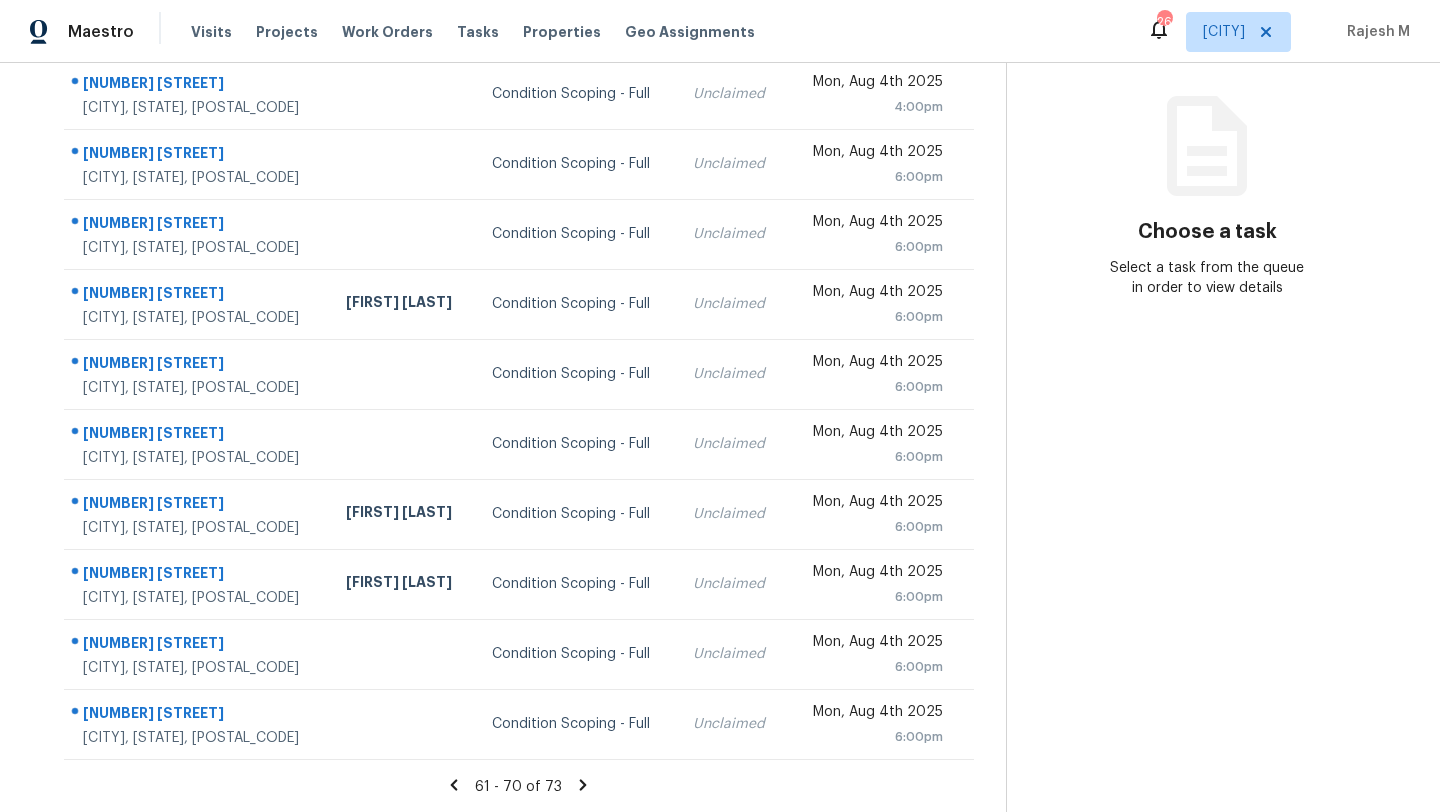 click 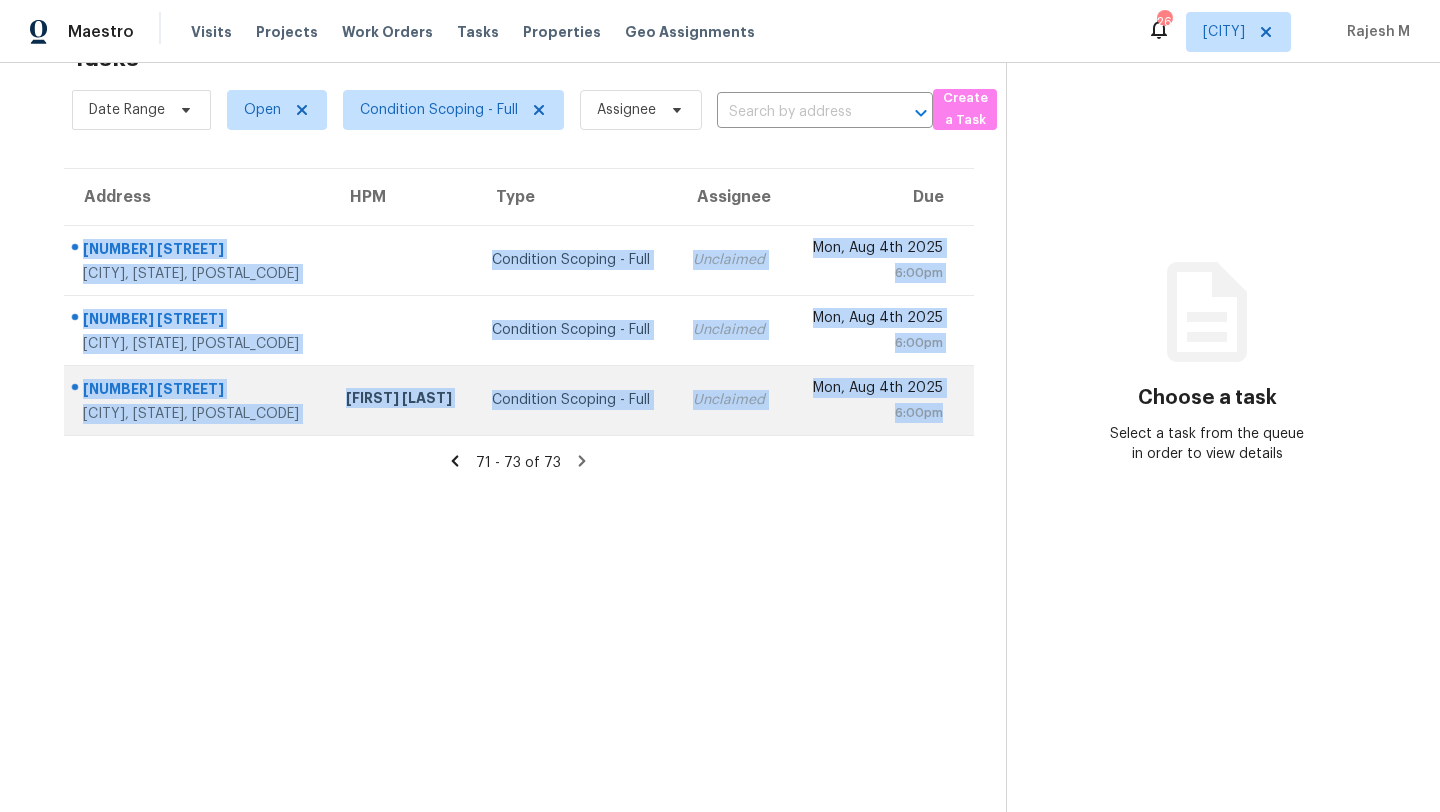 drag, startPoint x: 68, startPoint y: 237, endPoint x: 948, endPoint y: 424, distance: 899.64935 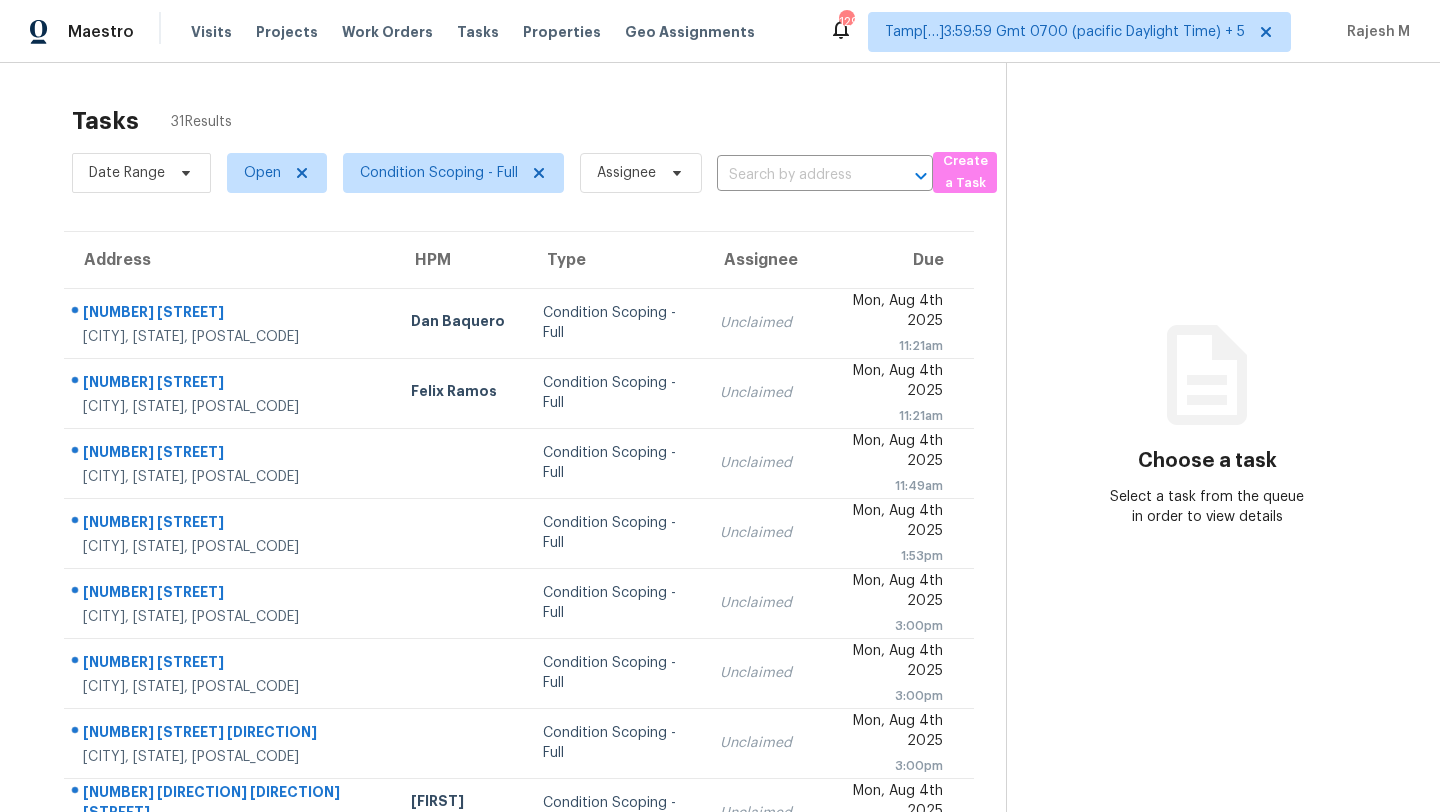 scroll, scrollTop: 0, scrollLeft: 0, axis: both 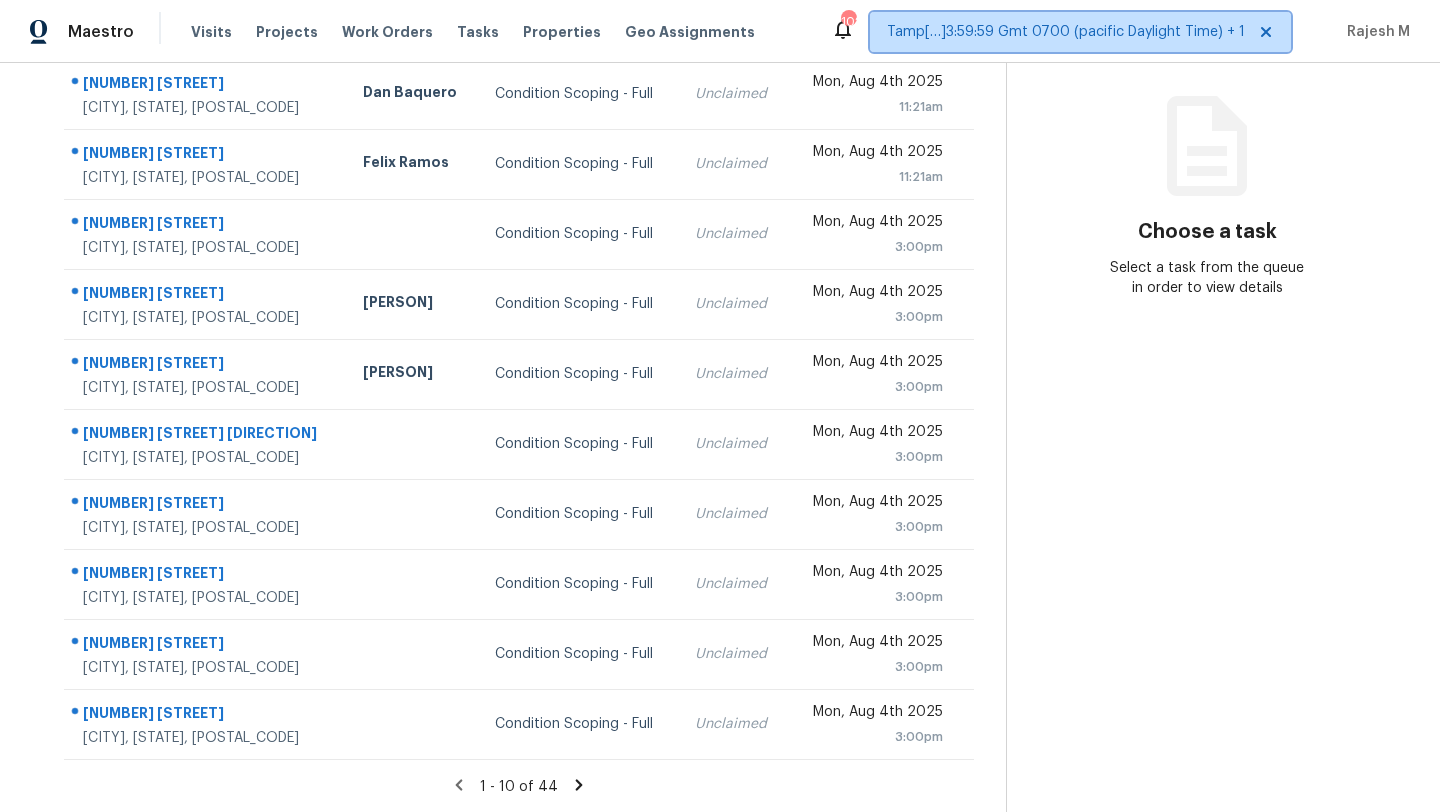 click on "Tamp[…]3:59:59 Gmt 0700 (pacific Daylight Time) + 1" at bounding box center (1080, 32) 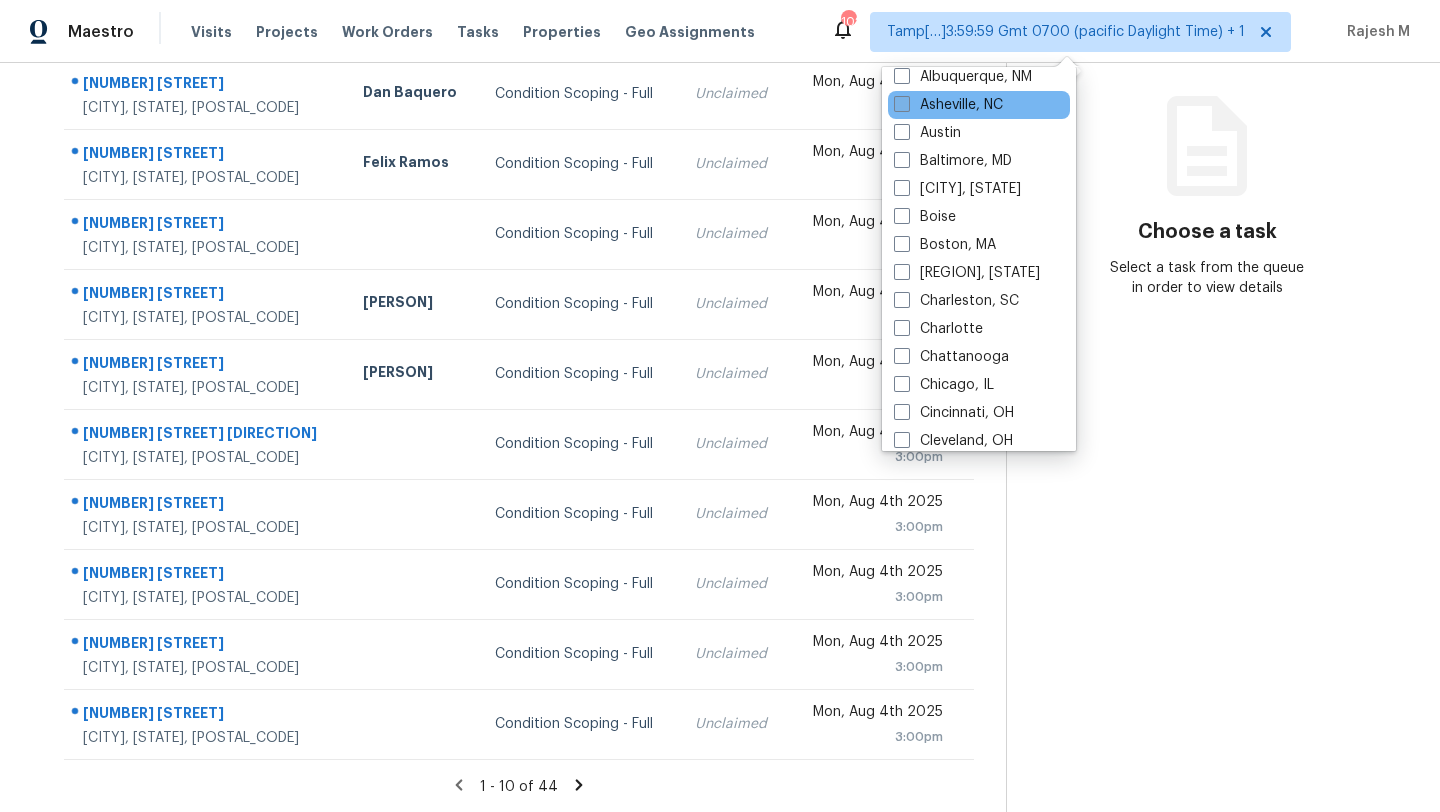 scroll, scrollTop: 0, scrollLeft: 0, axis: both 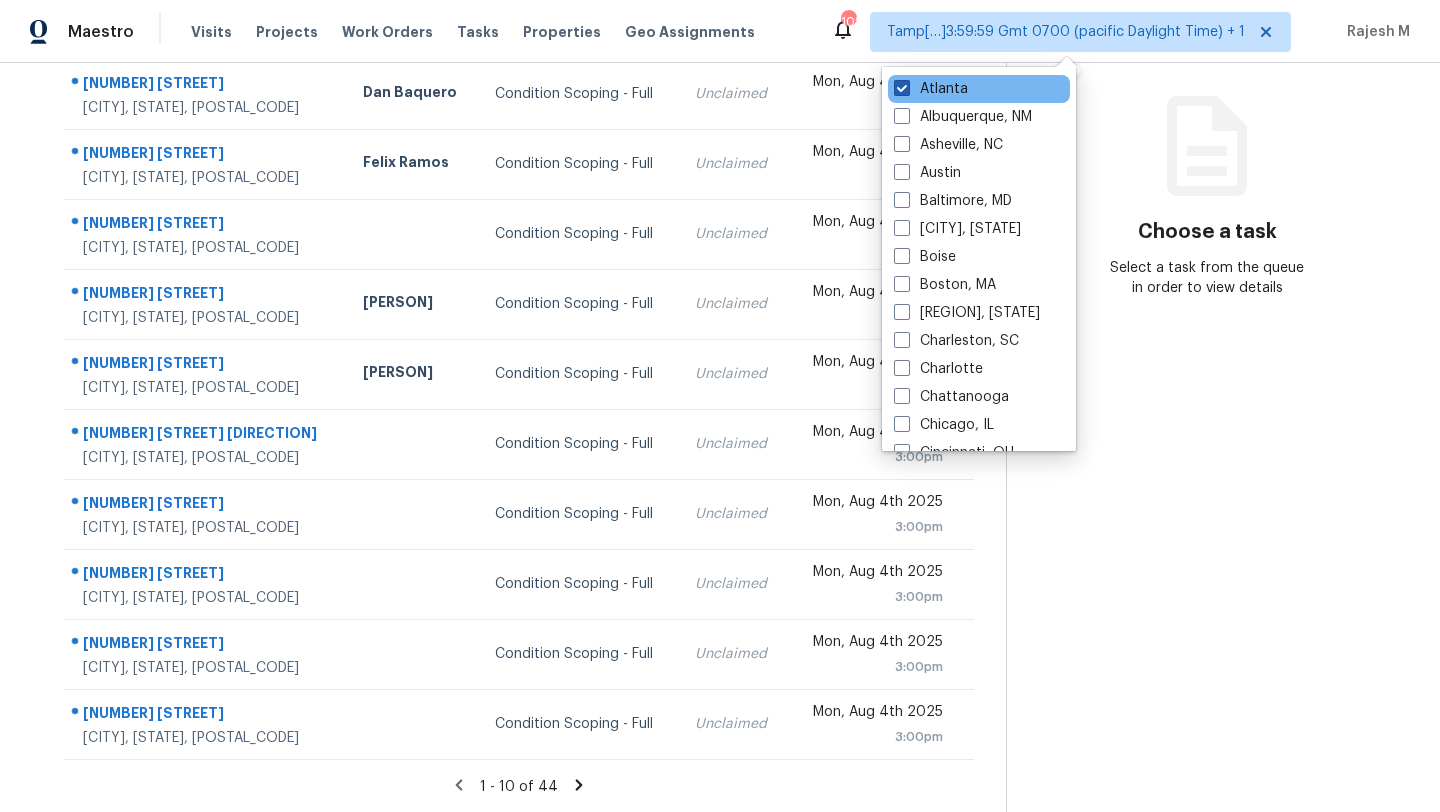 click on "Atlanta" at bounding box center [931, 89] 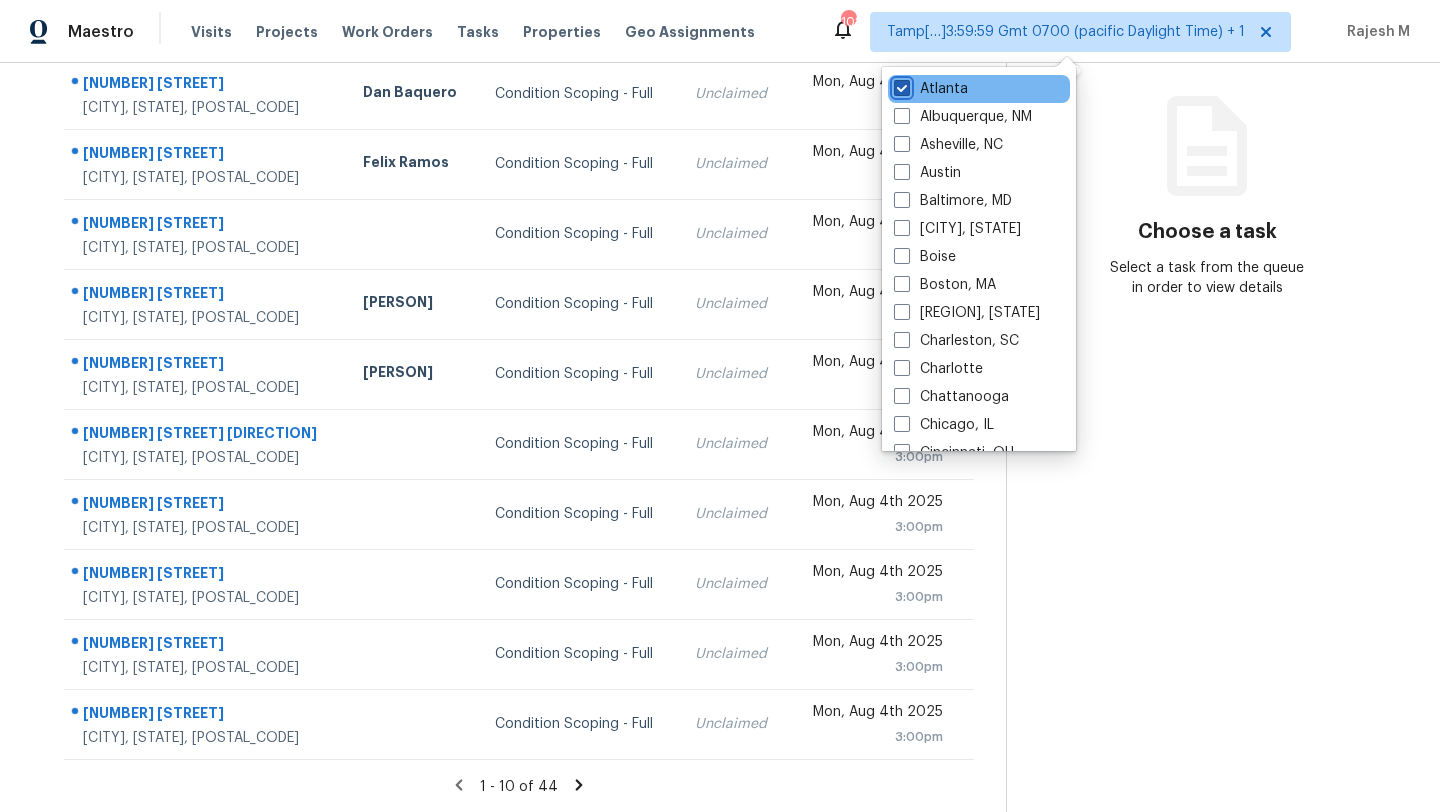 click on "Atlanta" at bounding box center [900, 85] 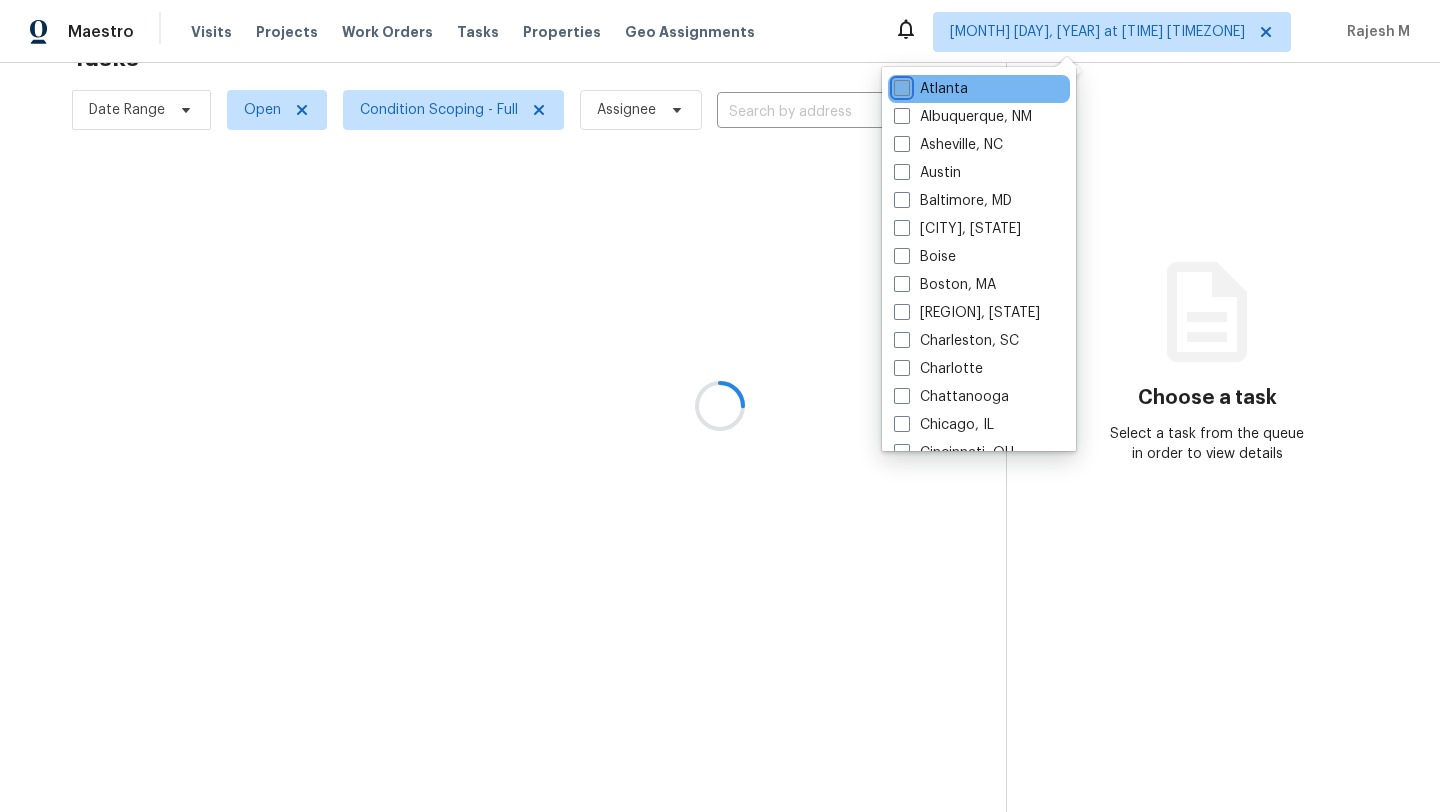 scroll, scrollTop: 63, scrollLeft: 0, axis: vertical 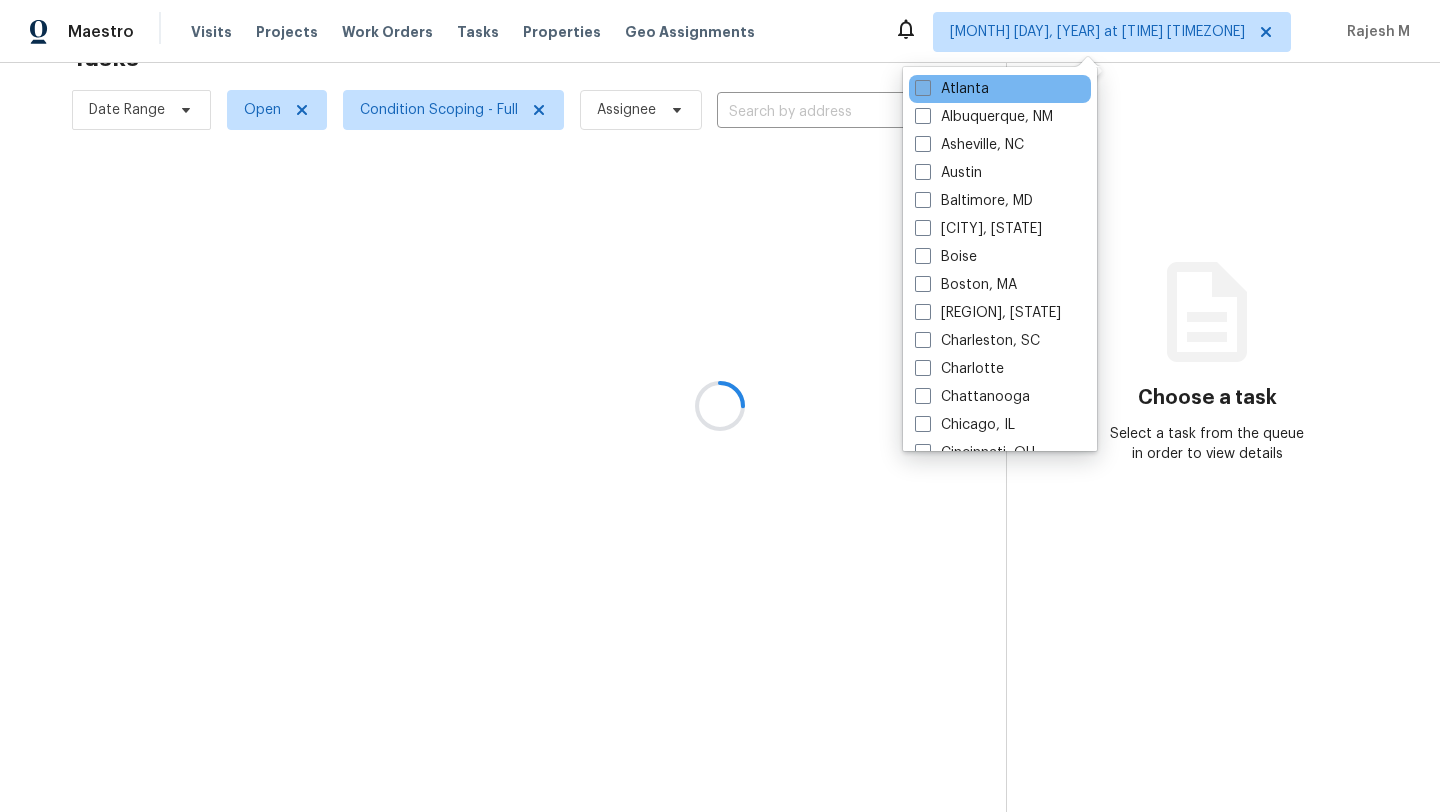 click on "Atlanta" at bounding box center (952, 89) 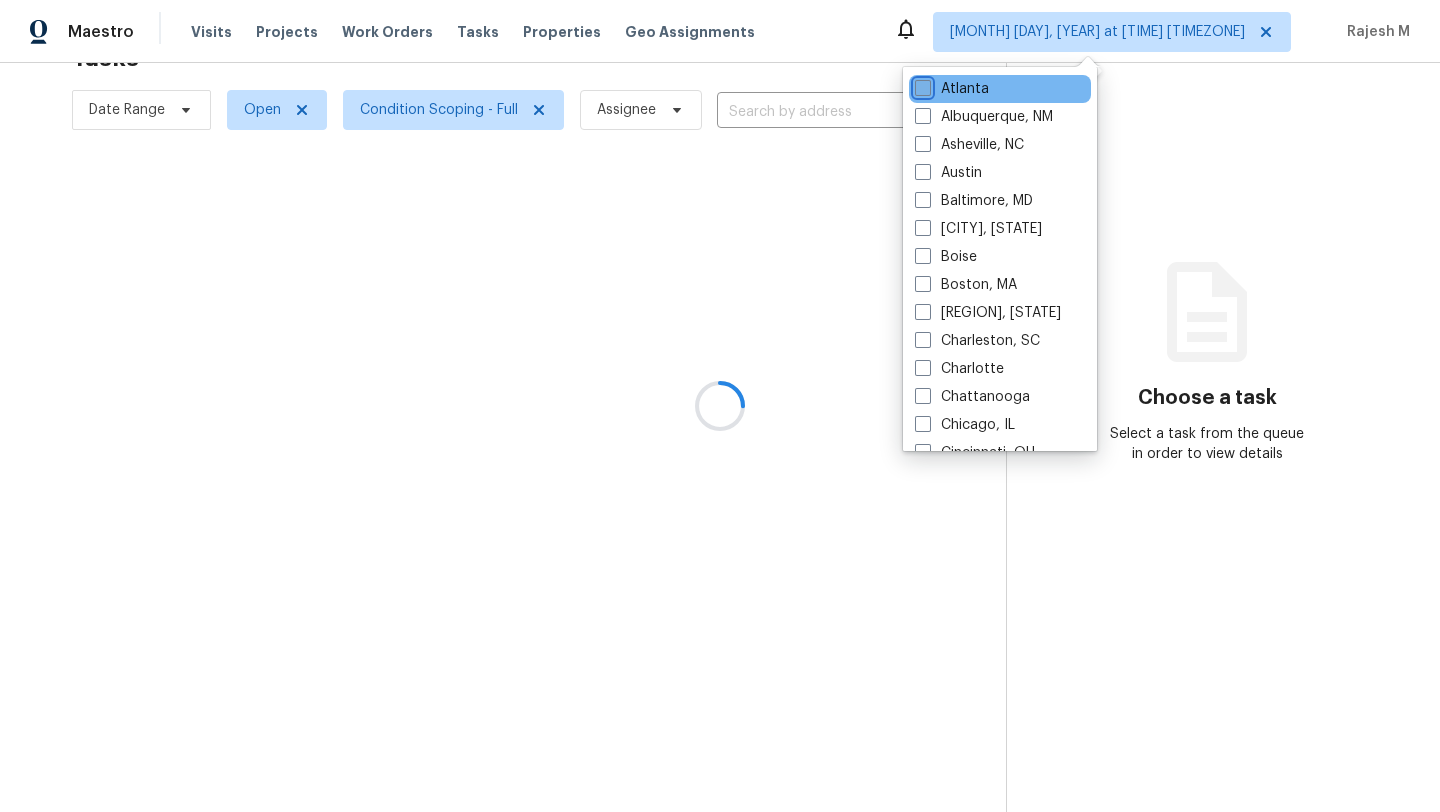 click on "Atlanta" at bounding box center [921, 85] 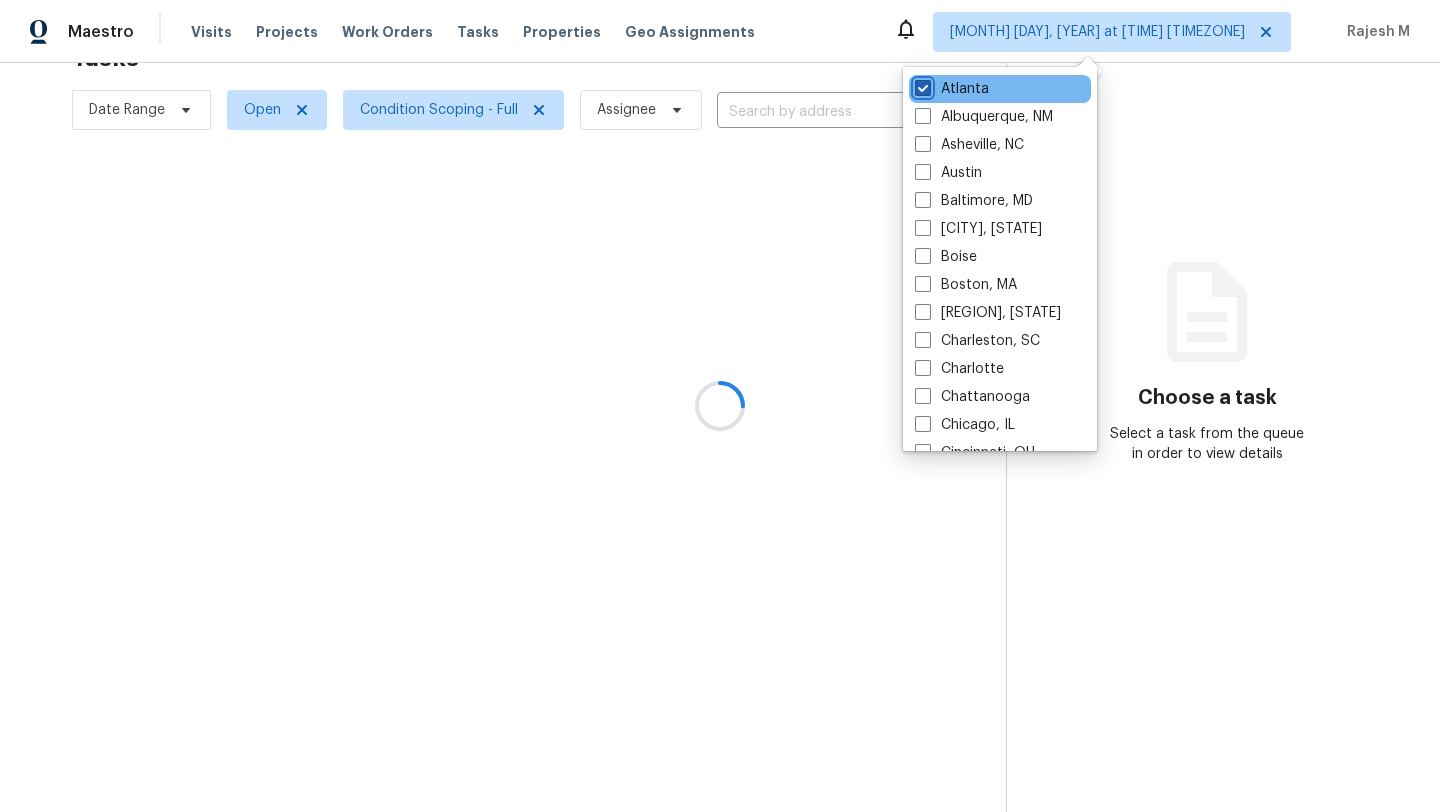 checkbox on "true" 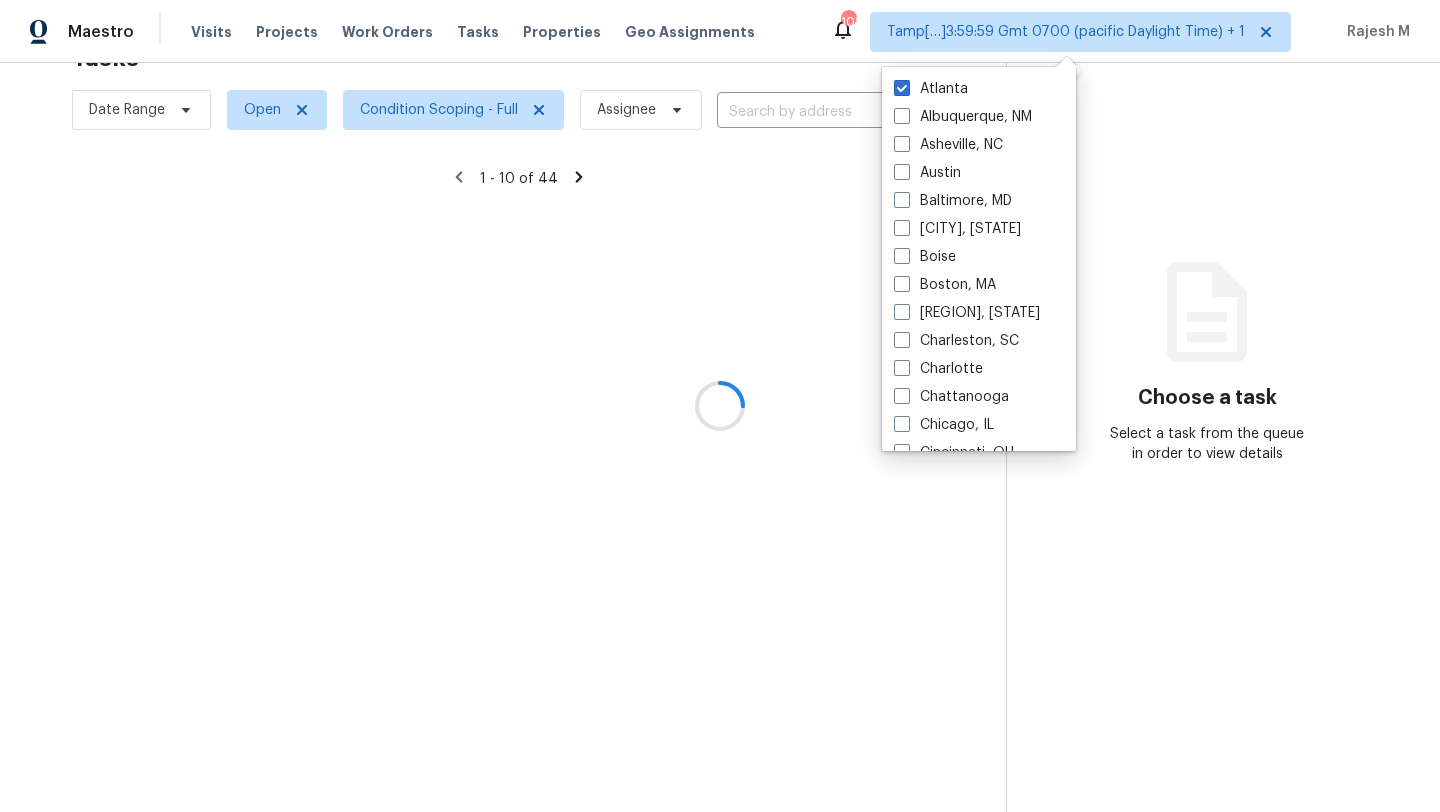 click at bounding box center [720, 406] 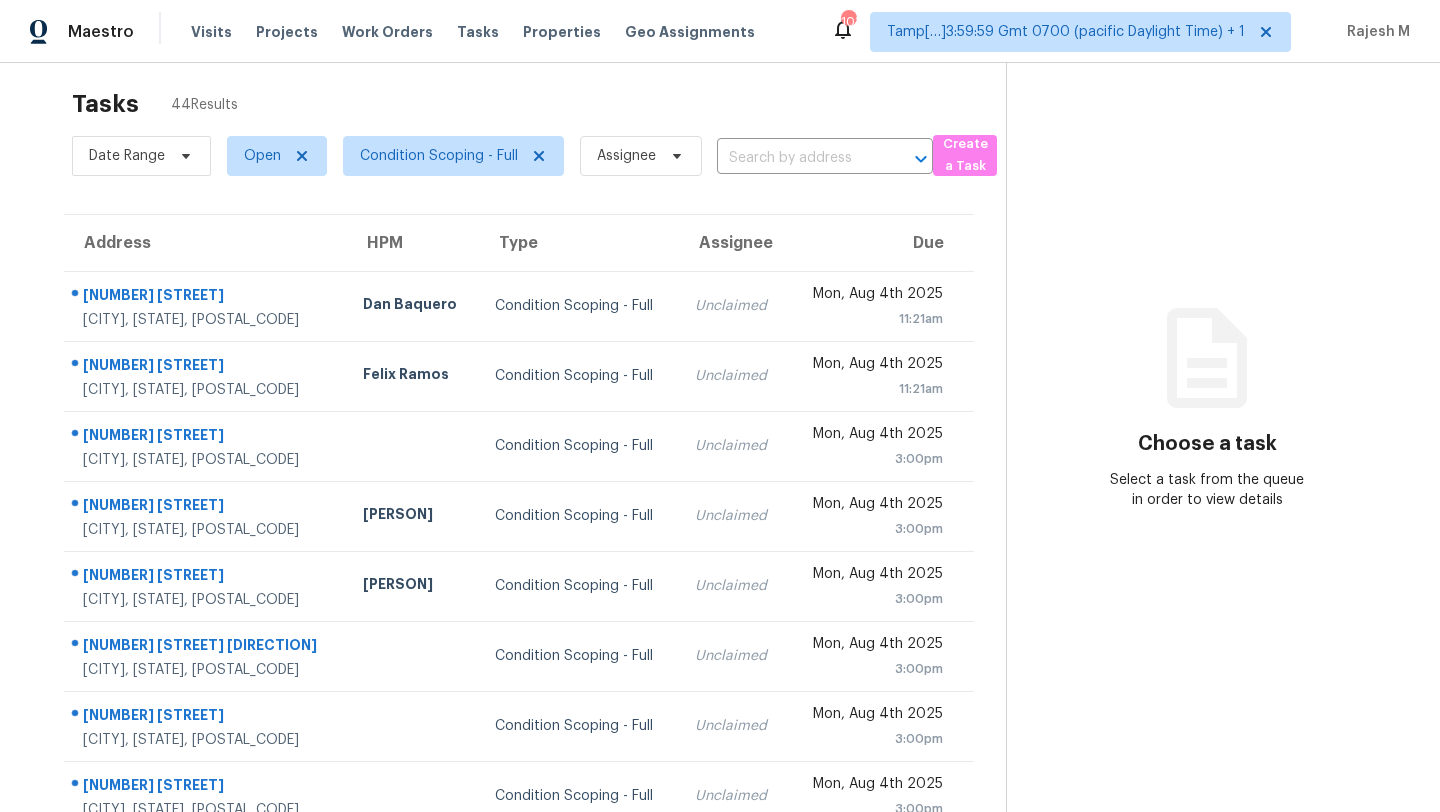 scroll, scrollTop: 0, scrollLeft: 0, axis: both 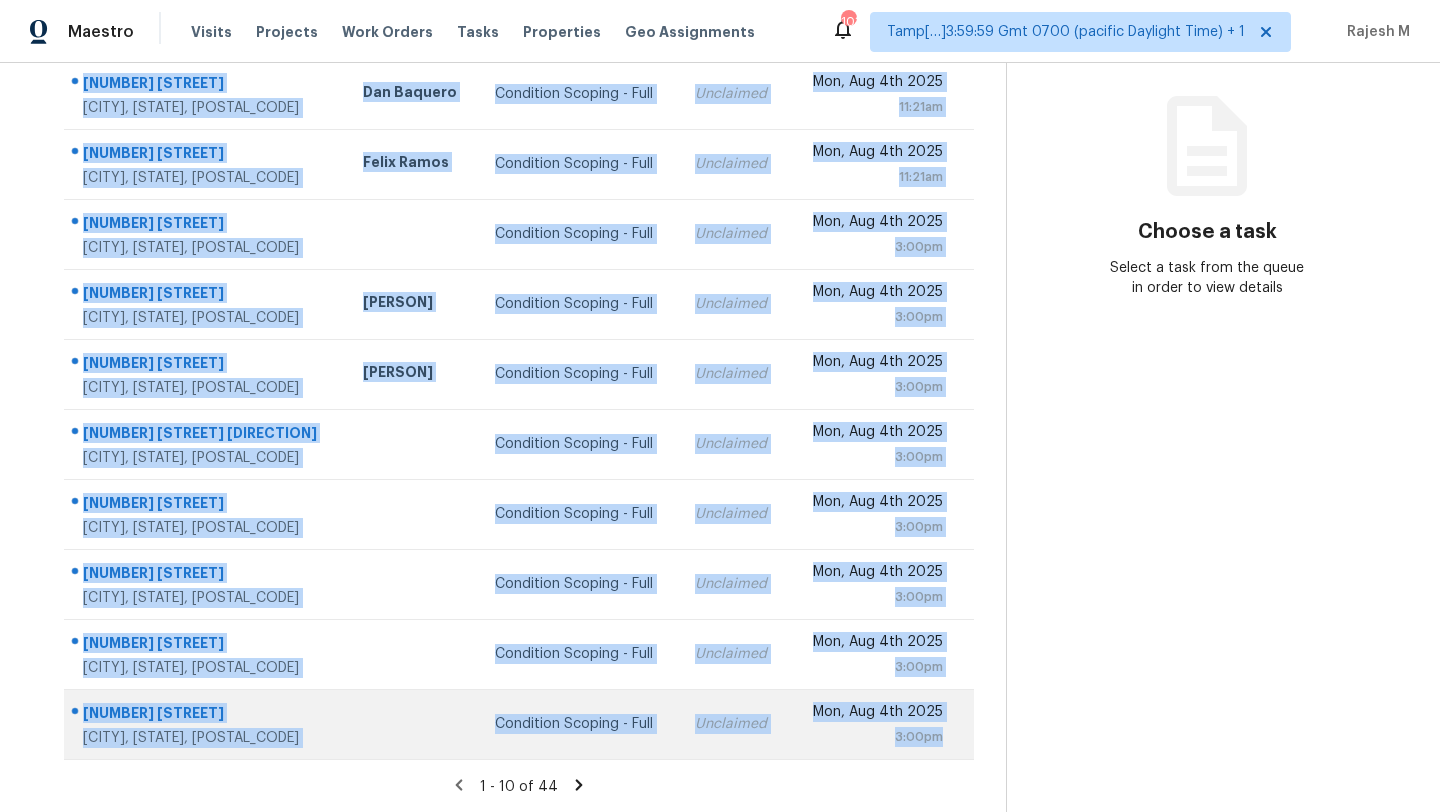 drag, startPoint x: 70, startPoint y: 300, endPoint x: 950, endPoint y: 740, distance: 983.86993 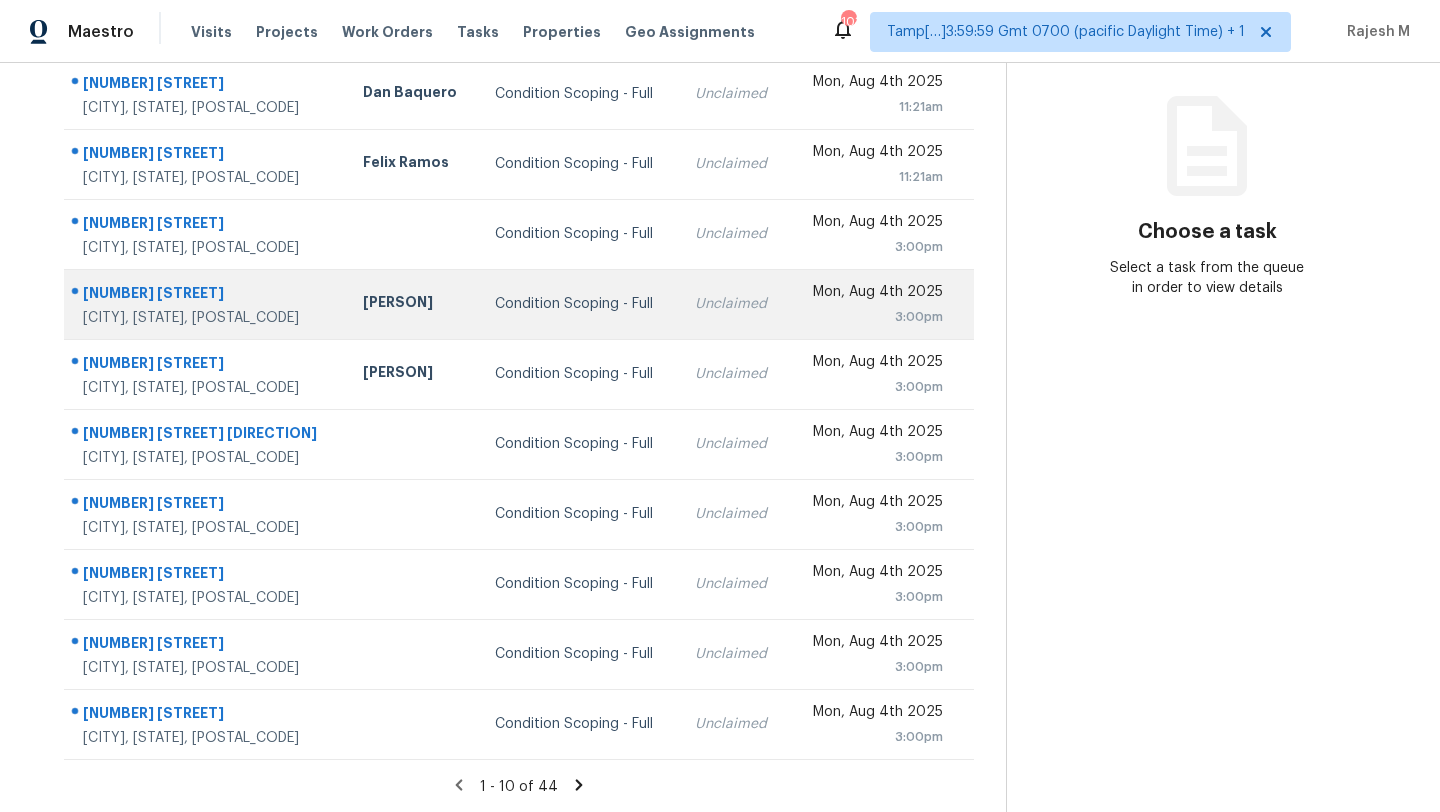 click on "Terry Richards" at bounding box center (413, 304) 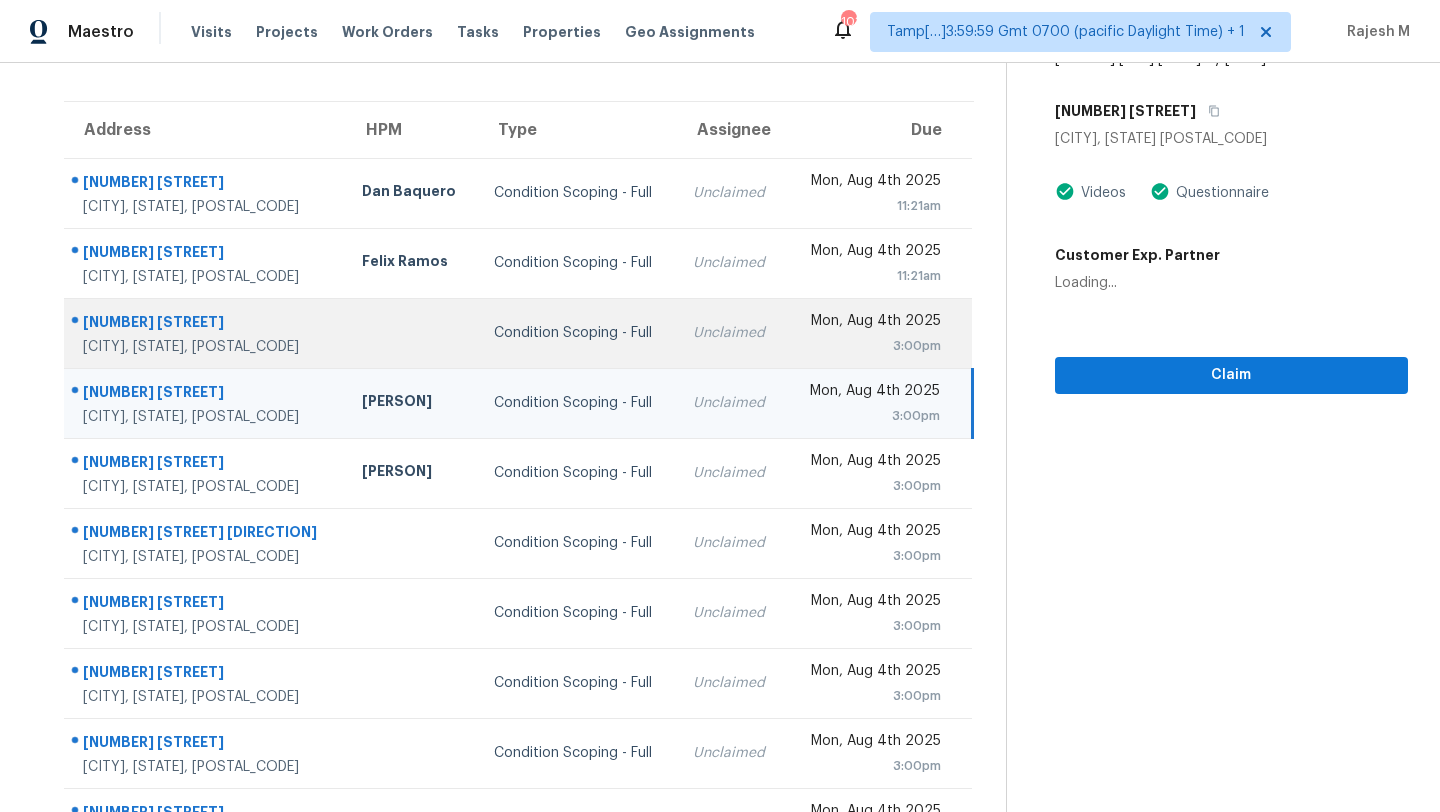 scroll, scrollTop: 0, scrollLeft: 0, axis: both 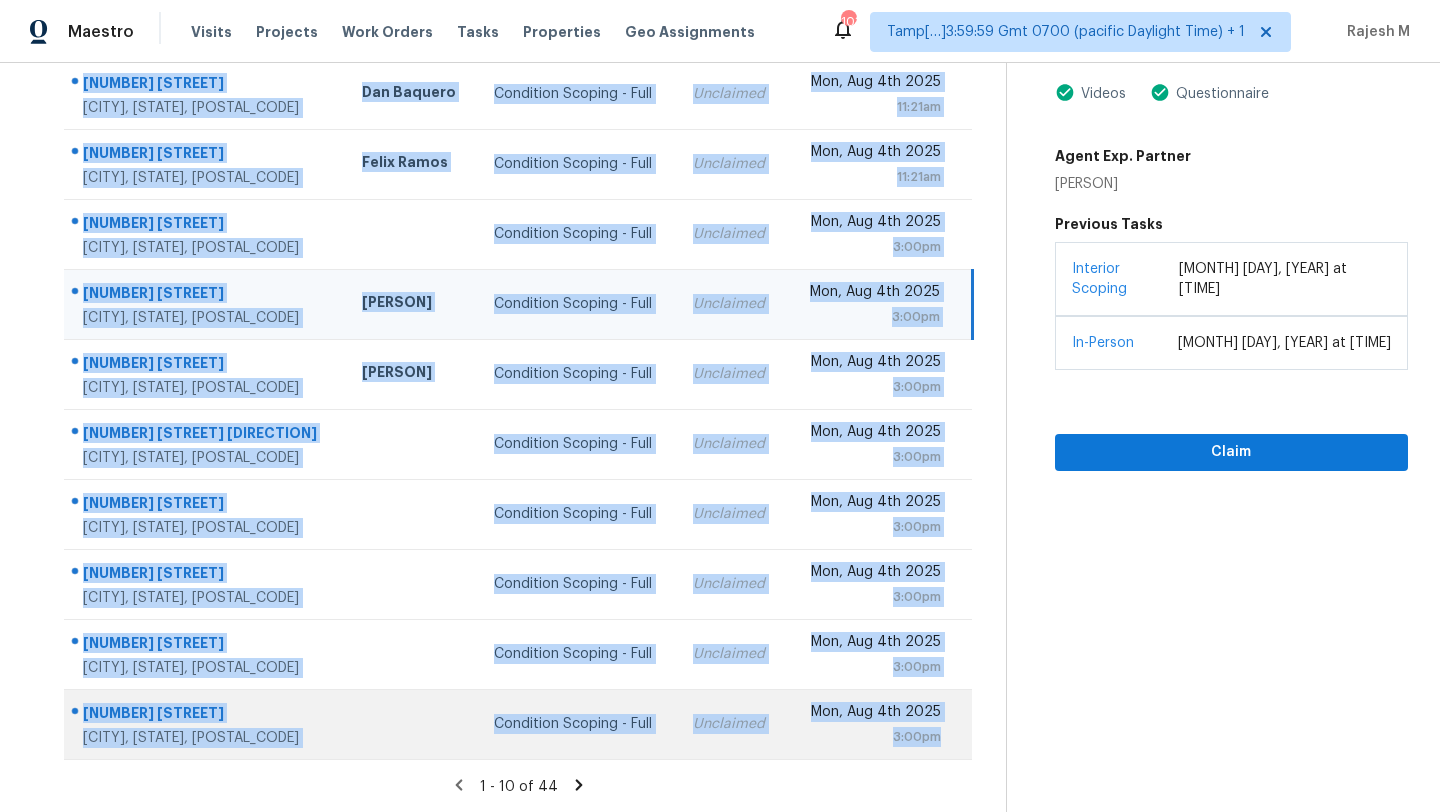 drag, startPoint x: 70, startPoint y: 304, endPoint x: 956, endPoint y: 726, distance: 981.3664 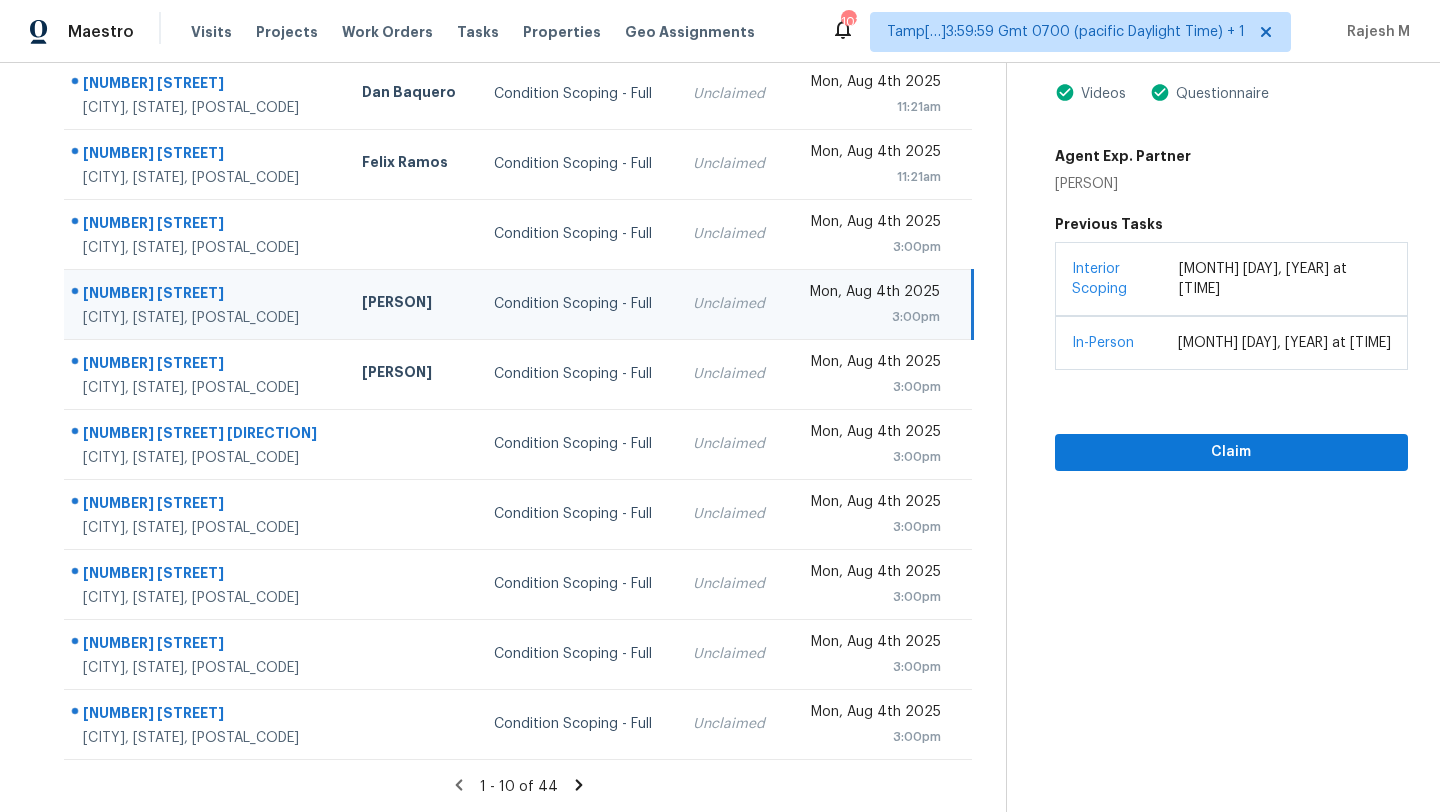 click 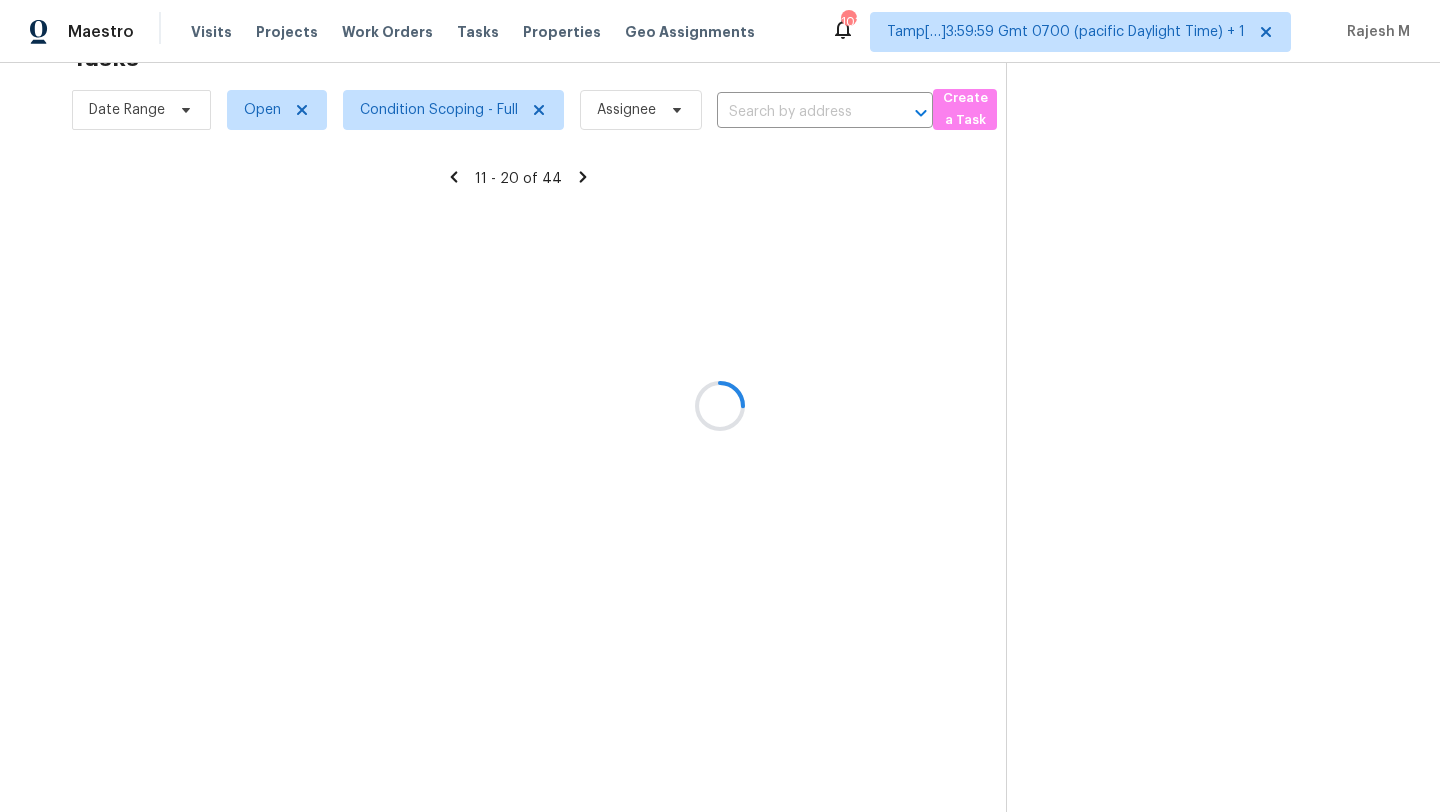 scroll, scrollTop: 229, scrollLeft: 0, axis: vertical 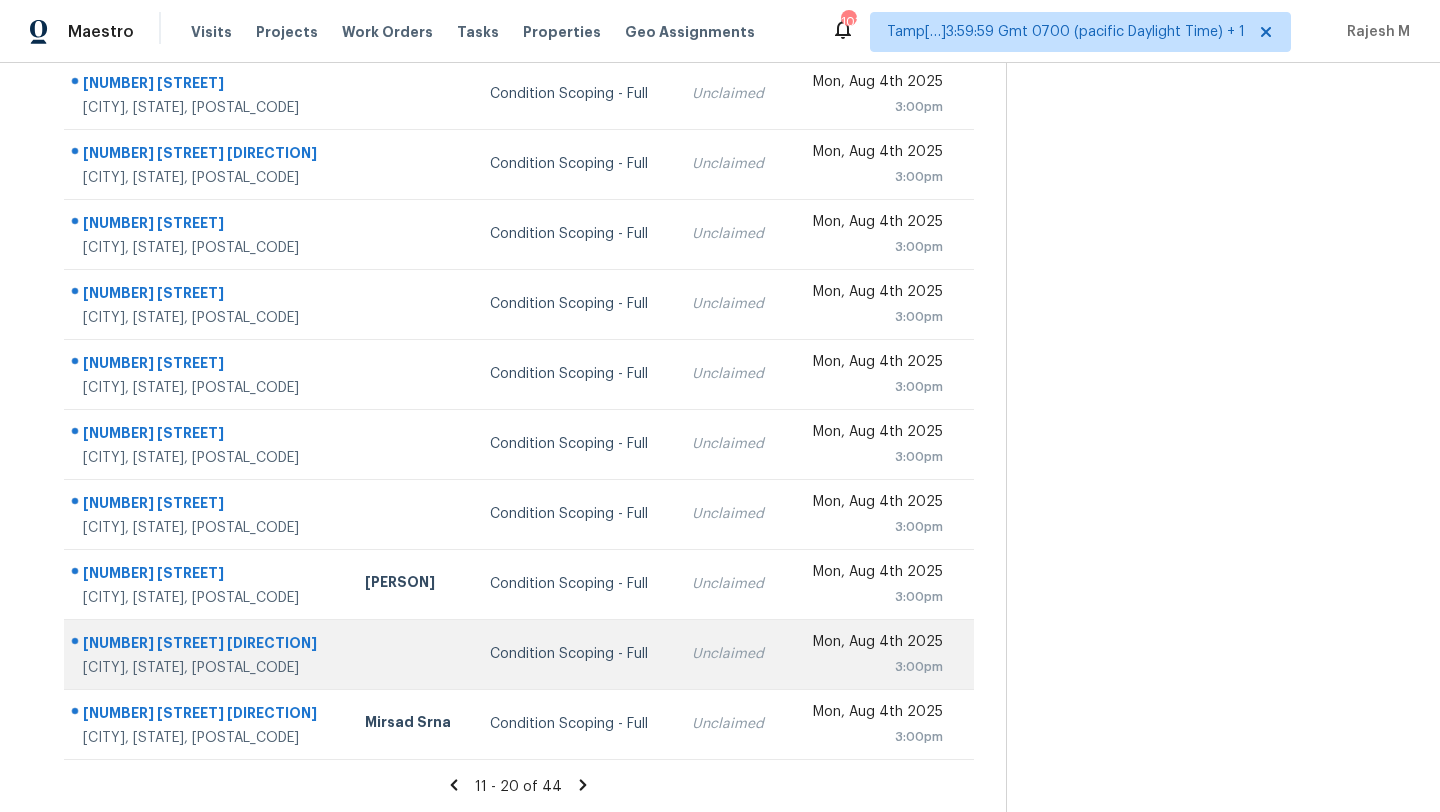 drag, startPoint x: 63, startPoint y: 67, endPoint x: 807, endPoint y: 665, distance: 954.53656 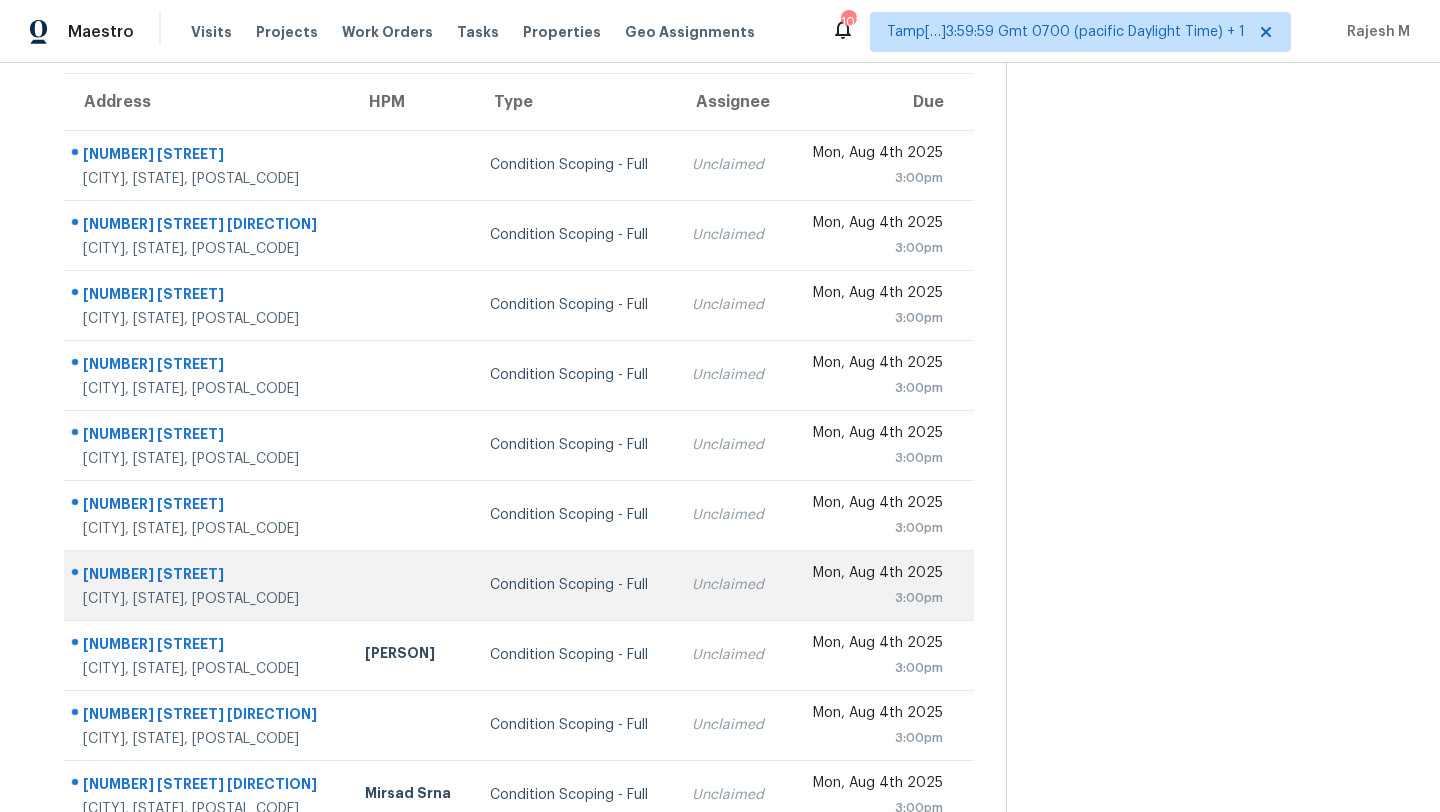 scroll, scrollTop: 0, scrollLeft: 0, axis: both 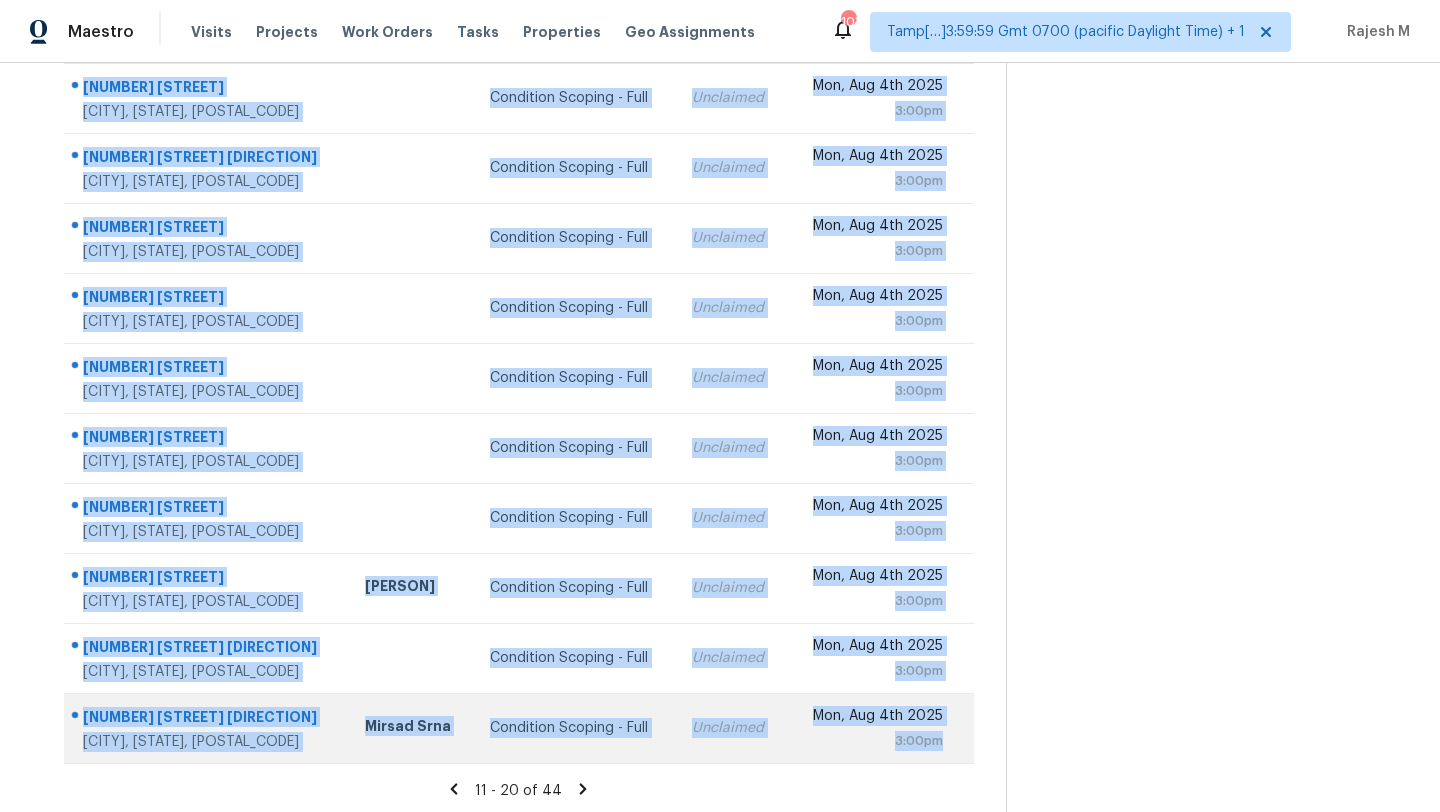 drag, startPoint x: 67, startPoint y: 295, endPoint x: 968, endPoint y: 733, distance: 1001.82086 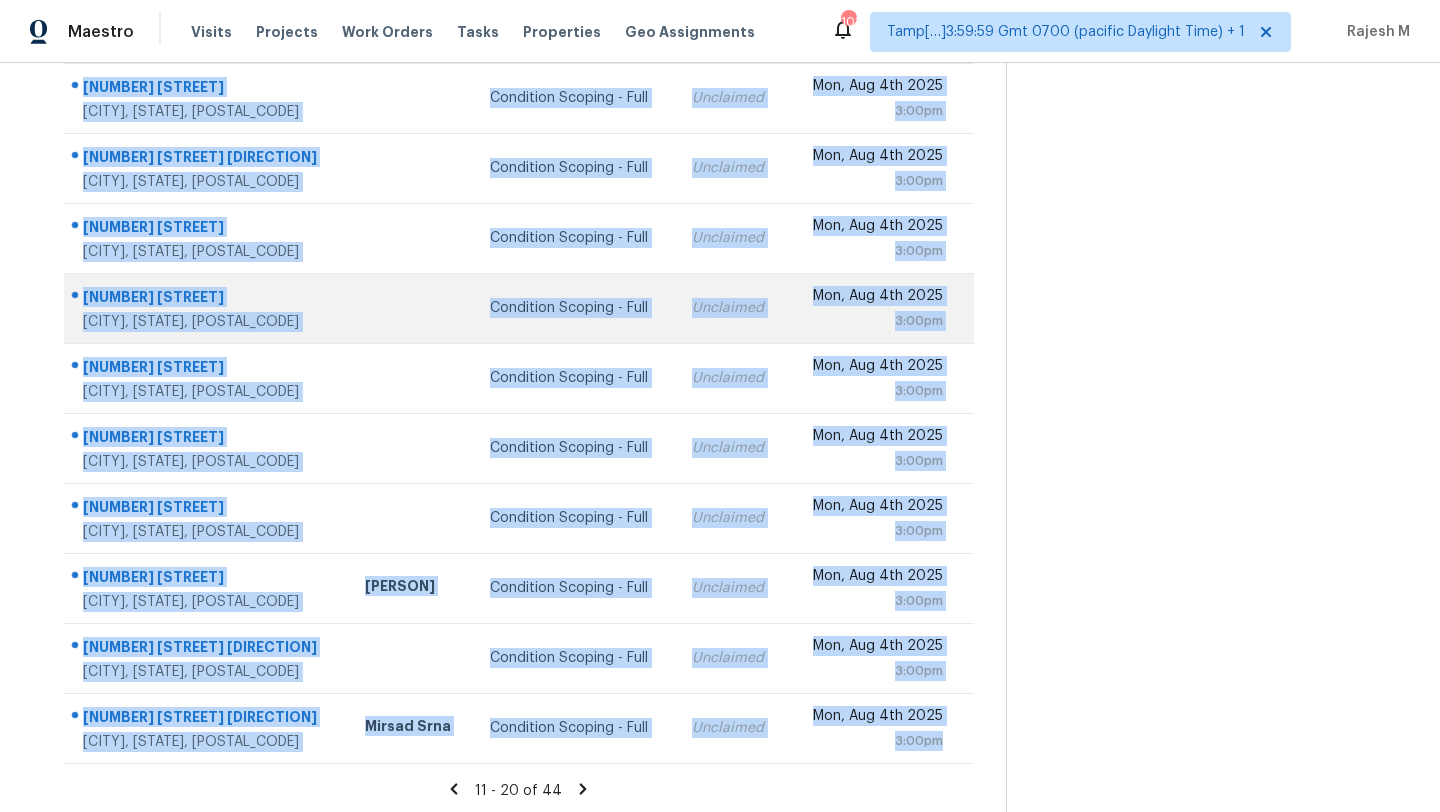 scroll, scrollTop: 229, scrollLeft: 0, axis: vertical 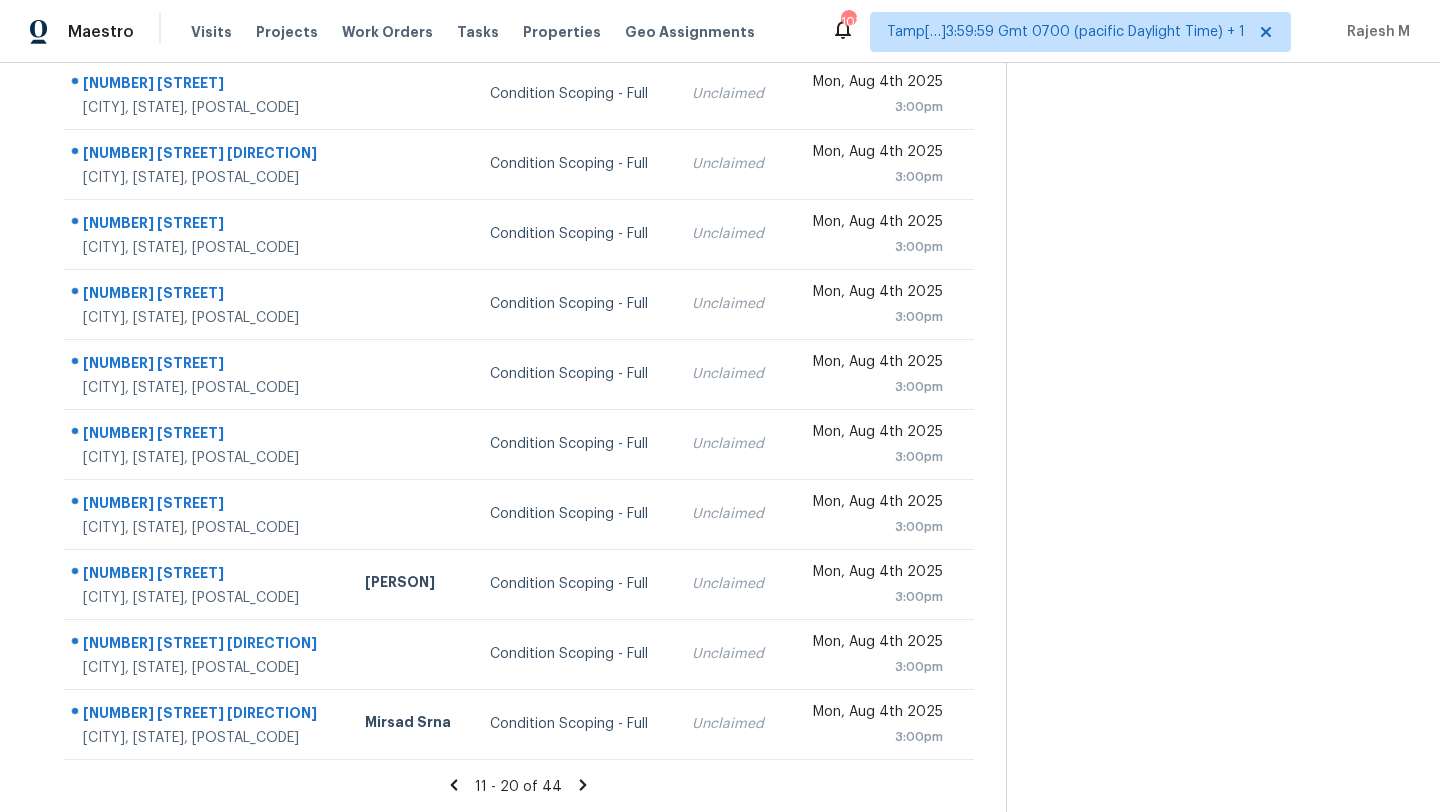 click 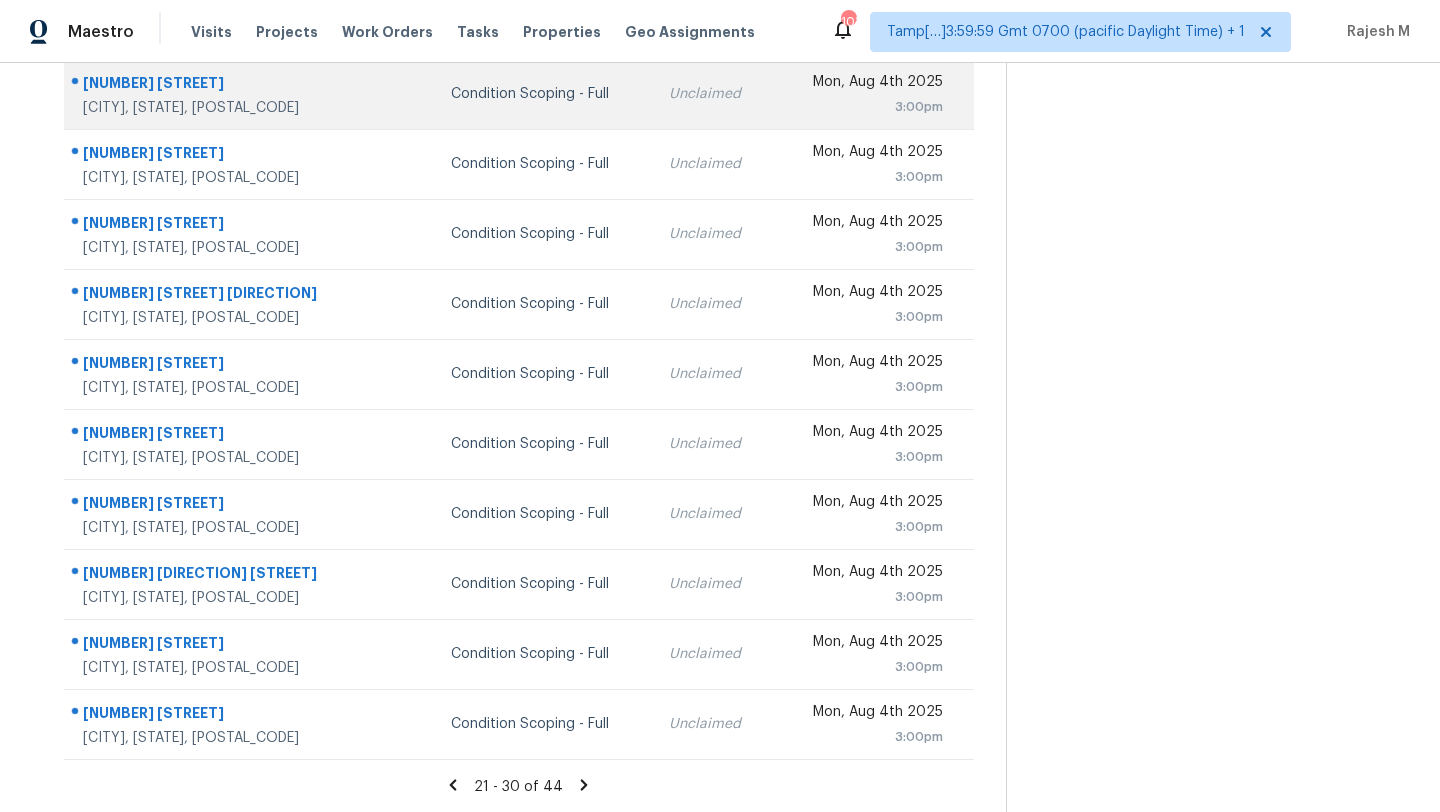 scroll, scrollTop: 166, scrollLeft: 0, axis: vertical 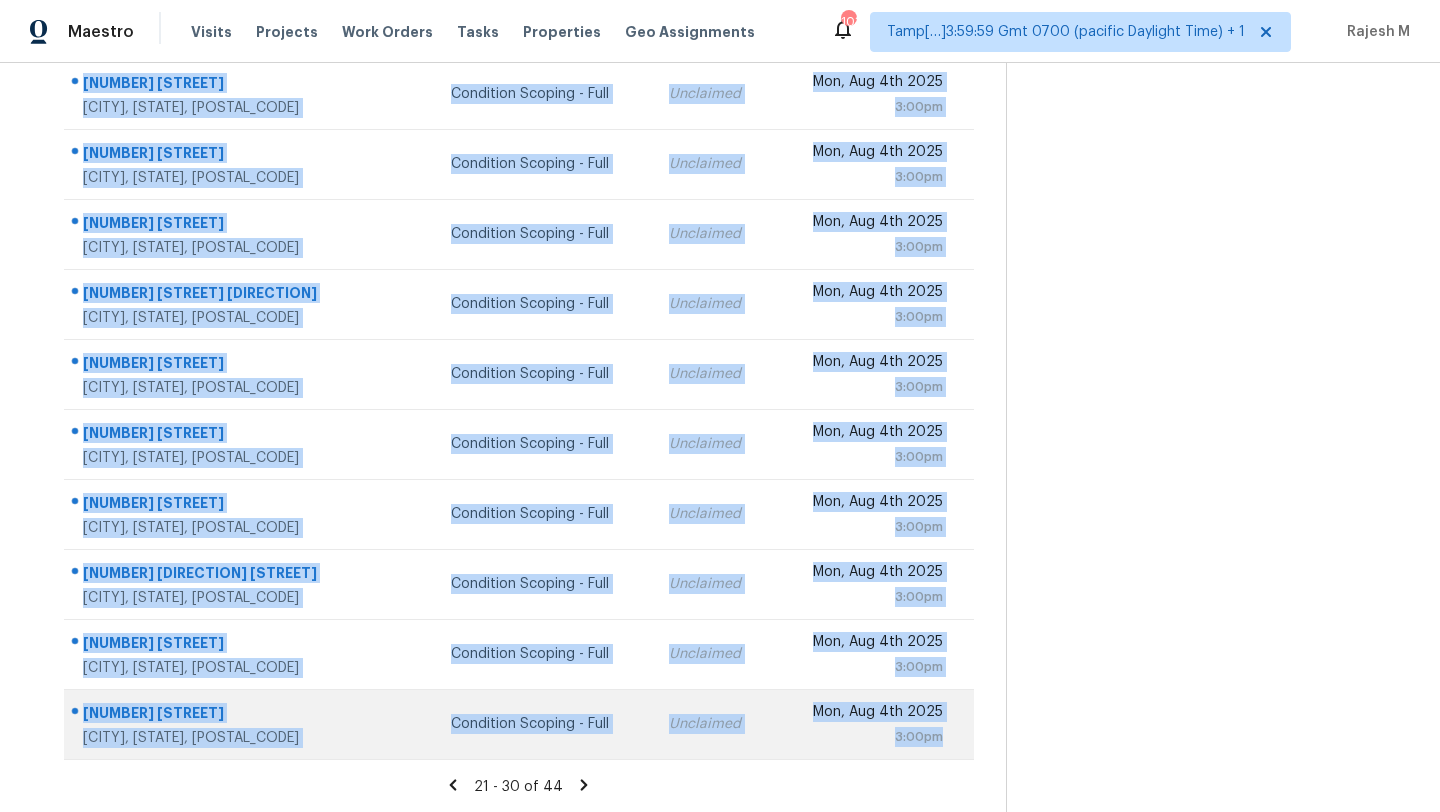 drag, startPoint x: 69, startPoint y: 128, endPoint x: 959, endPoint y: 752, distance: 1086.9573 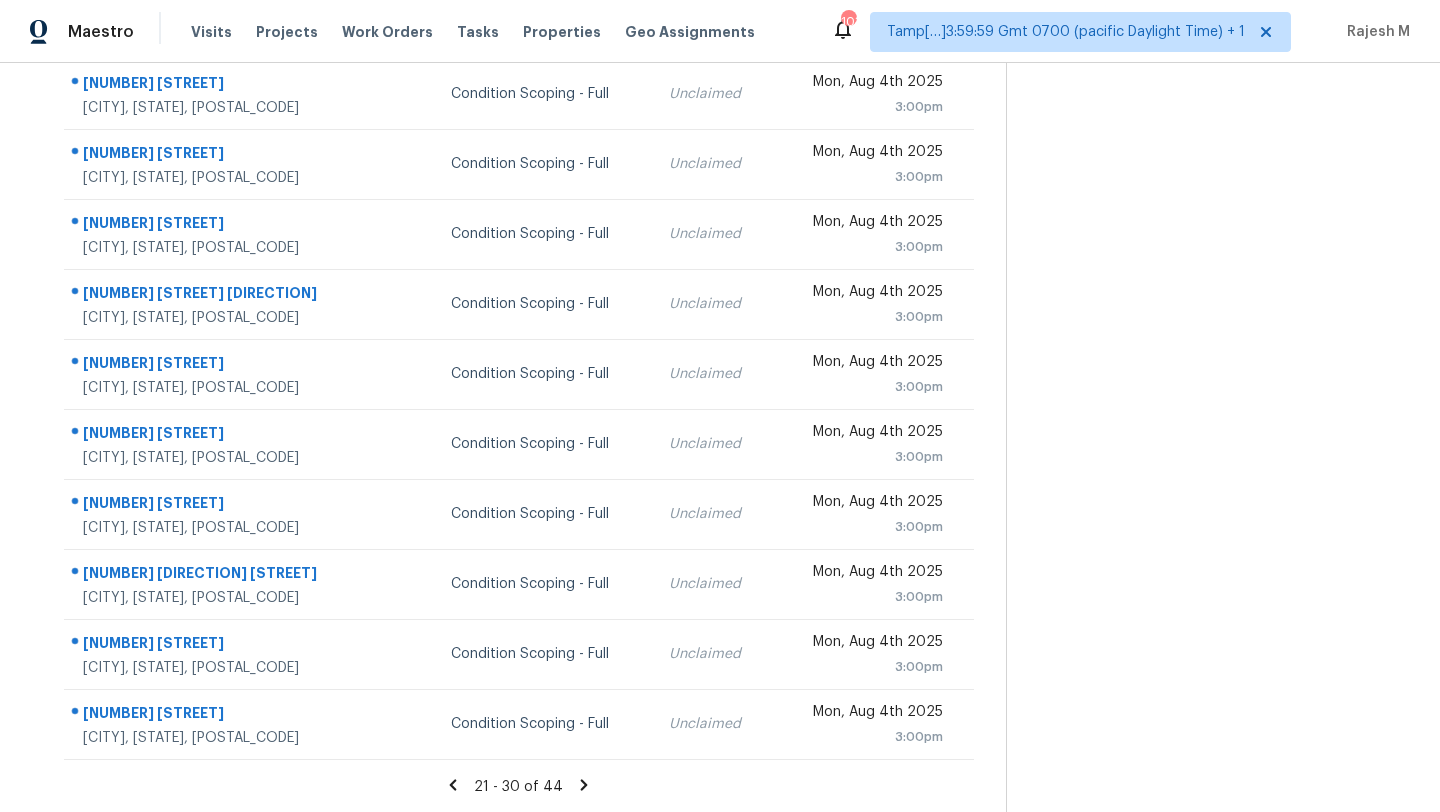 click 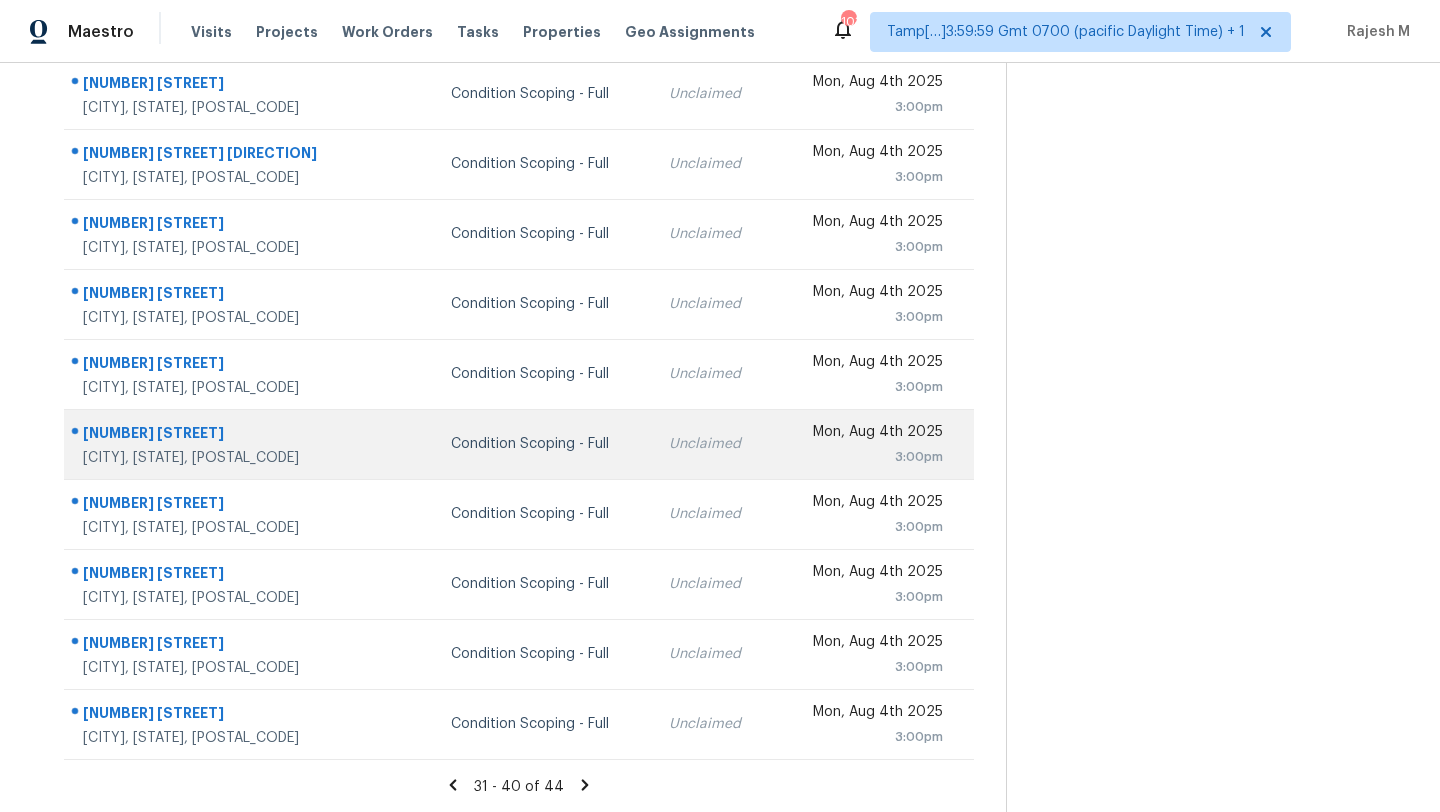 scroll, scrollTop: 111, scrollLeft: 0, axis: vertical 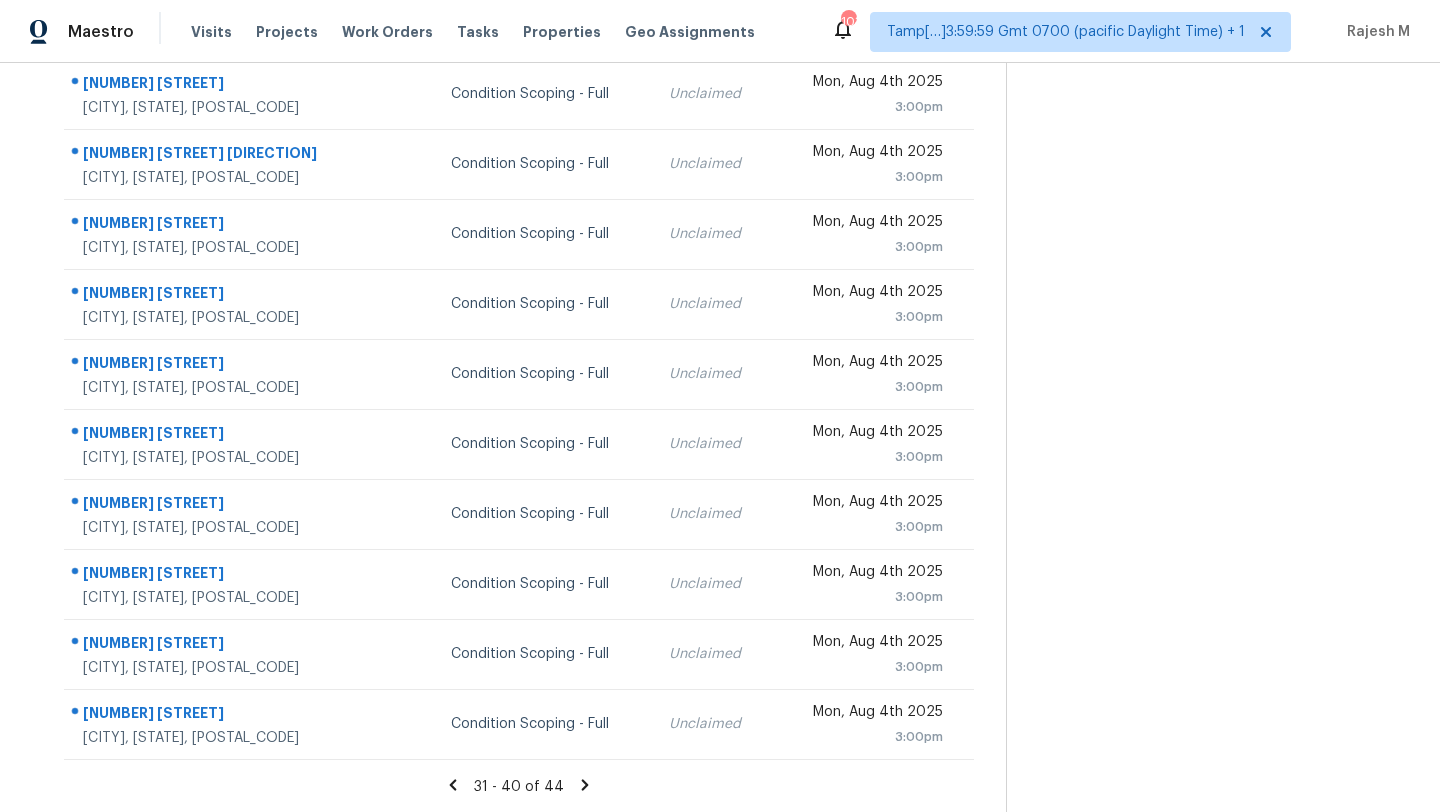 drag, startPoint x: 69, startPoint y: 187, endPoint x: 980, endPoint y: 737, distance: 1064.1527 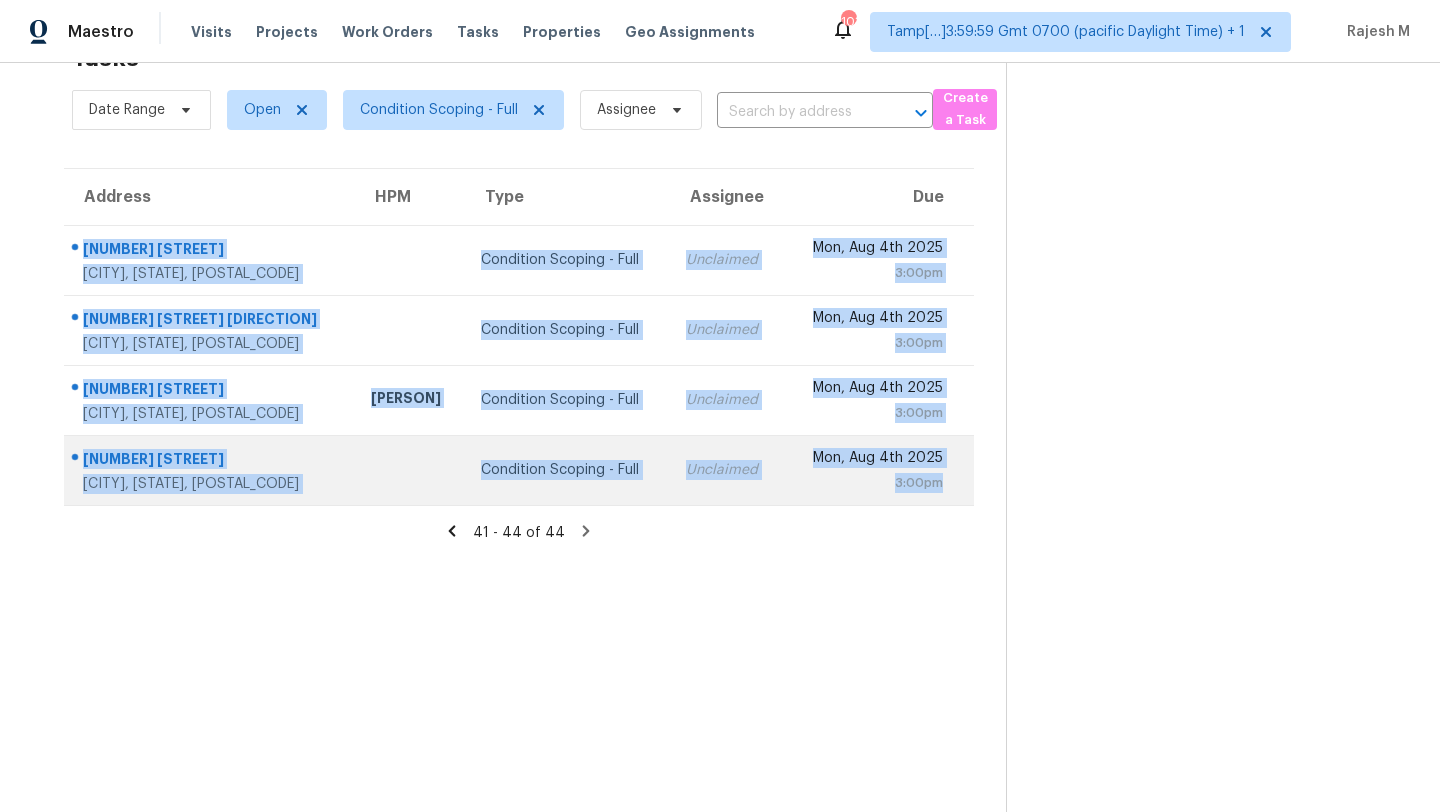 drag, startPoint x: 68, startPoint y: 235, endPoint x: 966, endPoint y: 500, distance: 936.28467 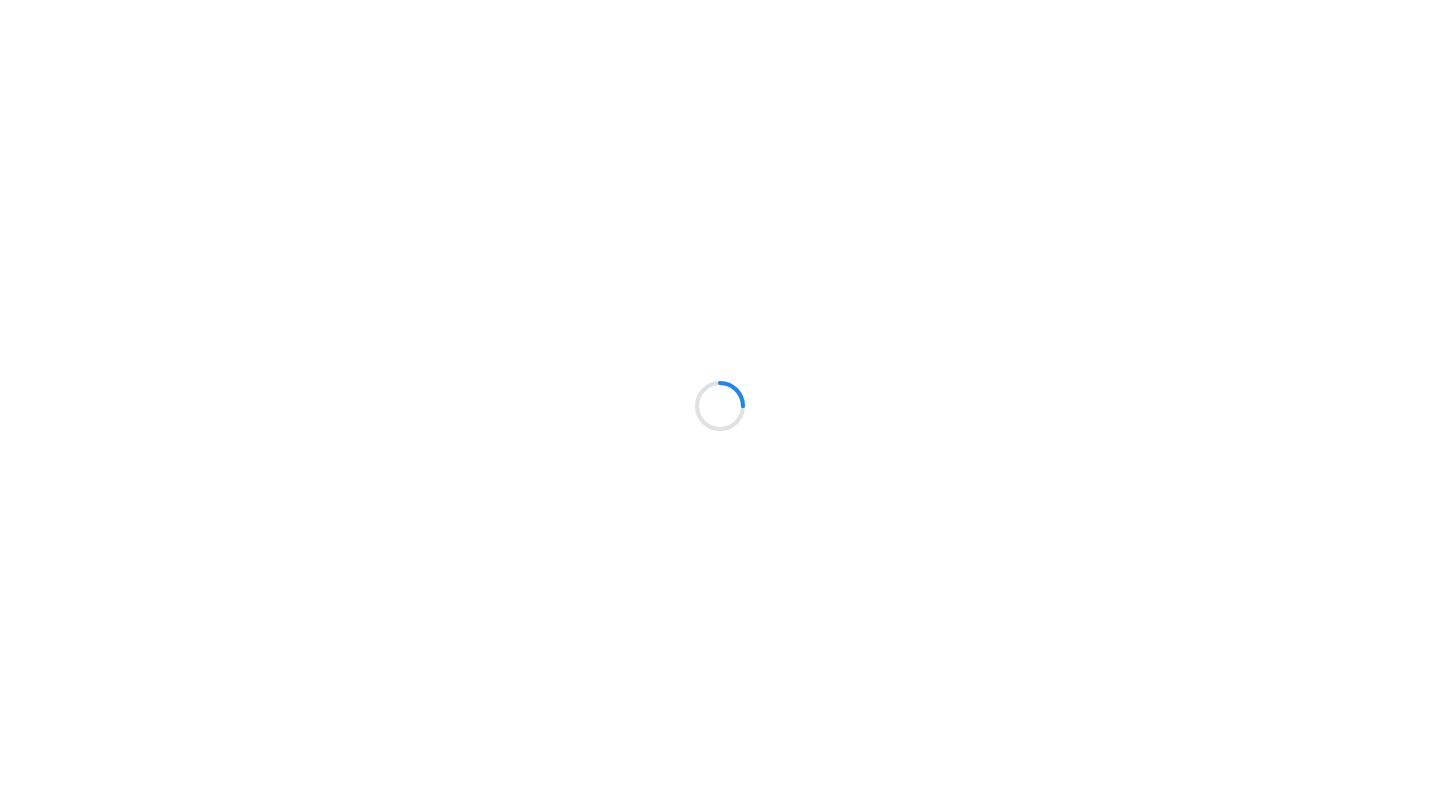scroll, scrollTop: 0, scrollLeft: 0, axis: both 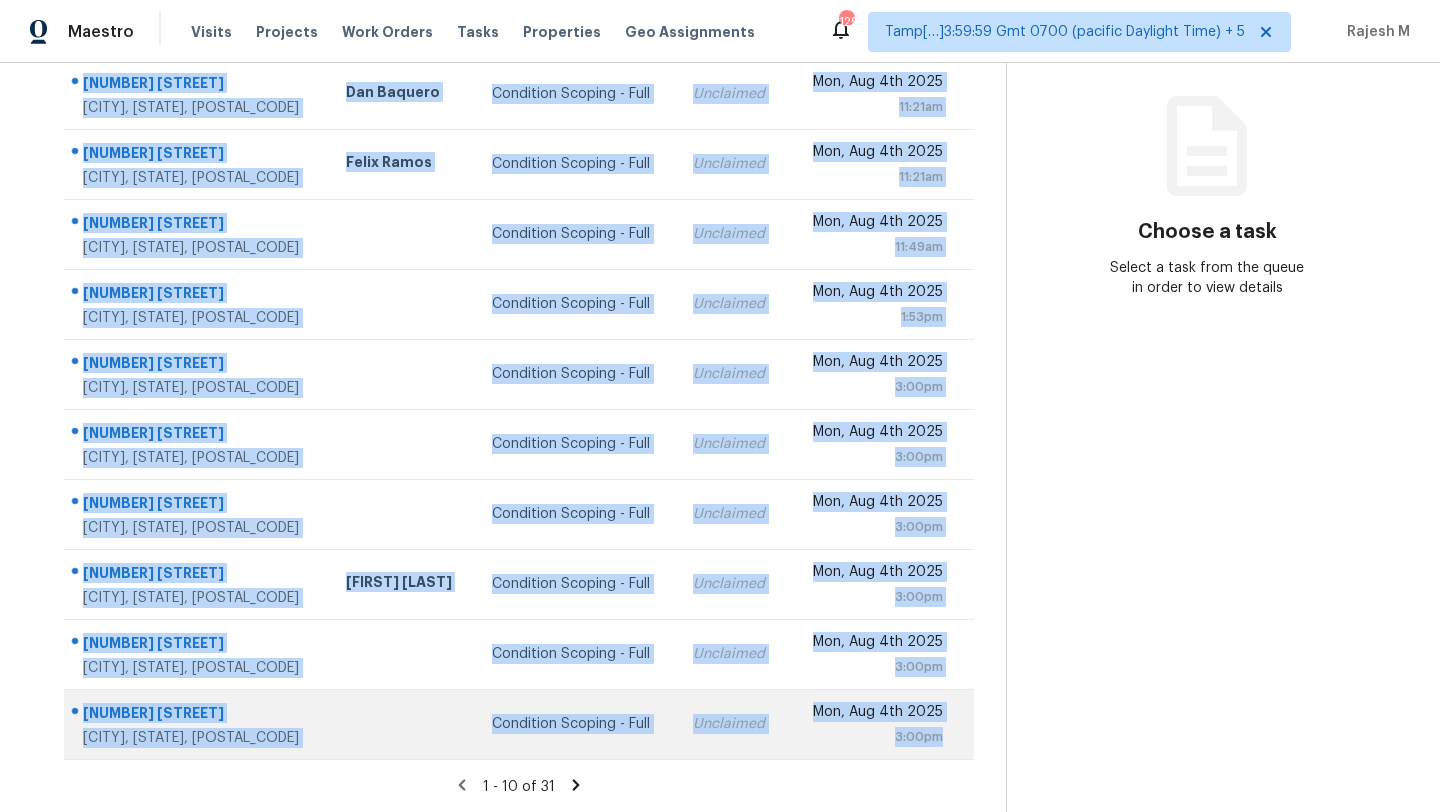 drag, startPoint x: 71, startPoint y: 300, endPoint x: 971, endPoint y: 743, distance: 1003.1196 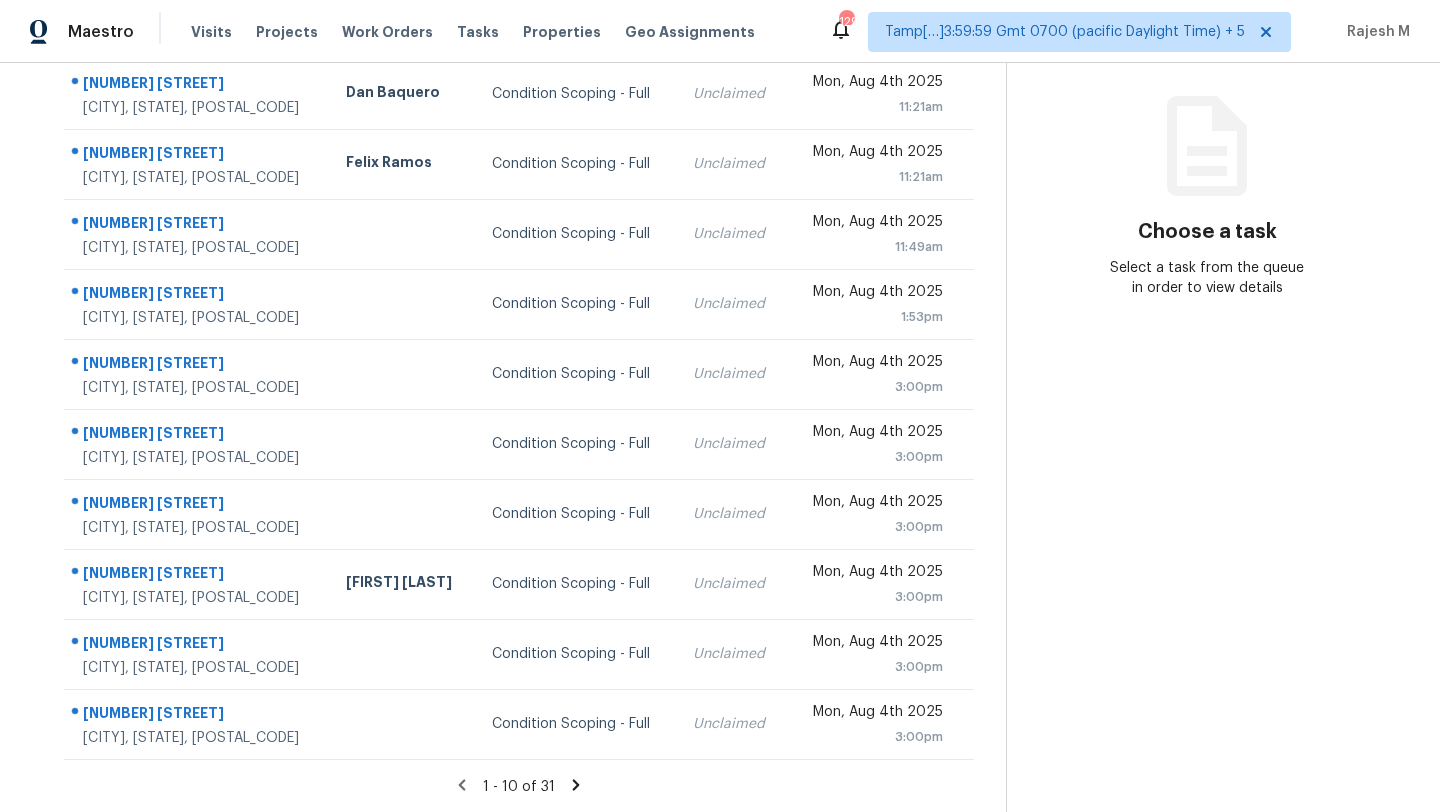click 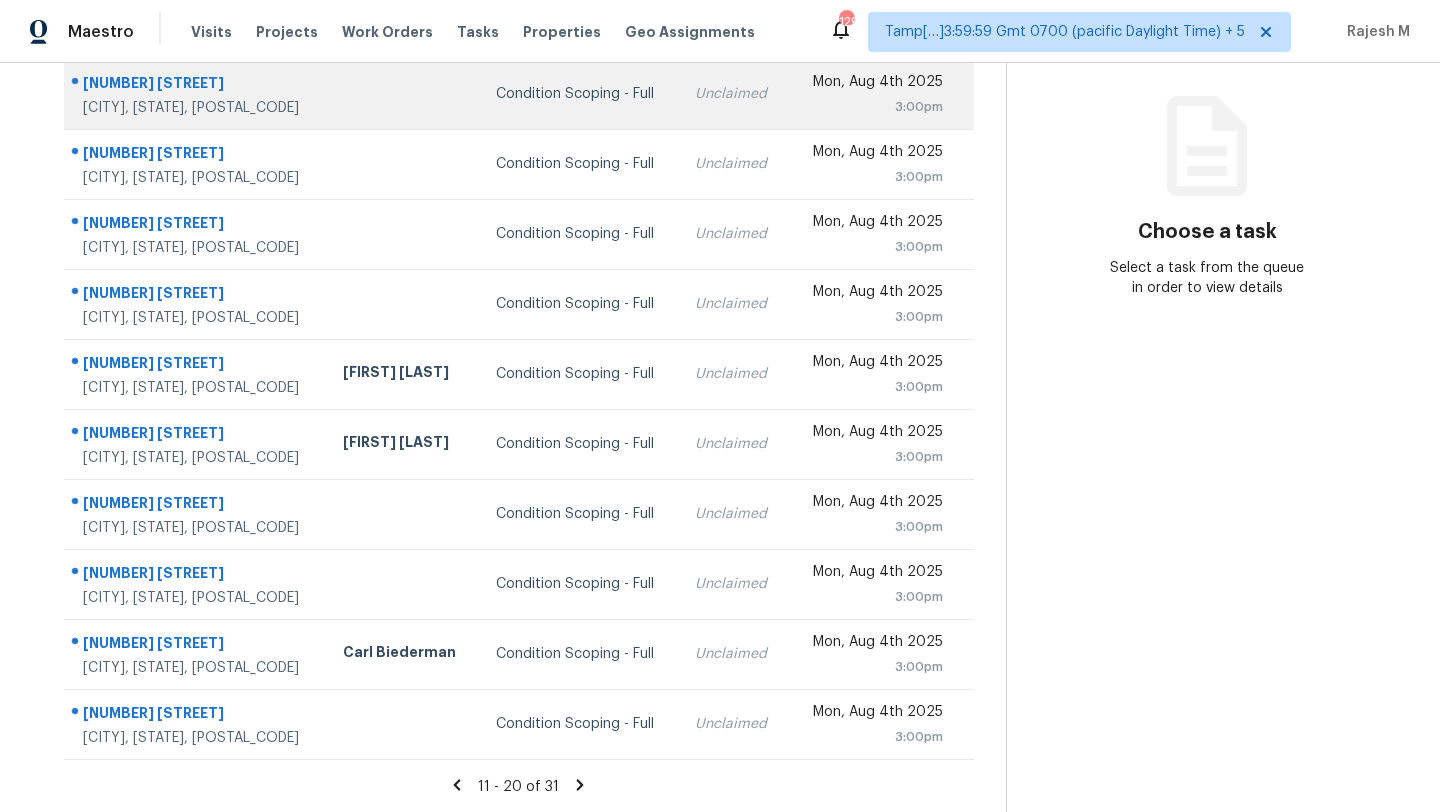 scroll, scrollTop: 181, scrollLeft: 0, axis: vertical 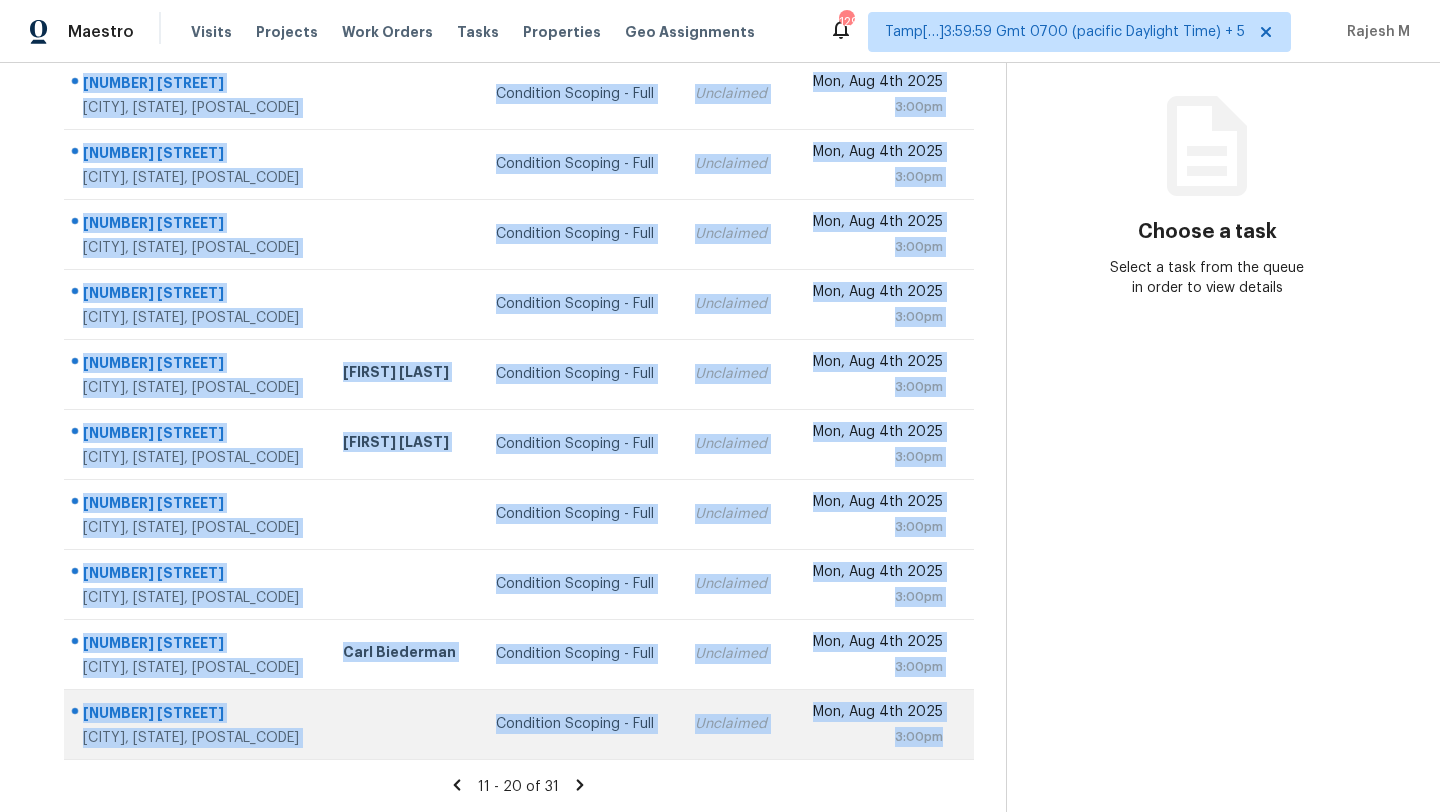 drag, startPoint x: 68, startPoint y: 116, endPoint x: 948, endPoint y: 745, distance: 1081.6843 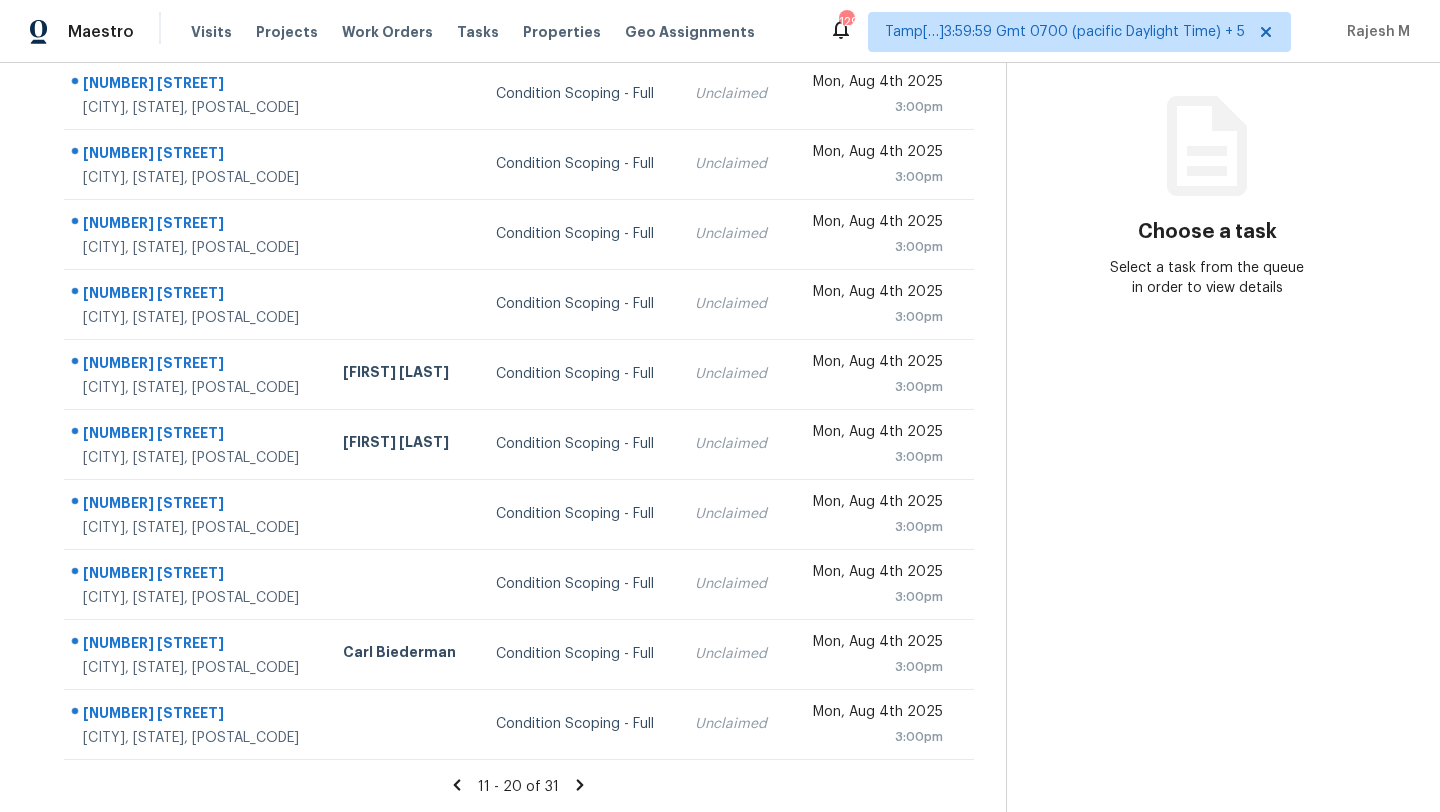 click 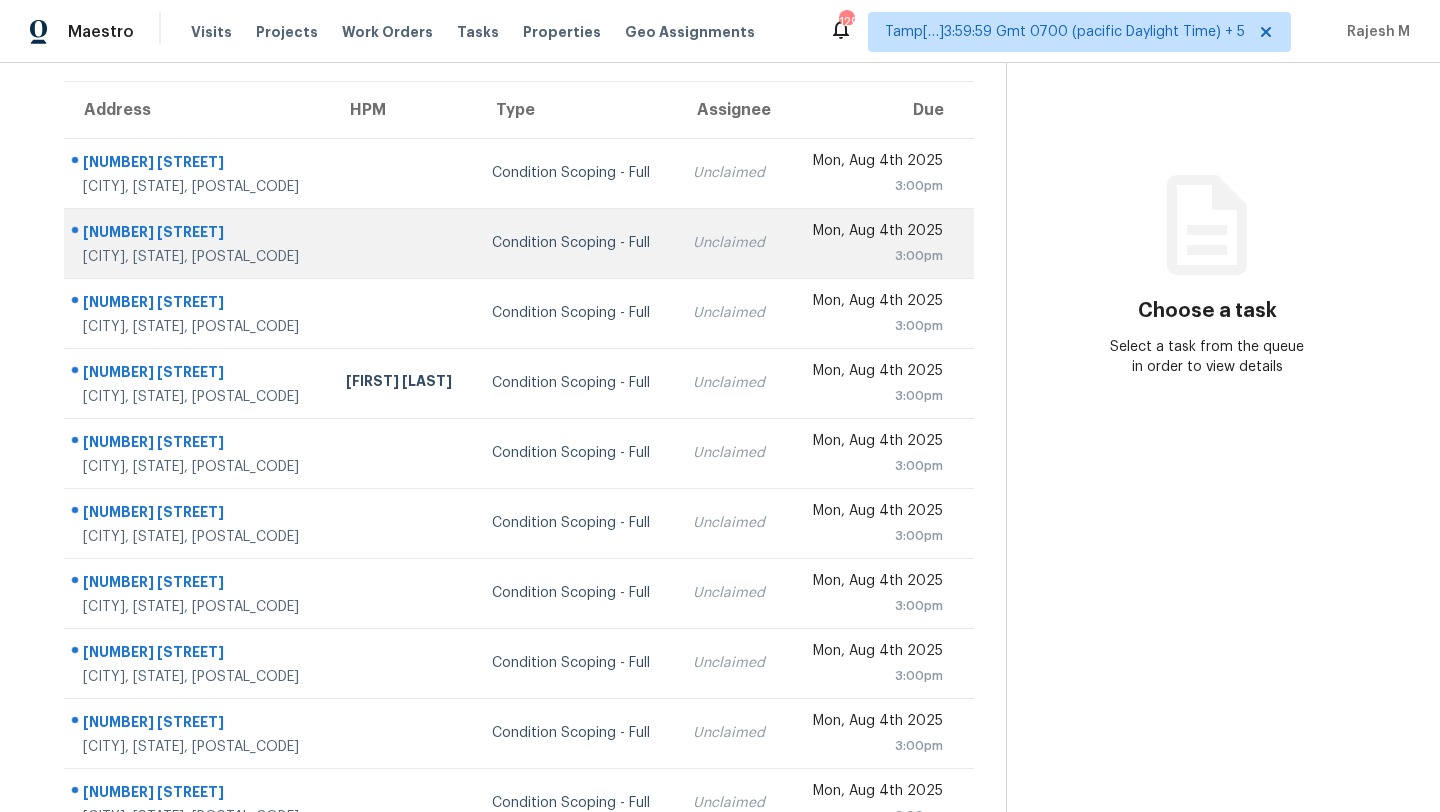 scroll, scrollTop: 136, scrollLeft: 0, axis: vertical 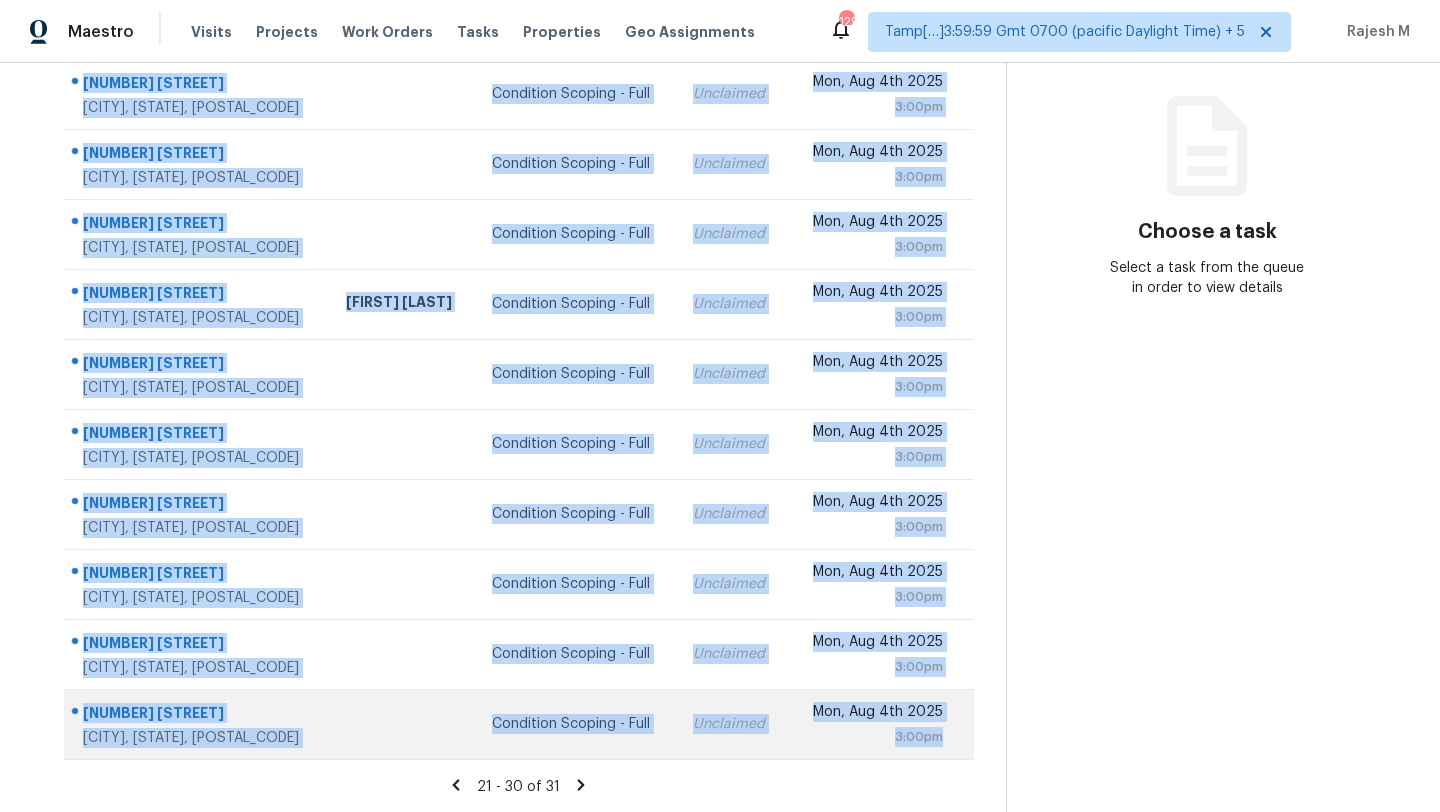 drag, startPoint x: 70, startPoint y: 161, endPoint x: 972, endPoint y: 745, distance: 1074.551 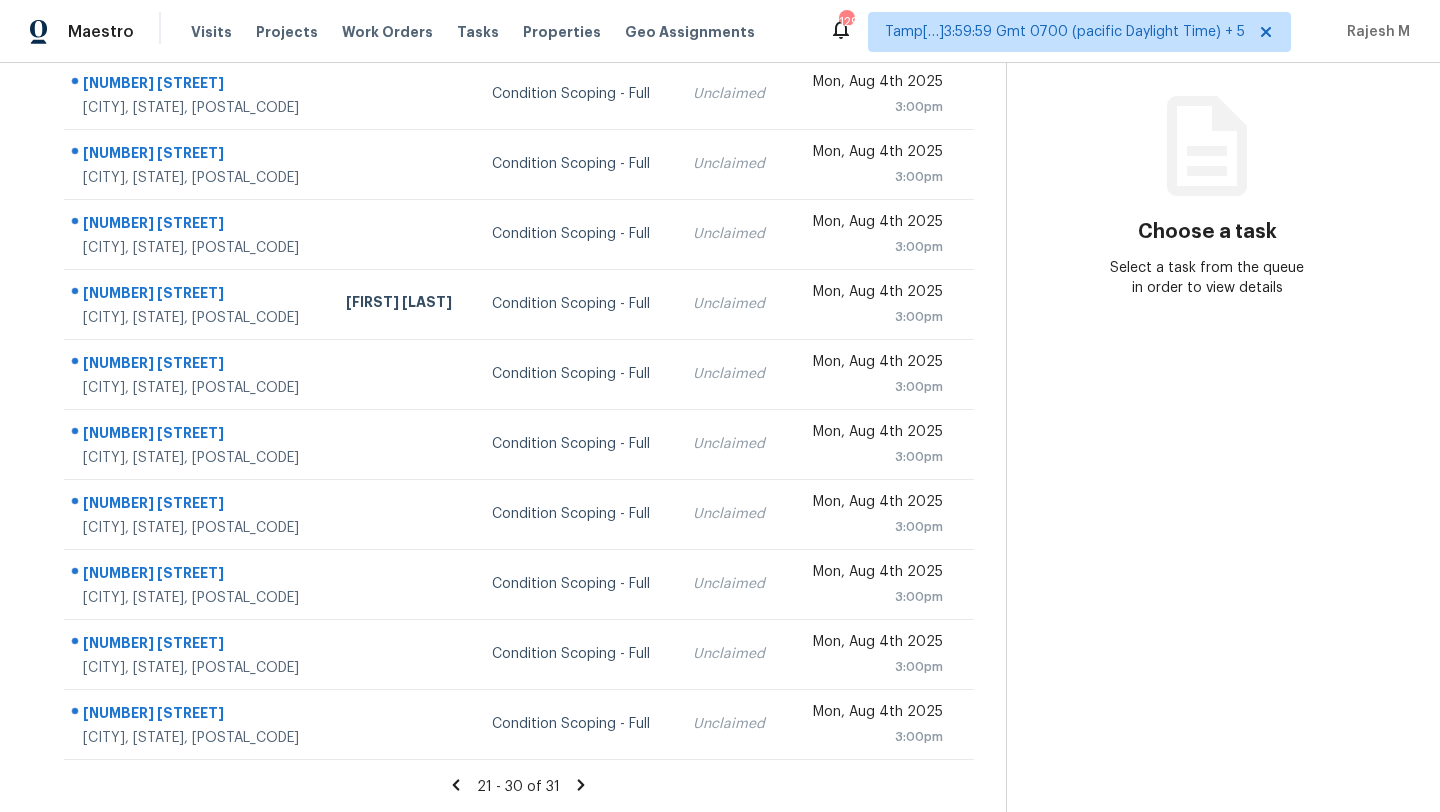 click 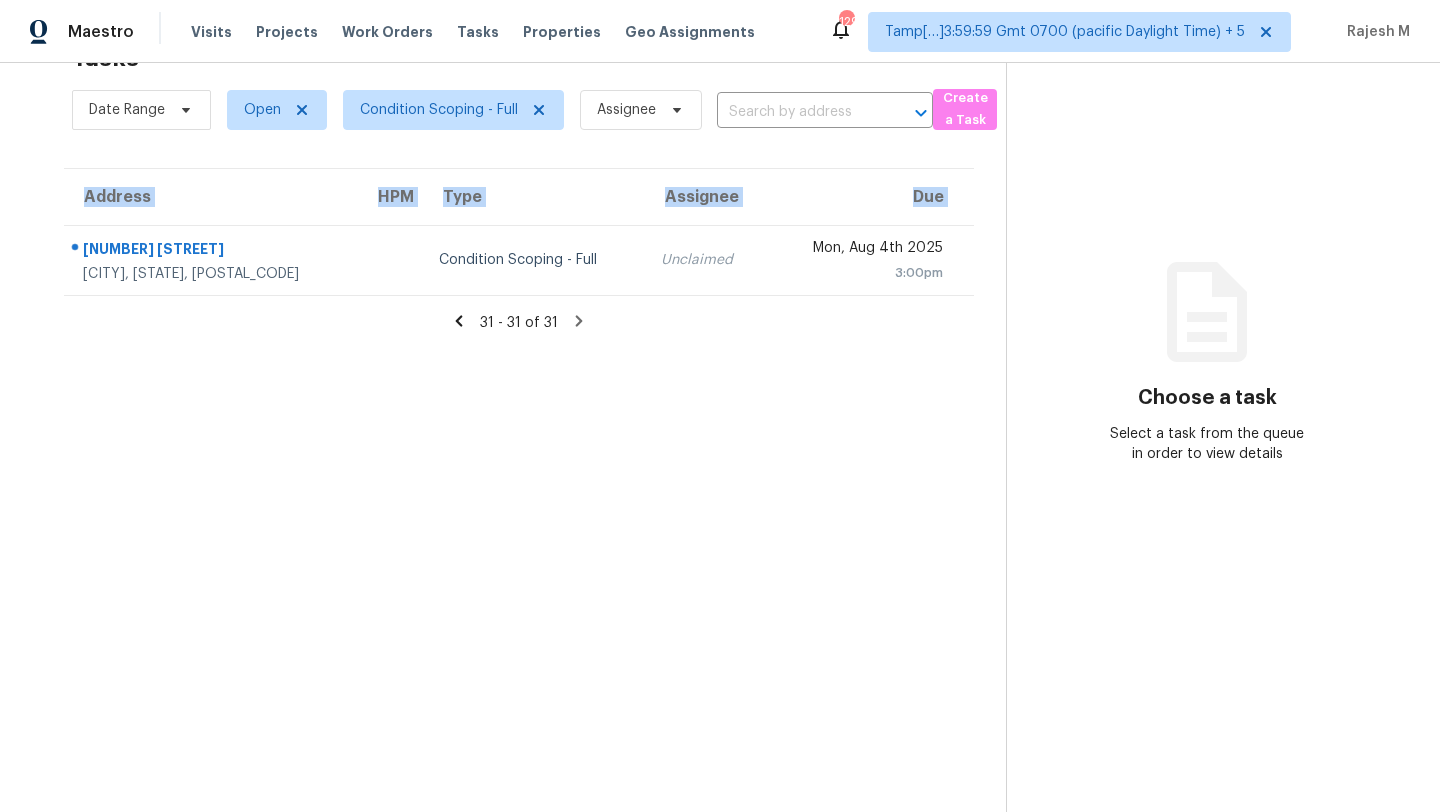 drag, startPoint x: 70, startPoint y: 241, endPoint x: 1004, endPoint y: 249, distance: 934.03424 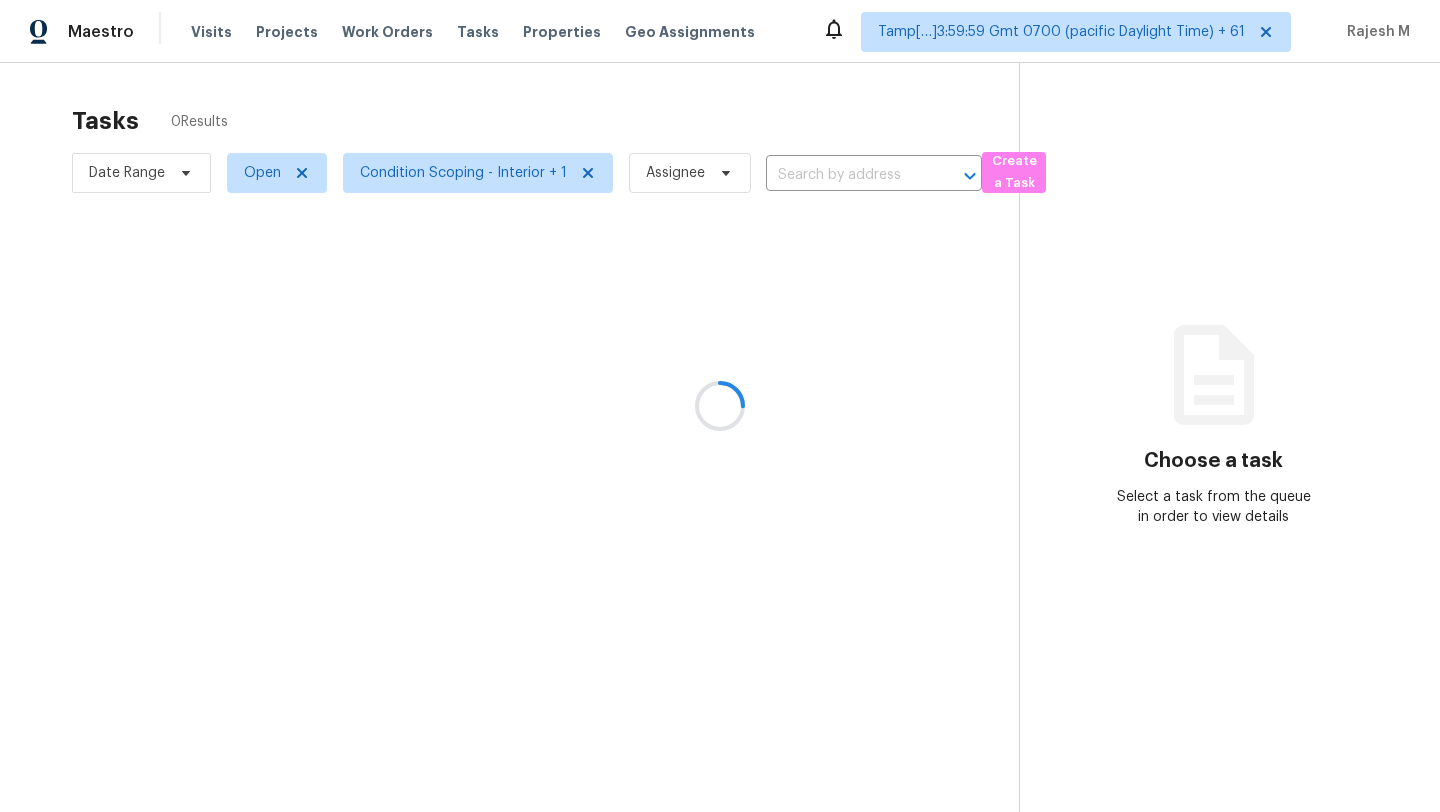 scroll, scrollTop: 0, scrollLeft: 0, axis: both 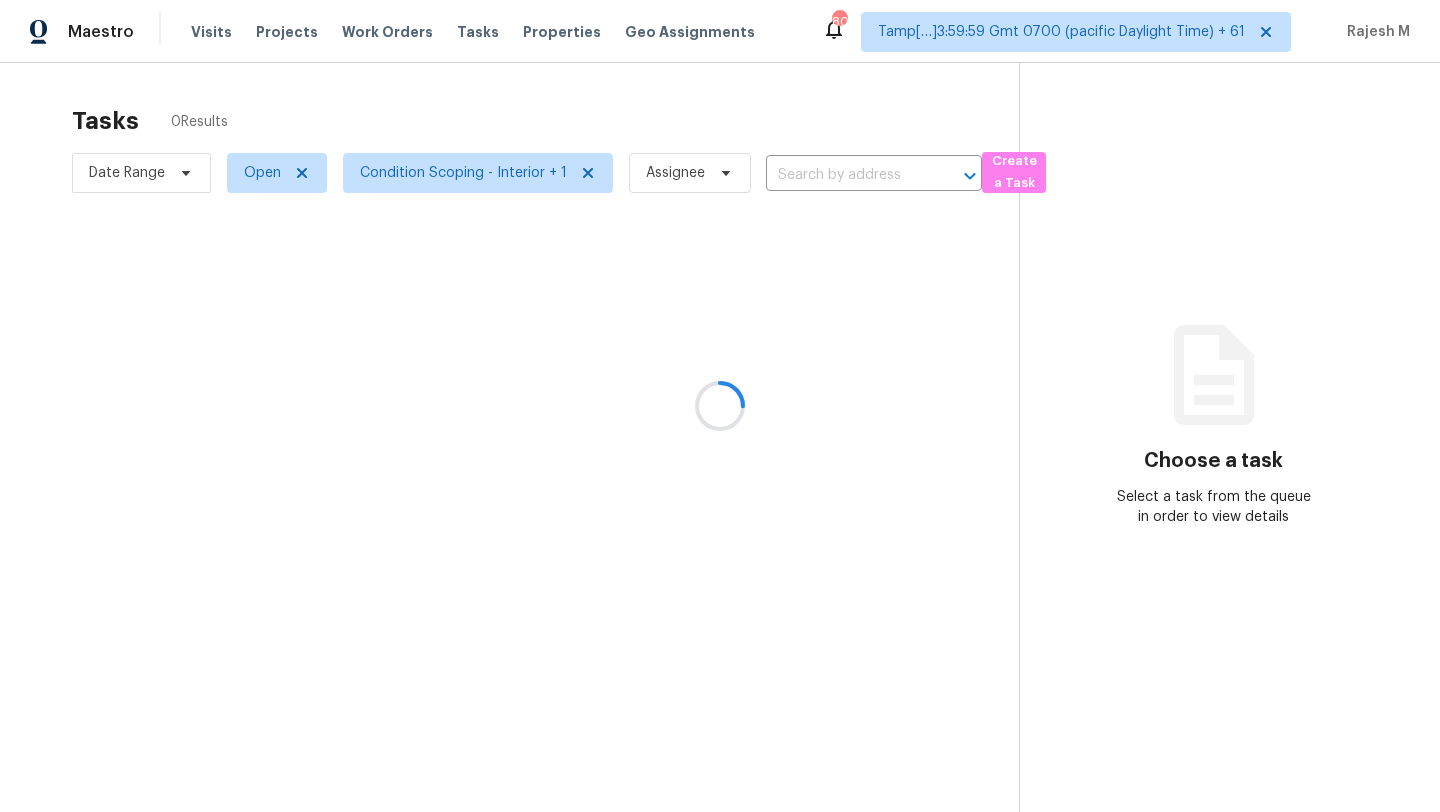 click at bounding box center (720, 406) 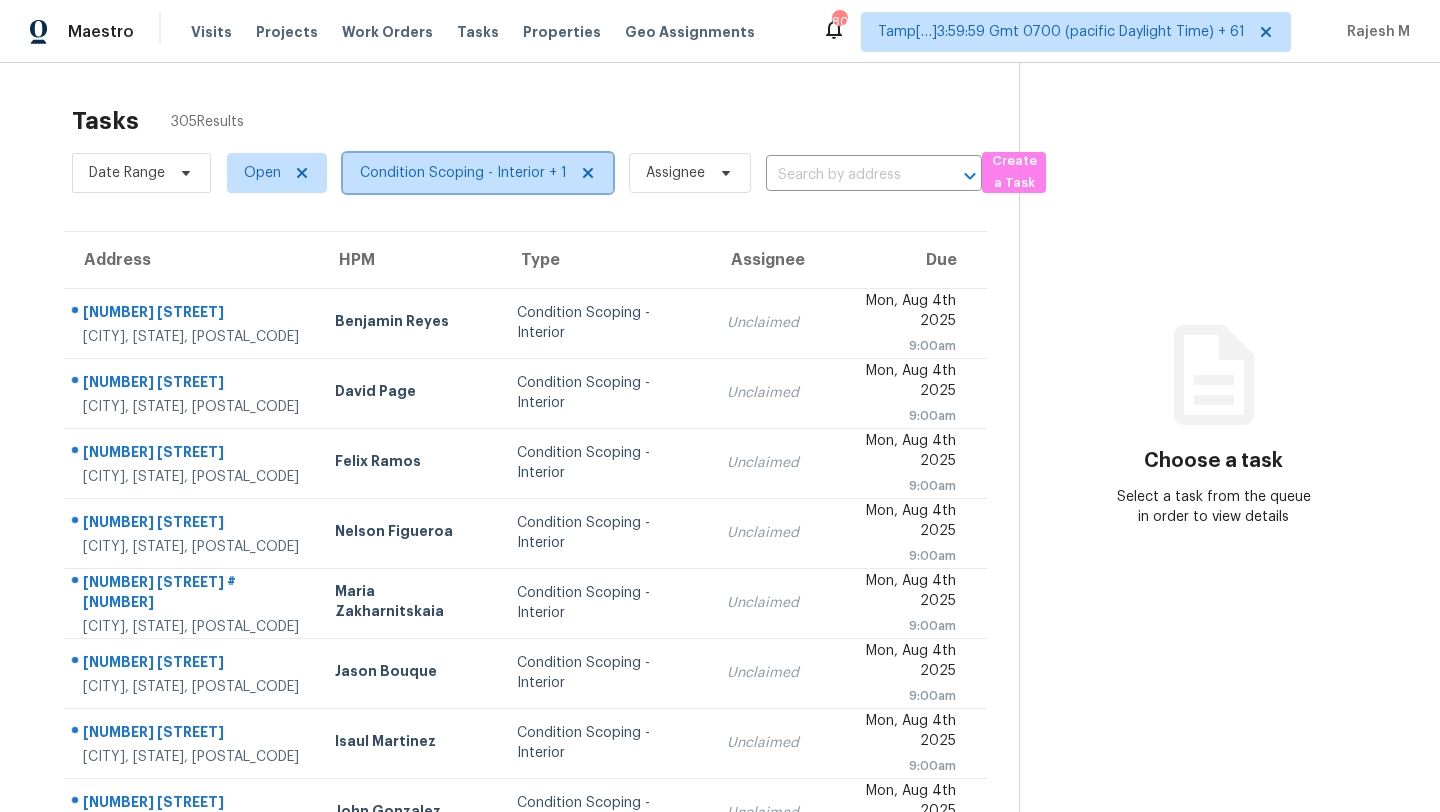 click on "Condition Scoping - Interior + 1" at bounding box center [463, 173] 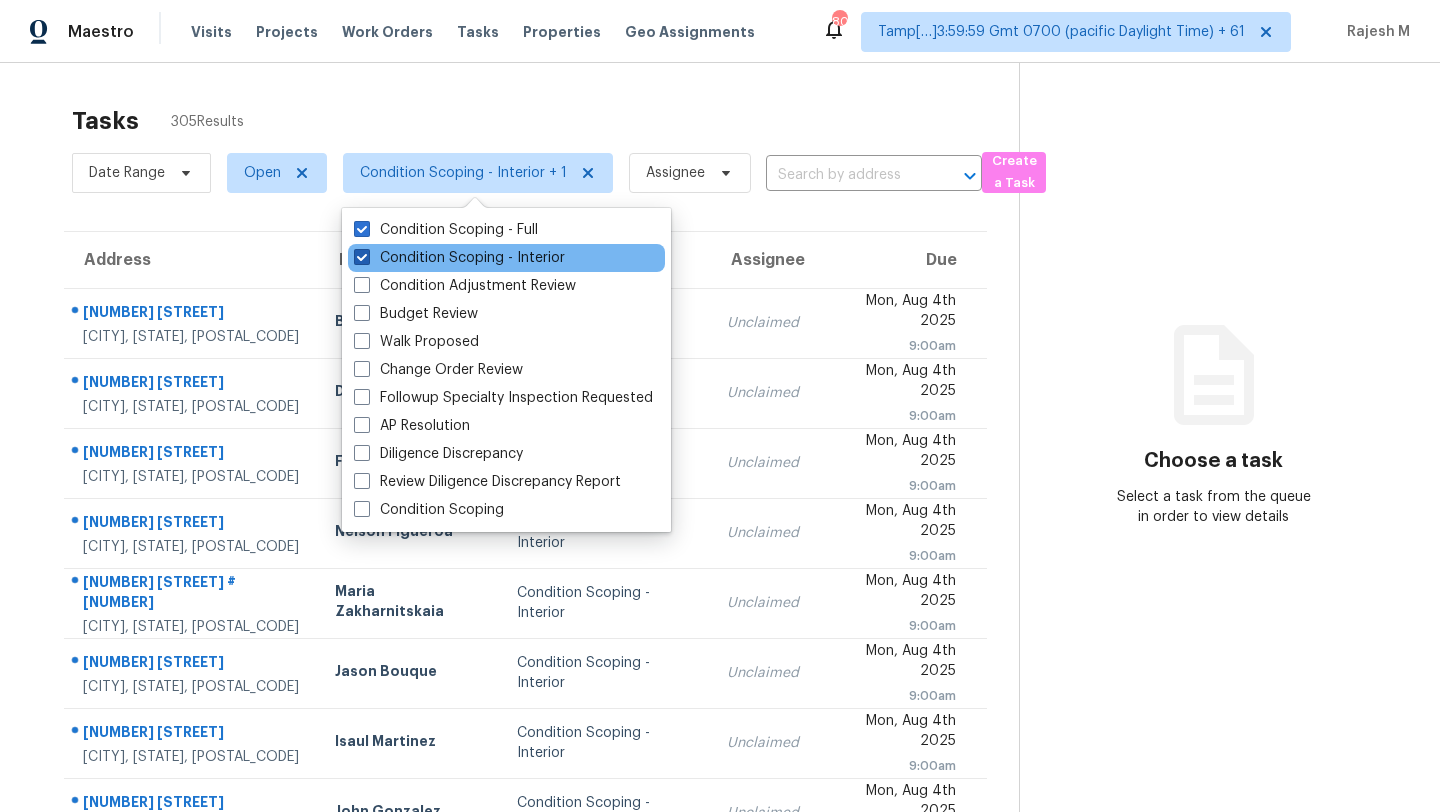 click on "Condition Scoping - Interior" at bounding box center [459, 258] 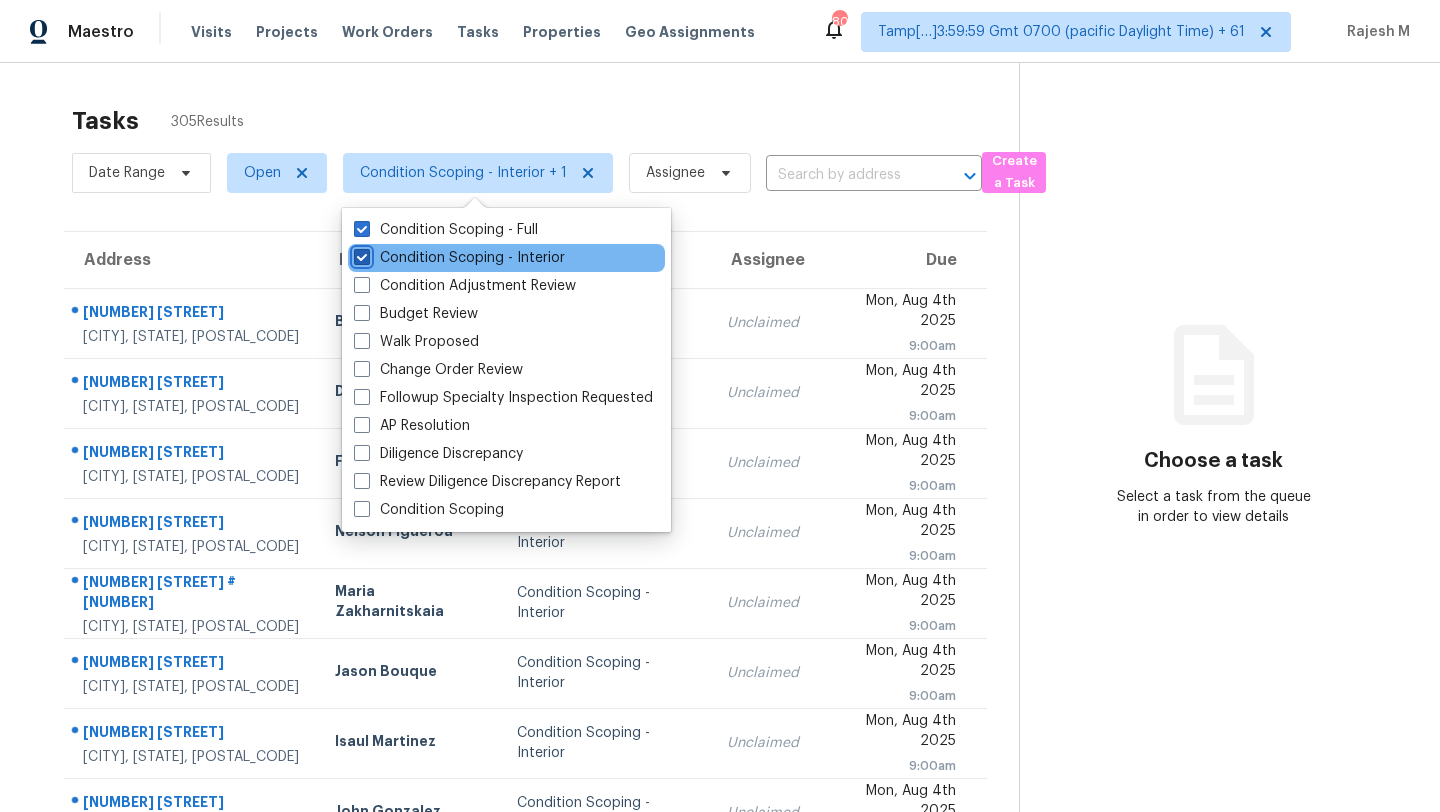 click on "Condition Scoping - Interior" at bounding box center [360, 254] 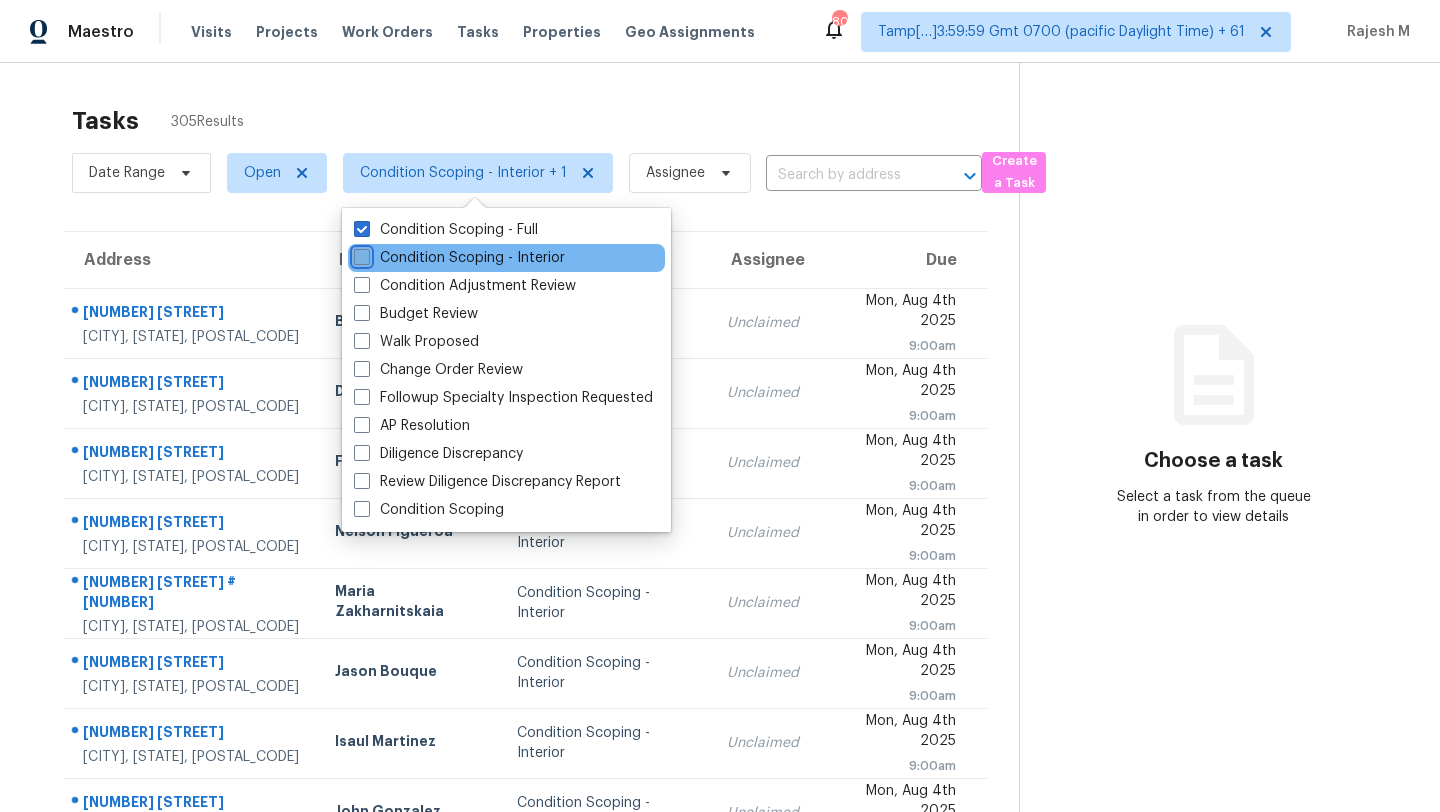 checkbox on "false" 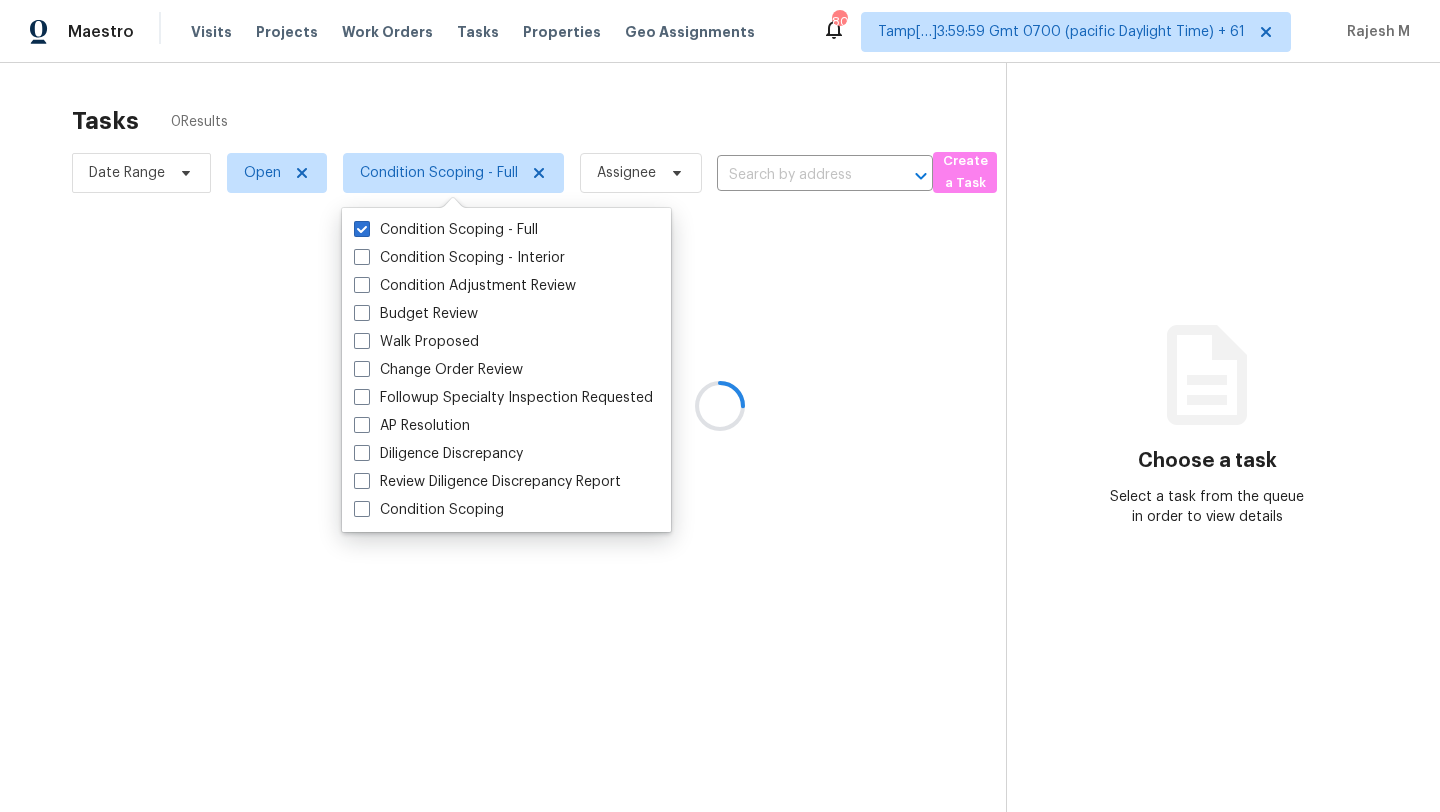 click at bounding box center [720, 406] 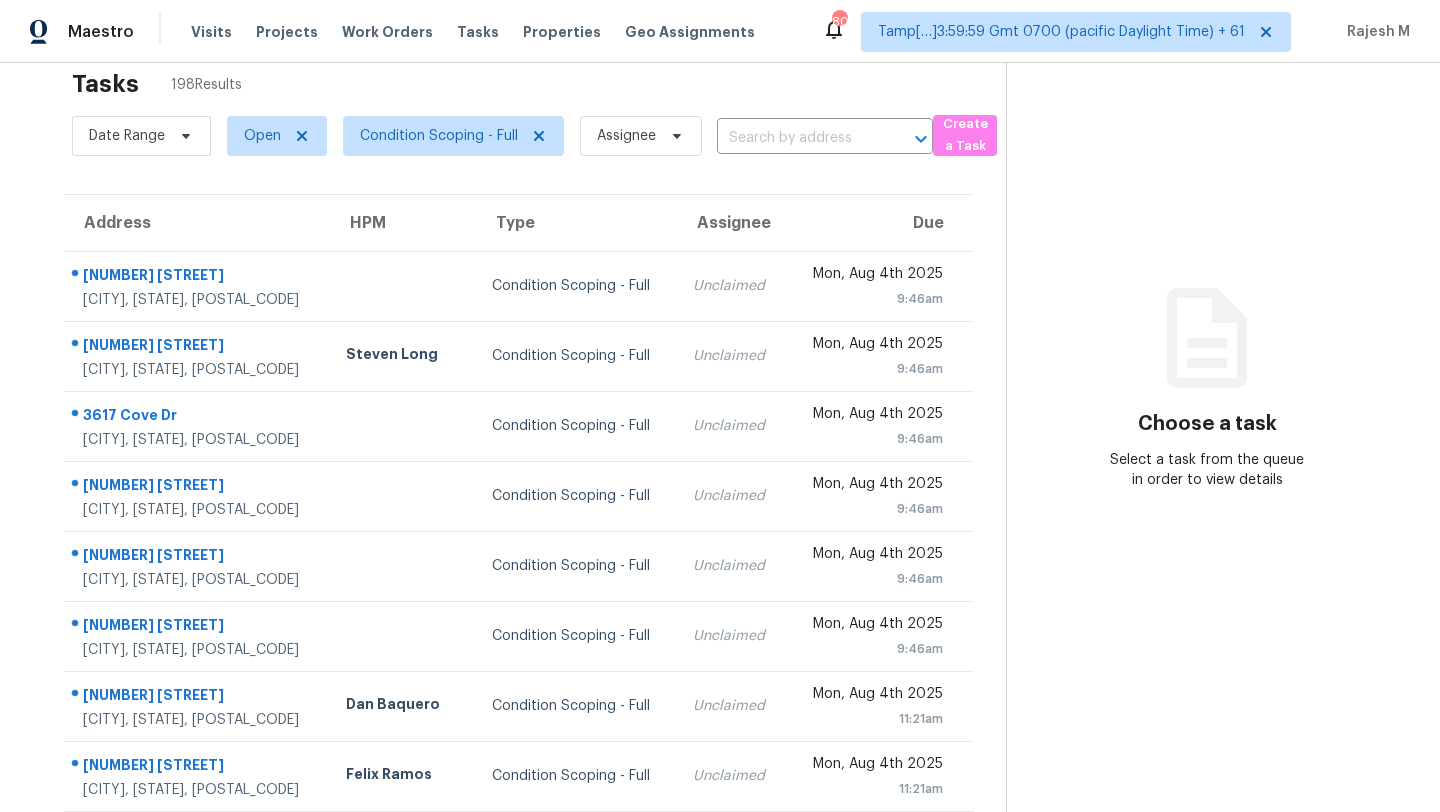 scroll, scrollTop: 0, scrollLeft: 0, axis: both 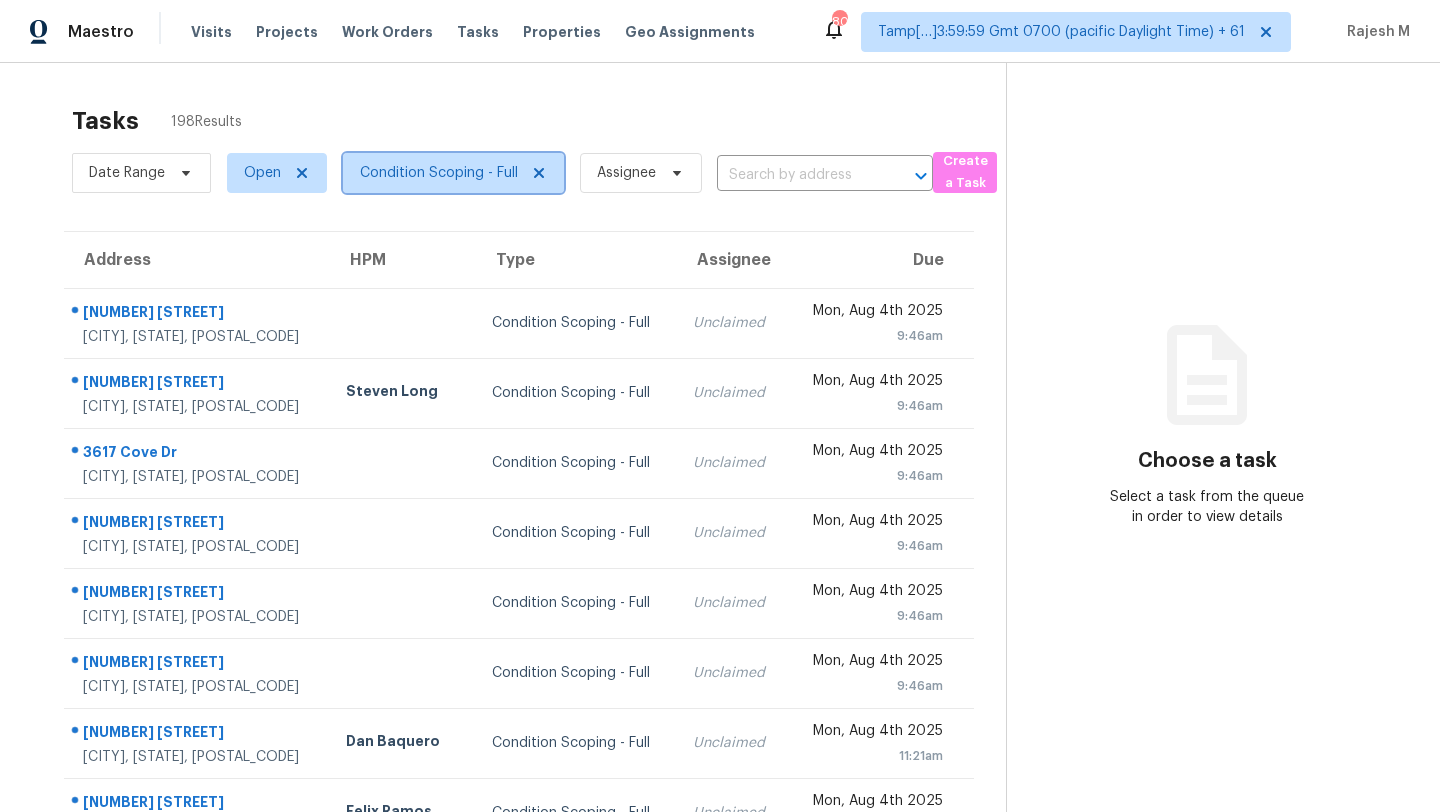 click on "Condition Scoping - Full" at bounding box center (439, 173) 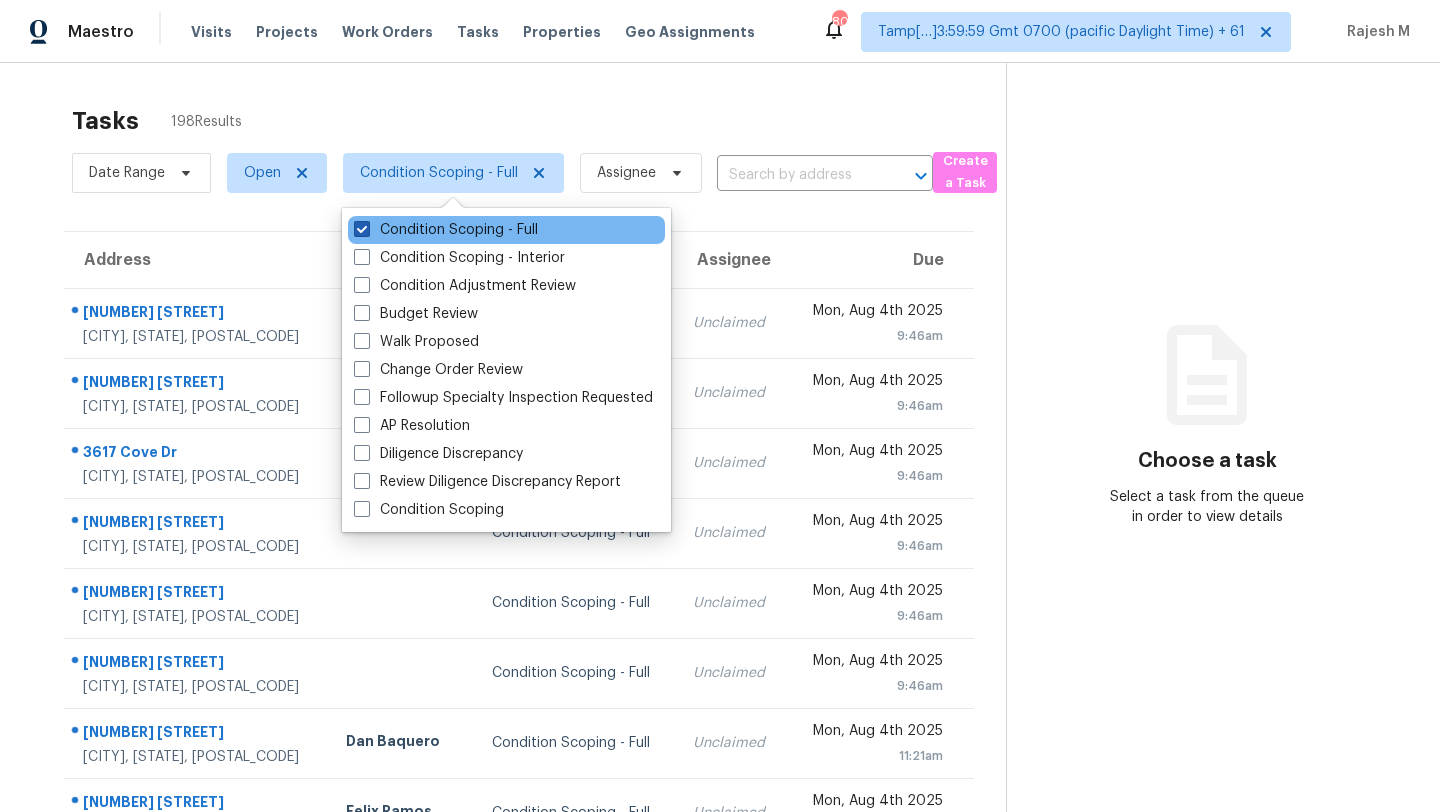 drag, startPoint x: 415, startPoint y: 253, endPoint x: 427, endPoint y: 226, distance: 29.546574 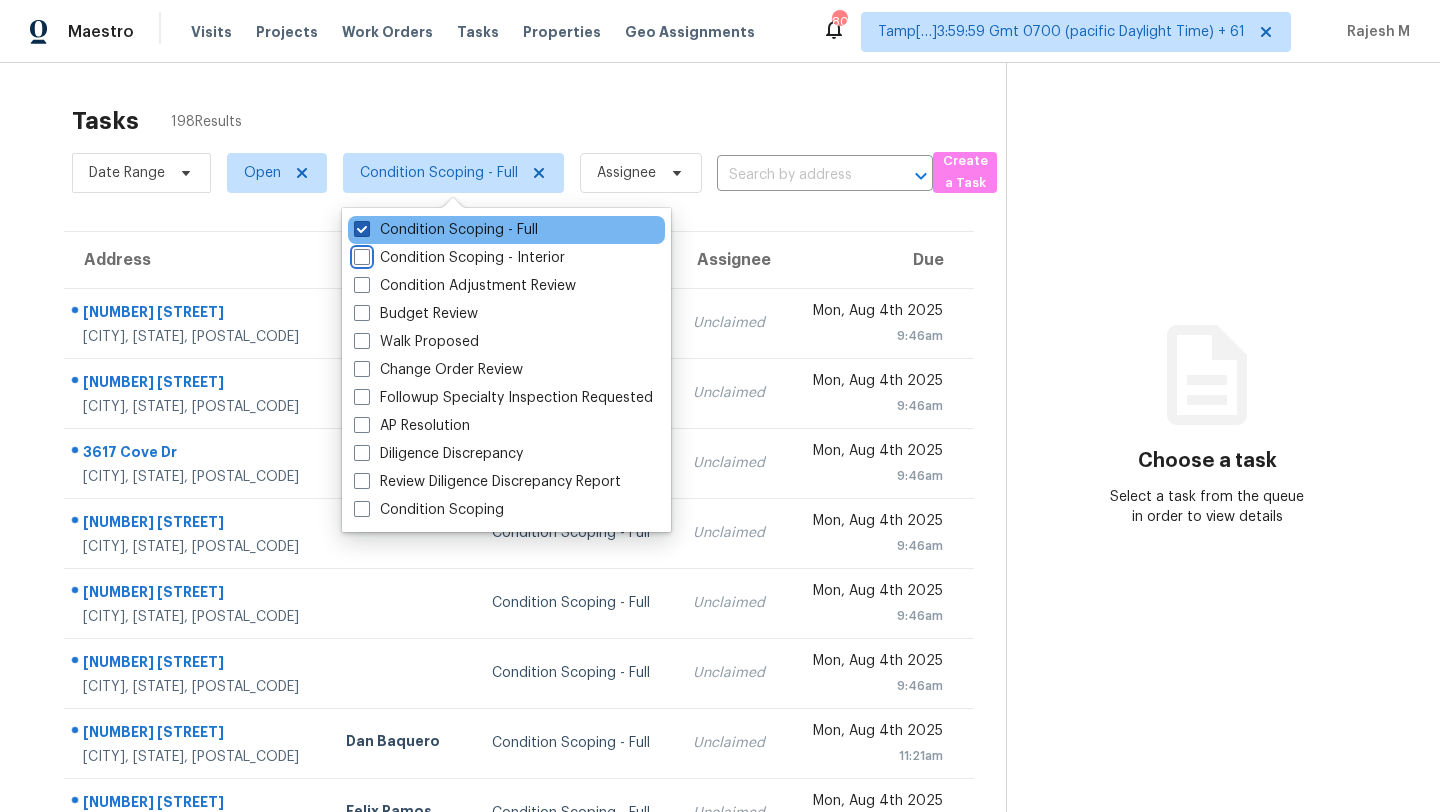 click on "Condition Scoping - Interior" at bounding box center (360, 254) 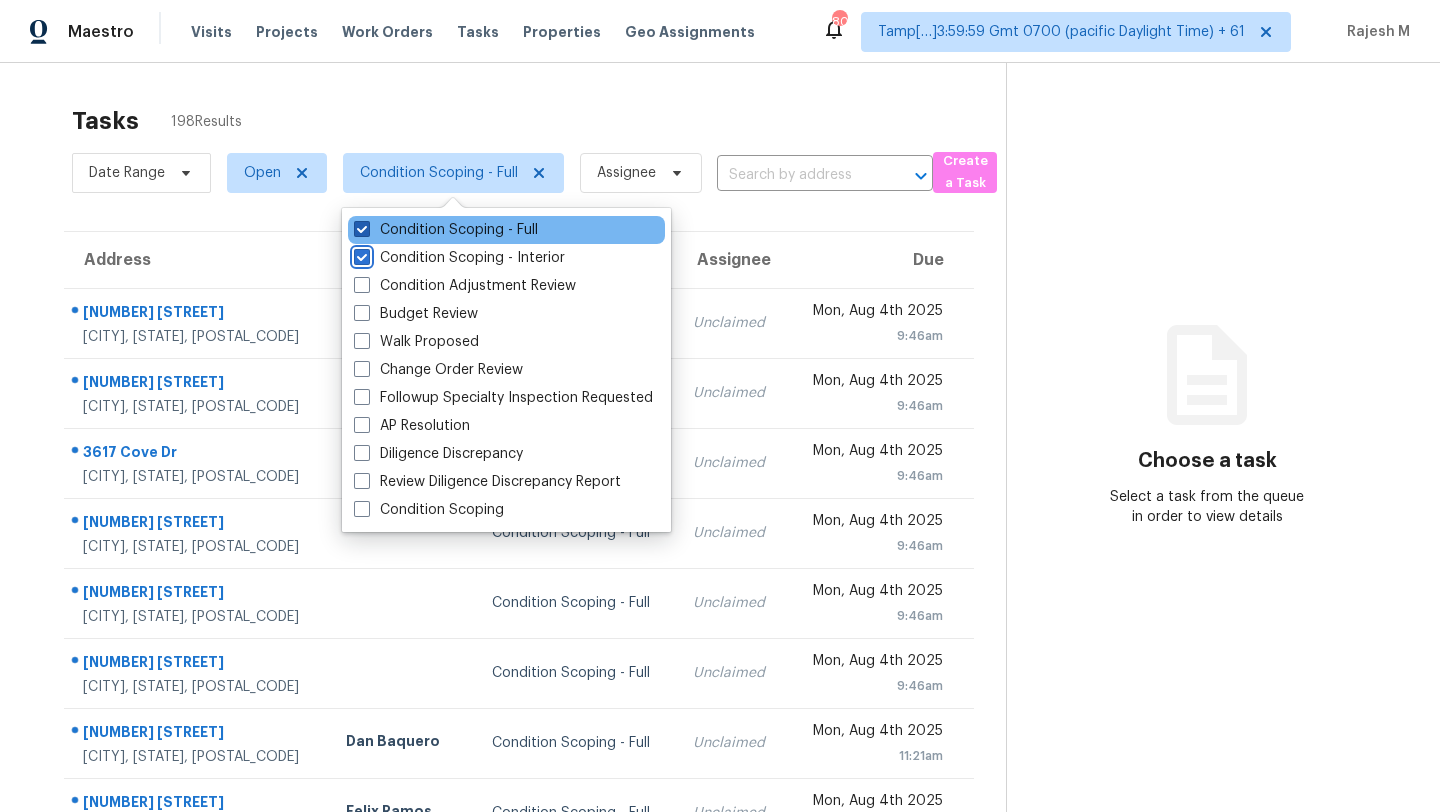 checkbox on "true" 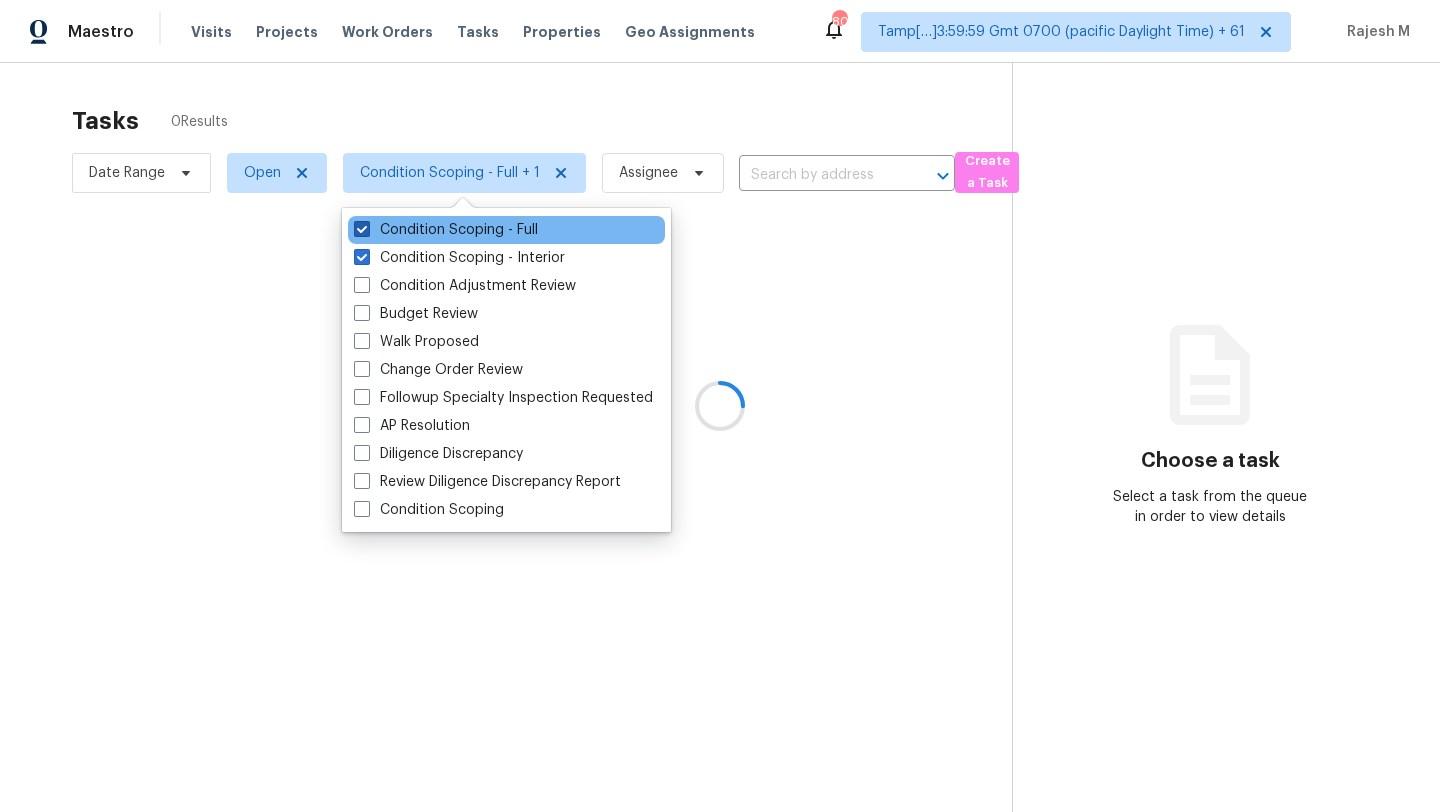 click on "Condition Scoping - Full" at bounding box center [446, 230] 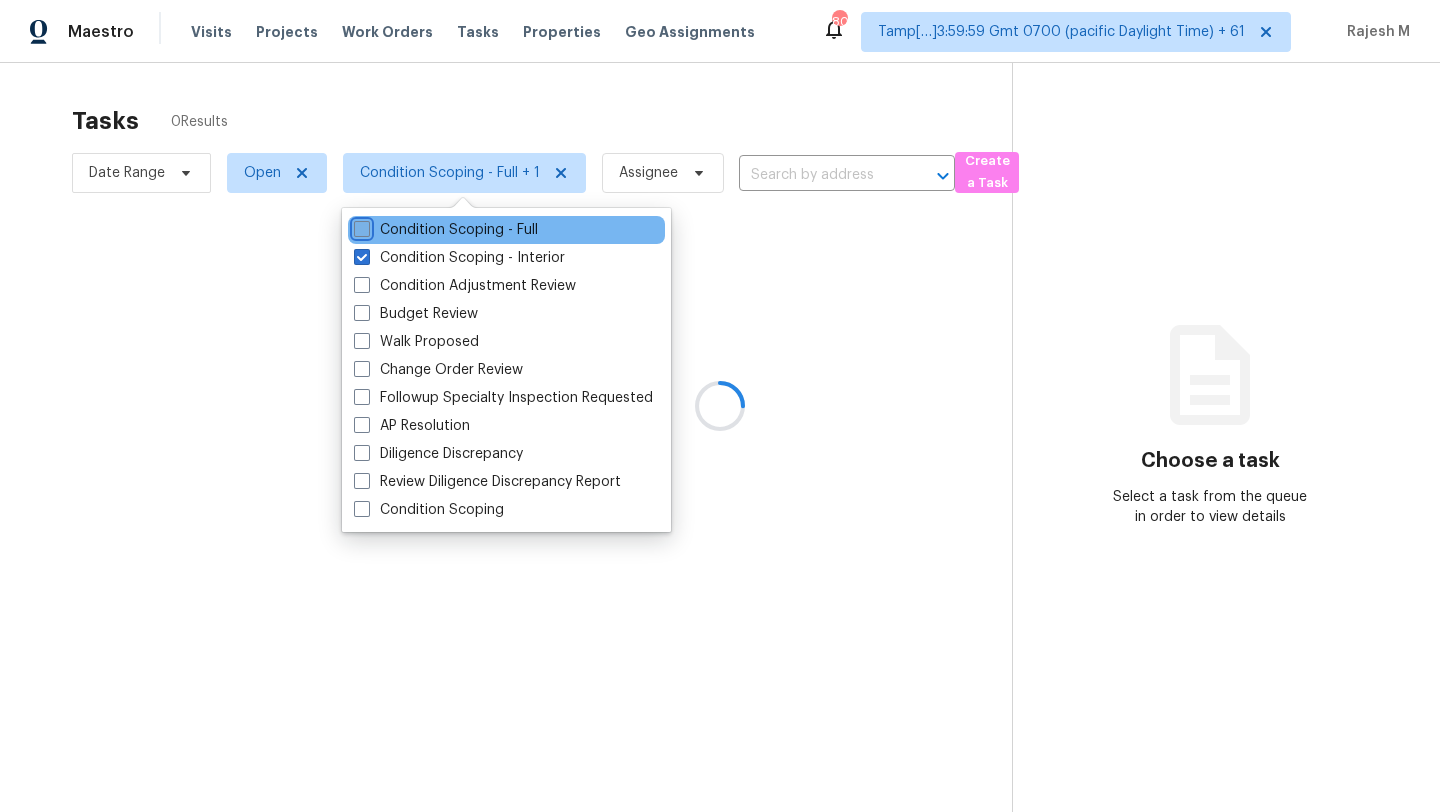 checkbox on "false" 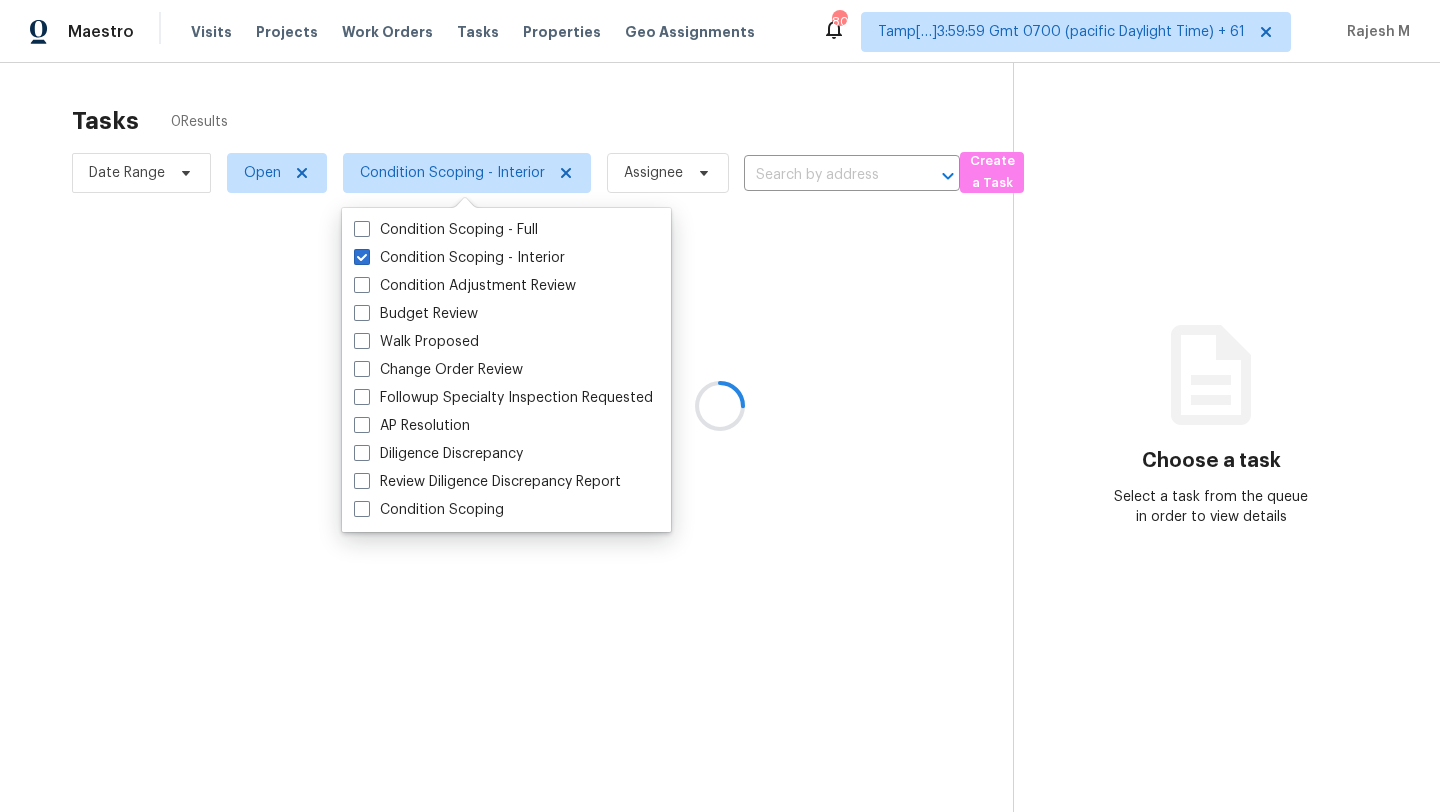 click at bounding box center (720, 406) 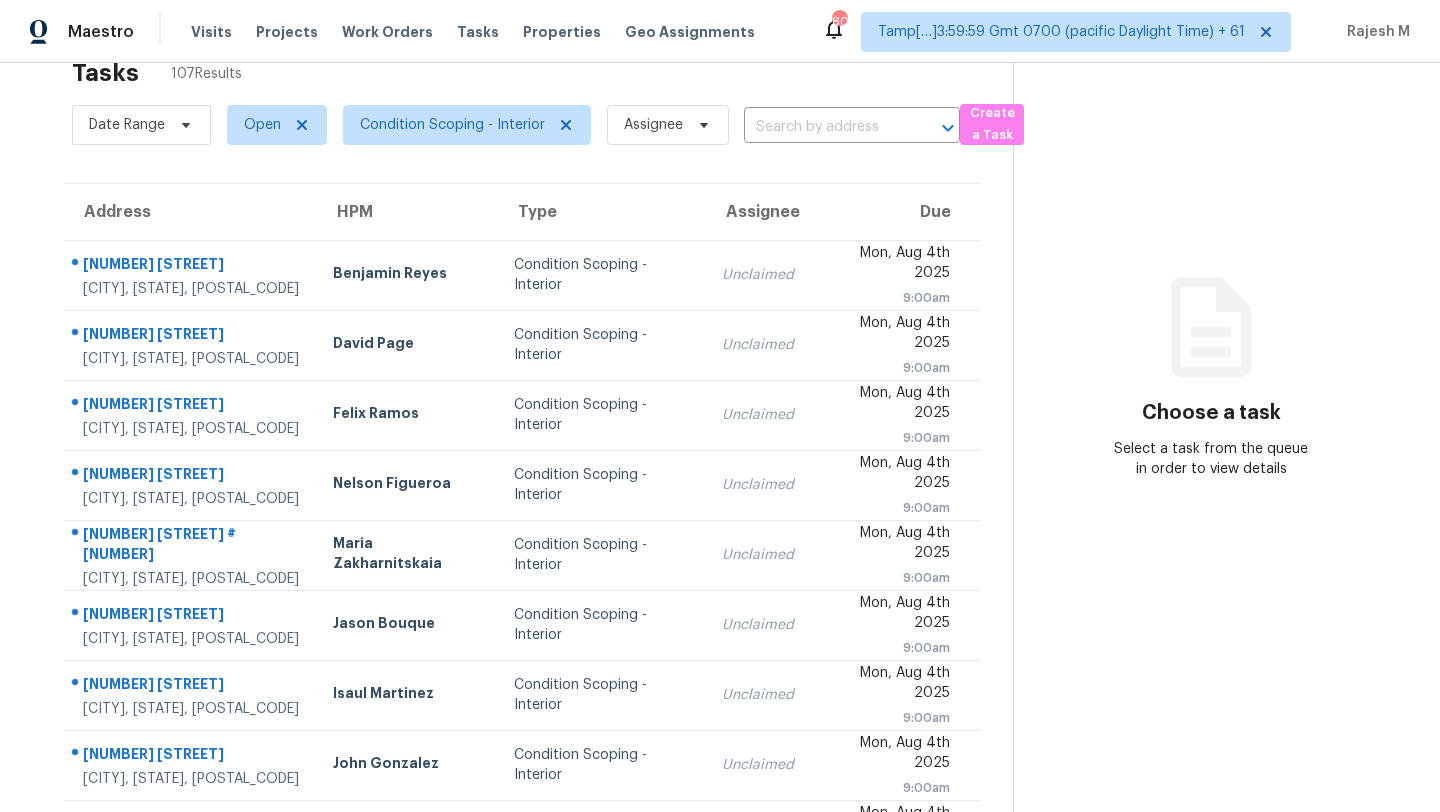 scroll, scrollTop: 69, scrollLeft: 0, axis: vertical 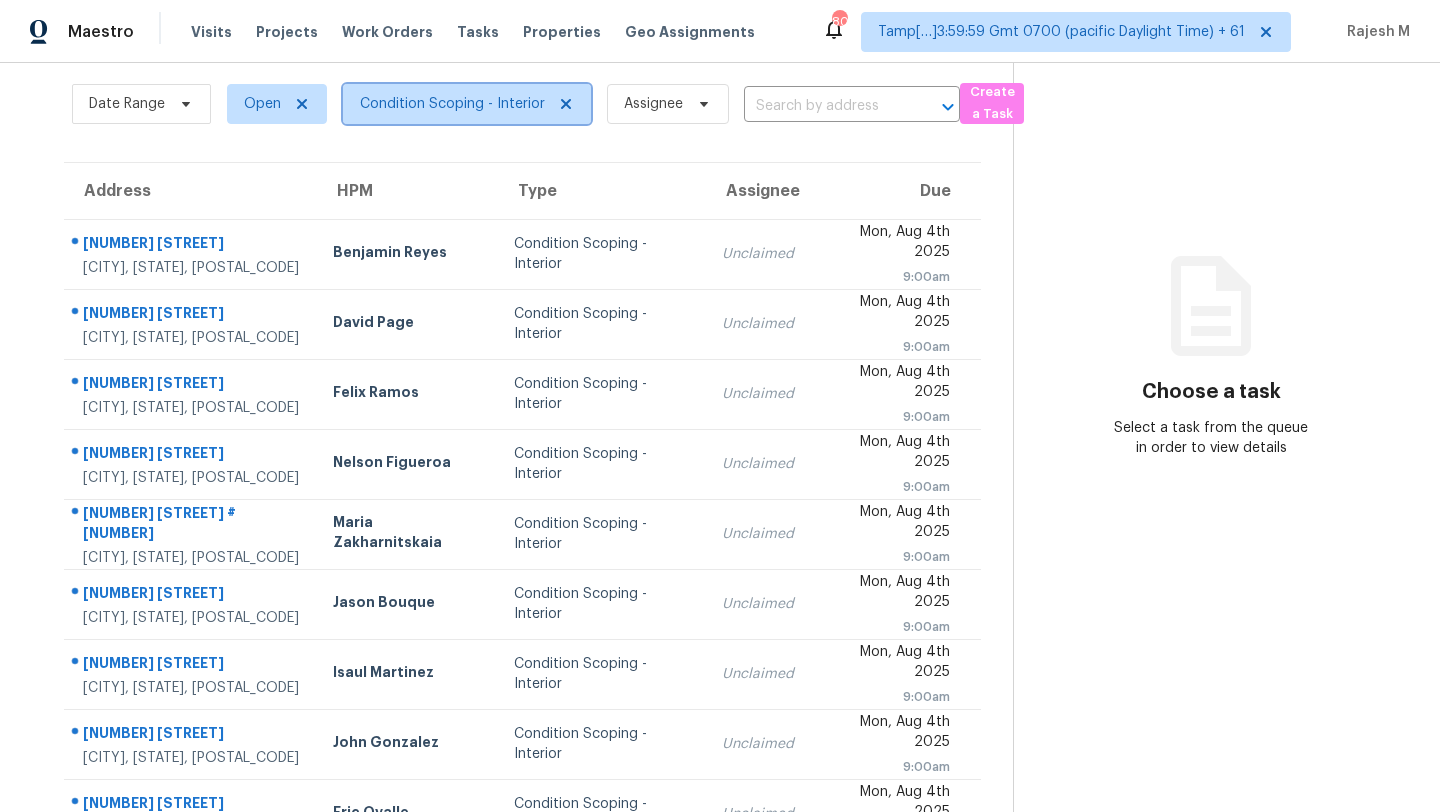 click on "Condition Scoping - Interior" at bounding box center [452, 104] 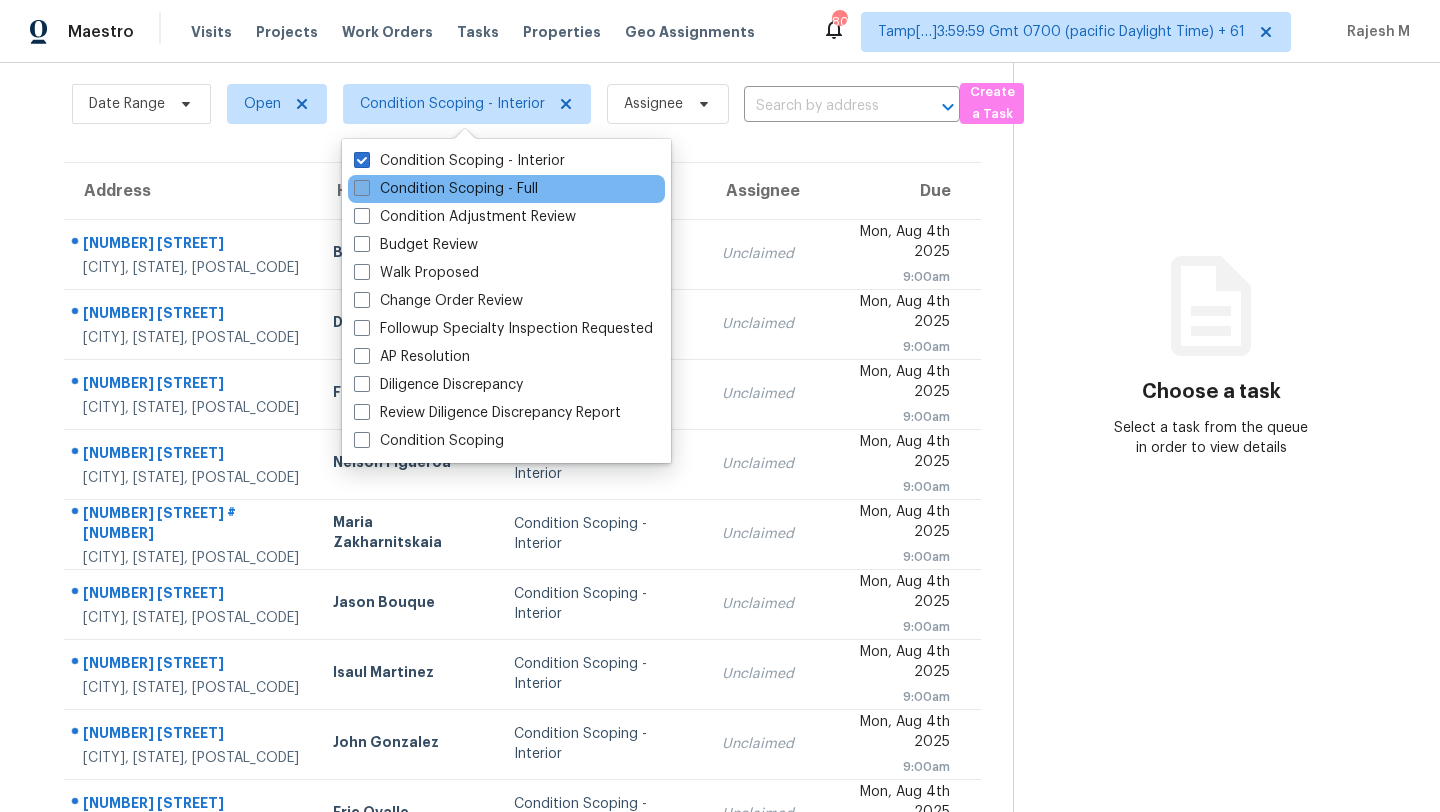 click on "Condition Scoping - Full" at bounding box center [446, 189] 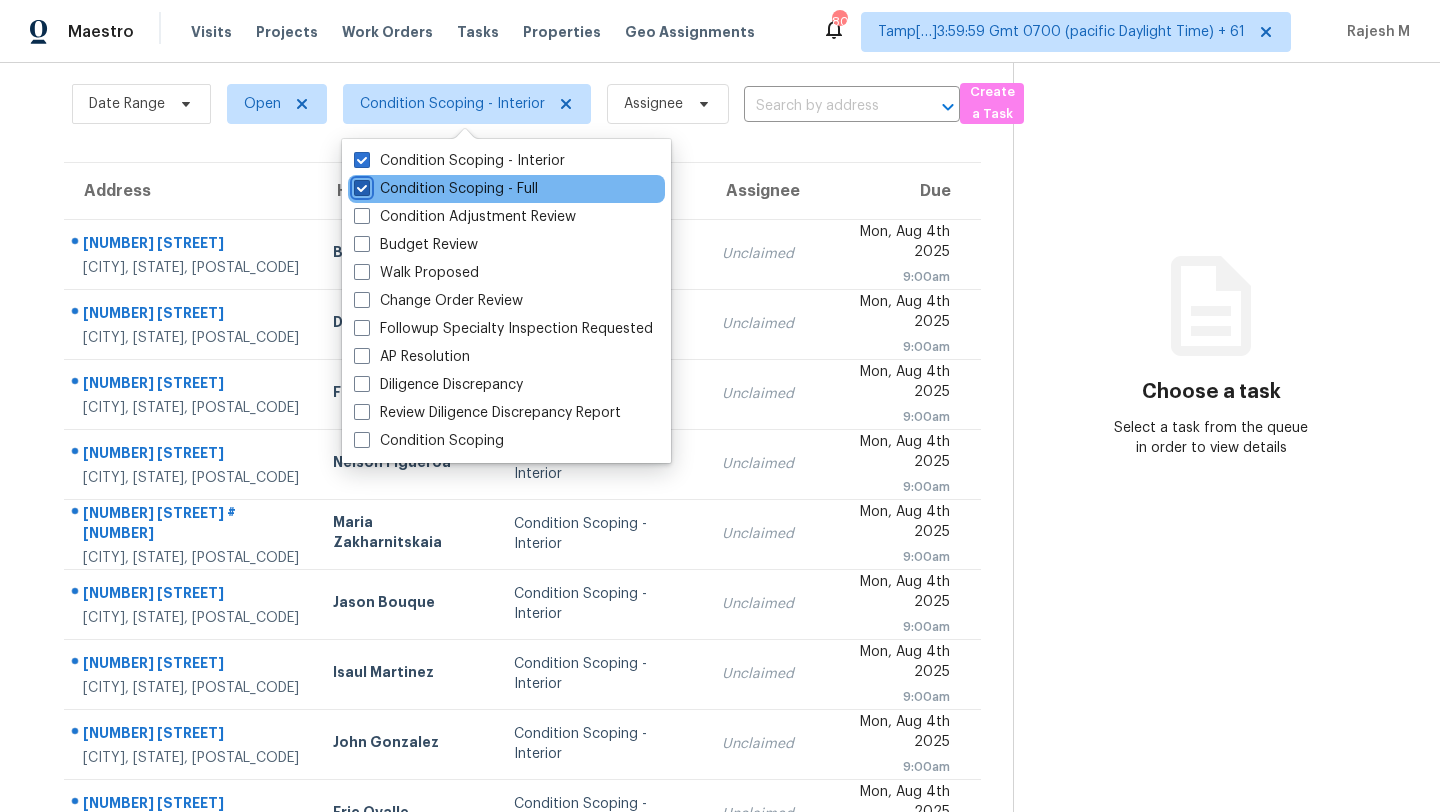 checkbox on "true" 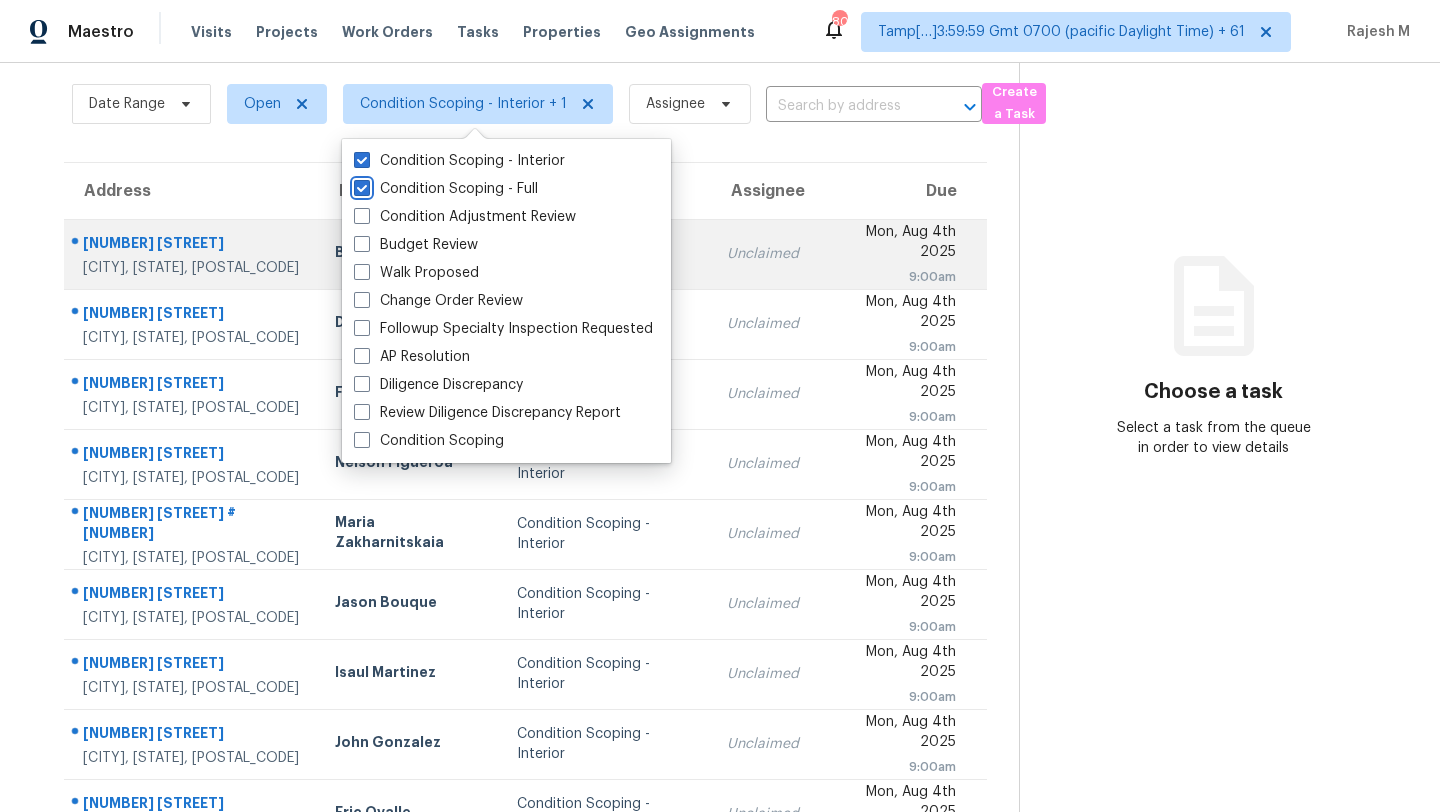 scroll, scrollTop: 0, scrollLeft: 0, axis: both 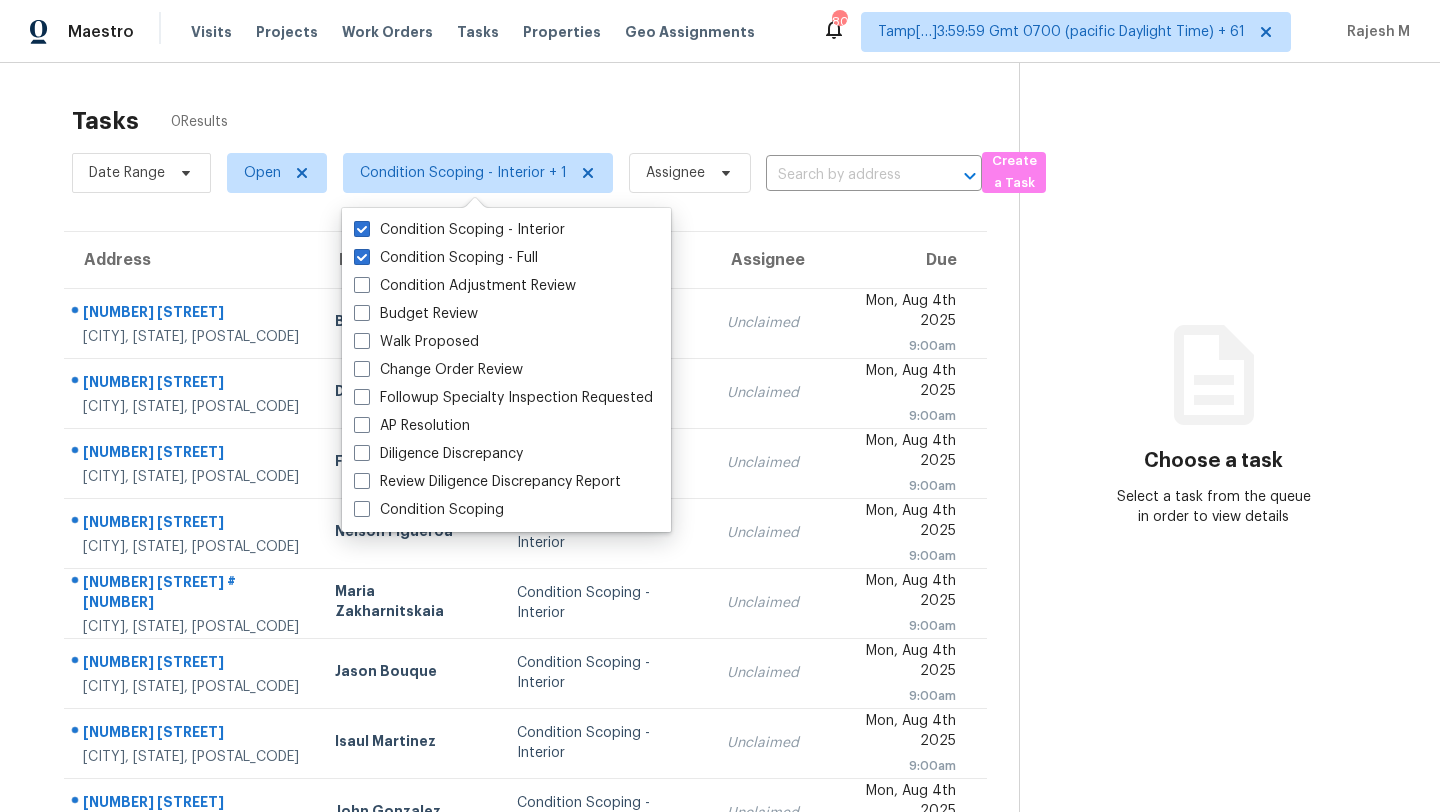 click on "Tasks 0  Results" at bounding box center (545, 121) 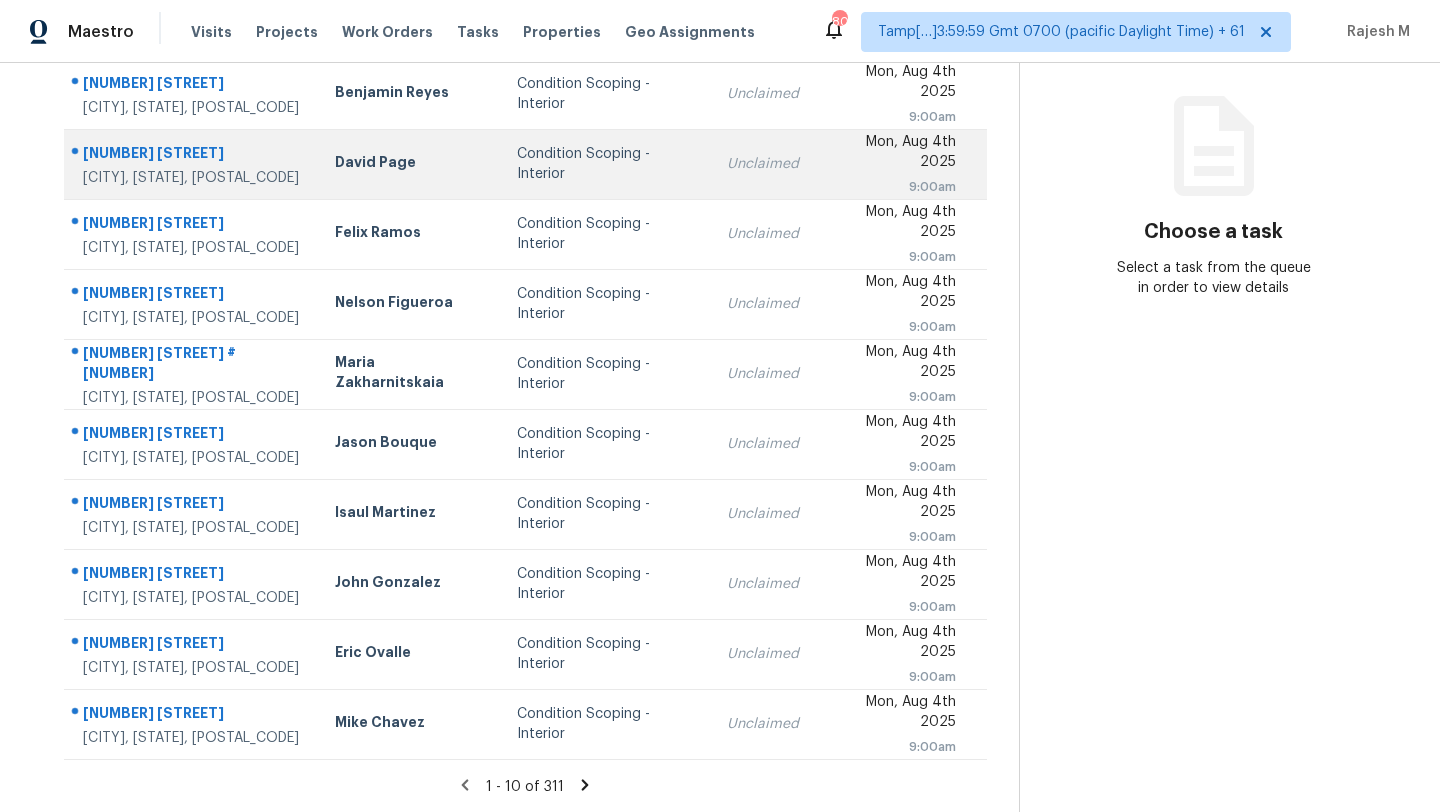 scroll, scrollTop: 0, scrollLeft: 0, axis: both 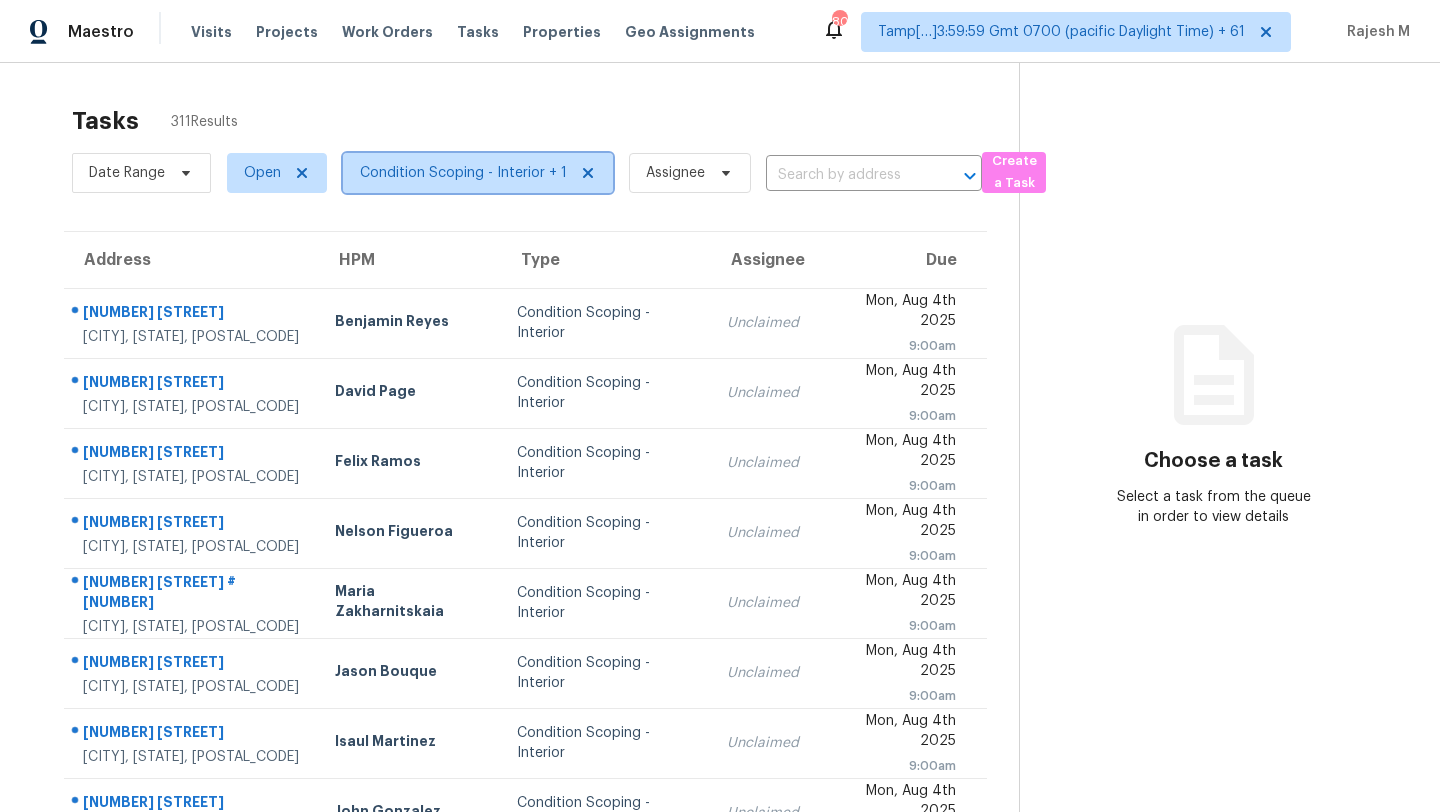 click on "Condition Scoping - Interior + 1" at bounding box center (463, 173) 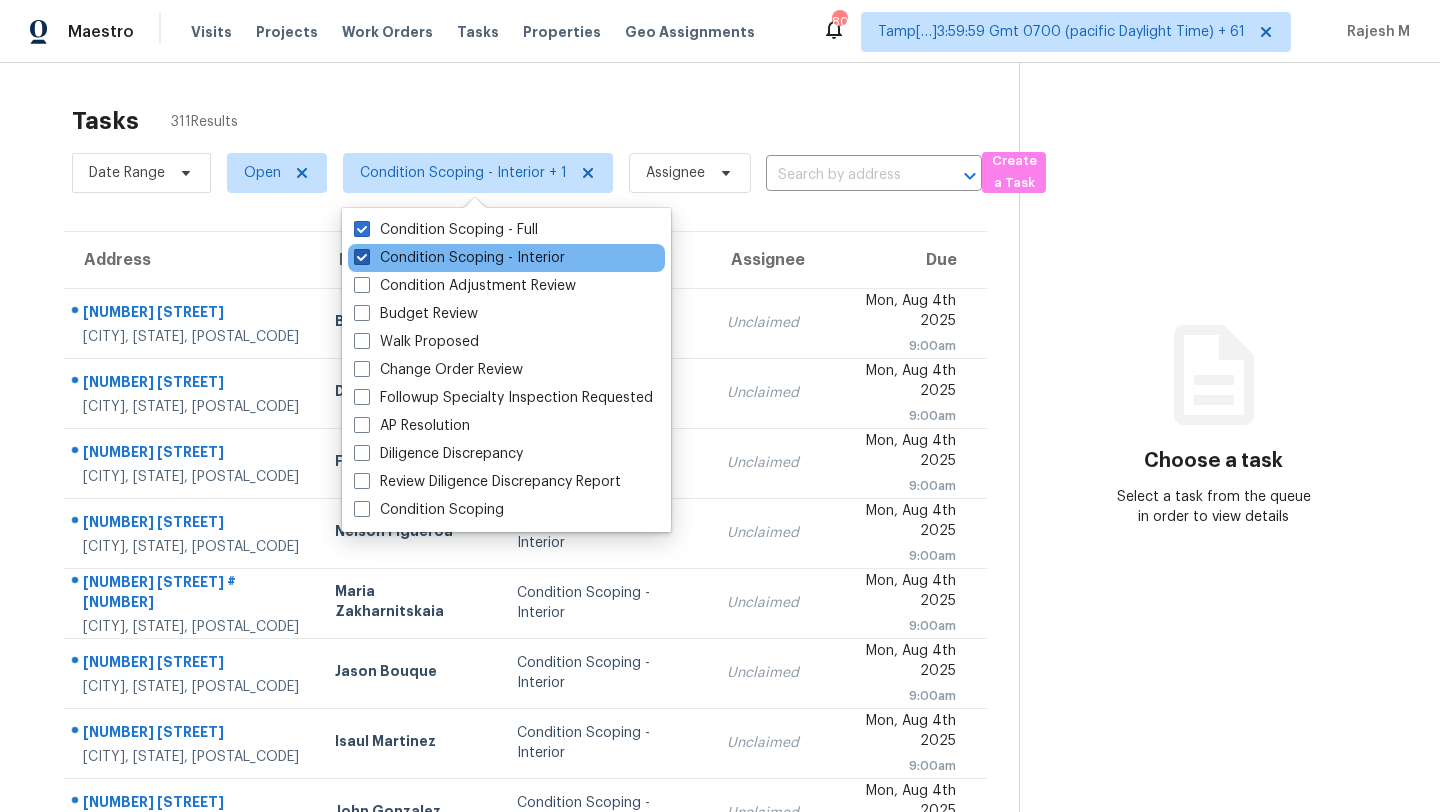 click on "Condition Scoping - Interior" at bounding box center (459, 258) 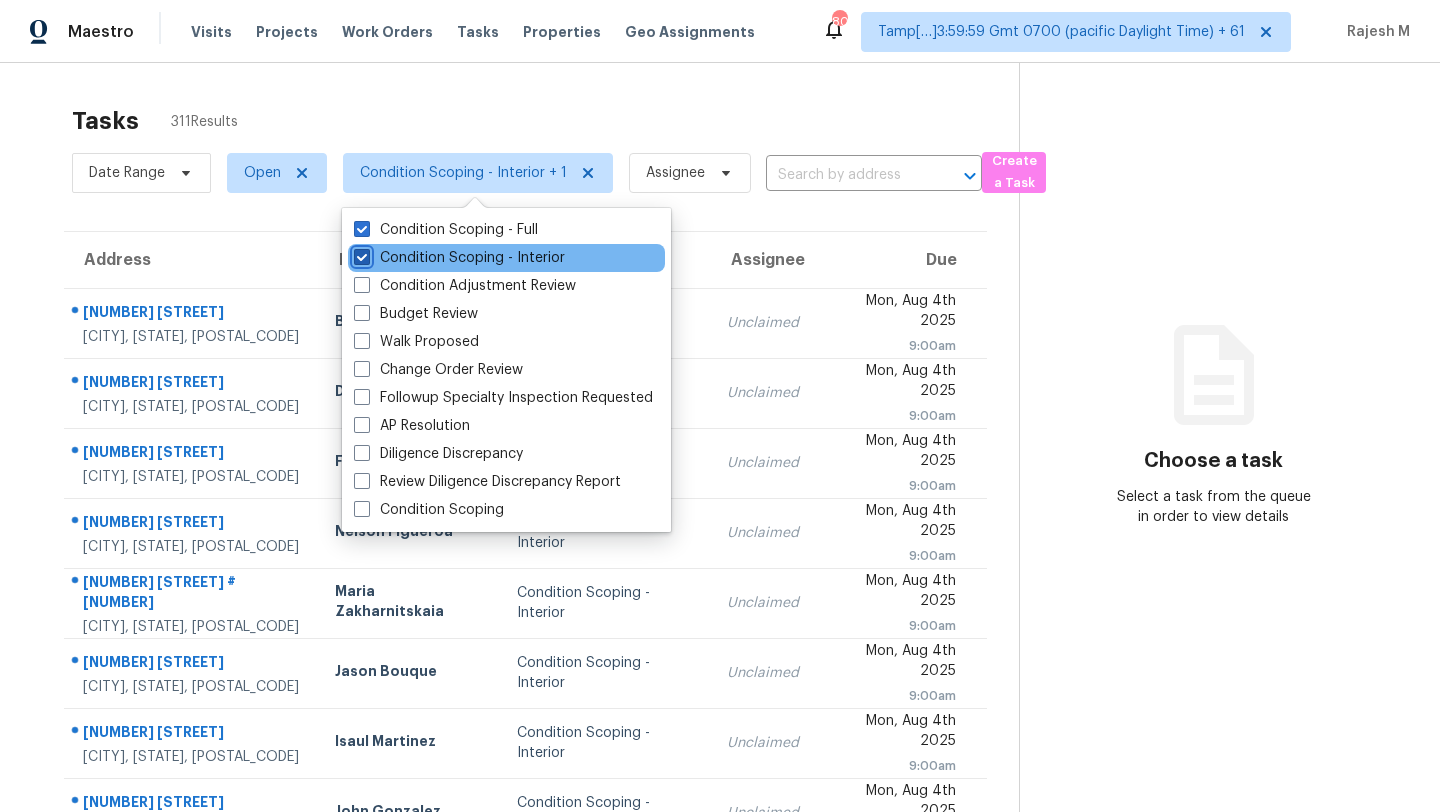 click on "Condition Scoping - Interior" at bounding box center (360, 254) 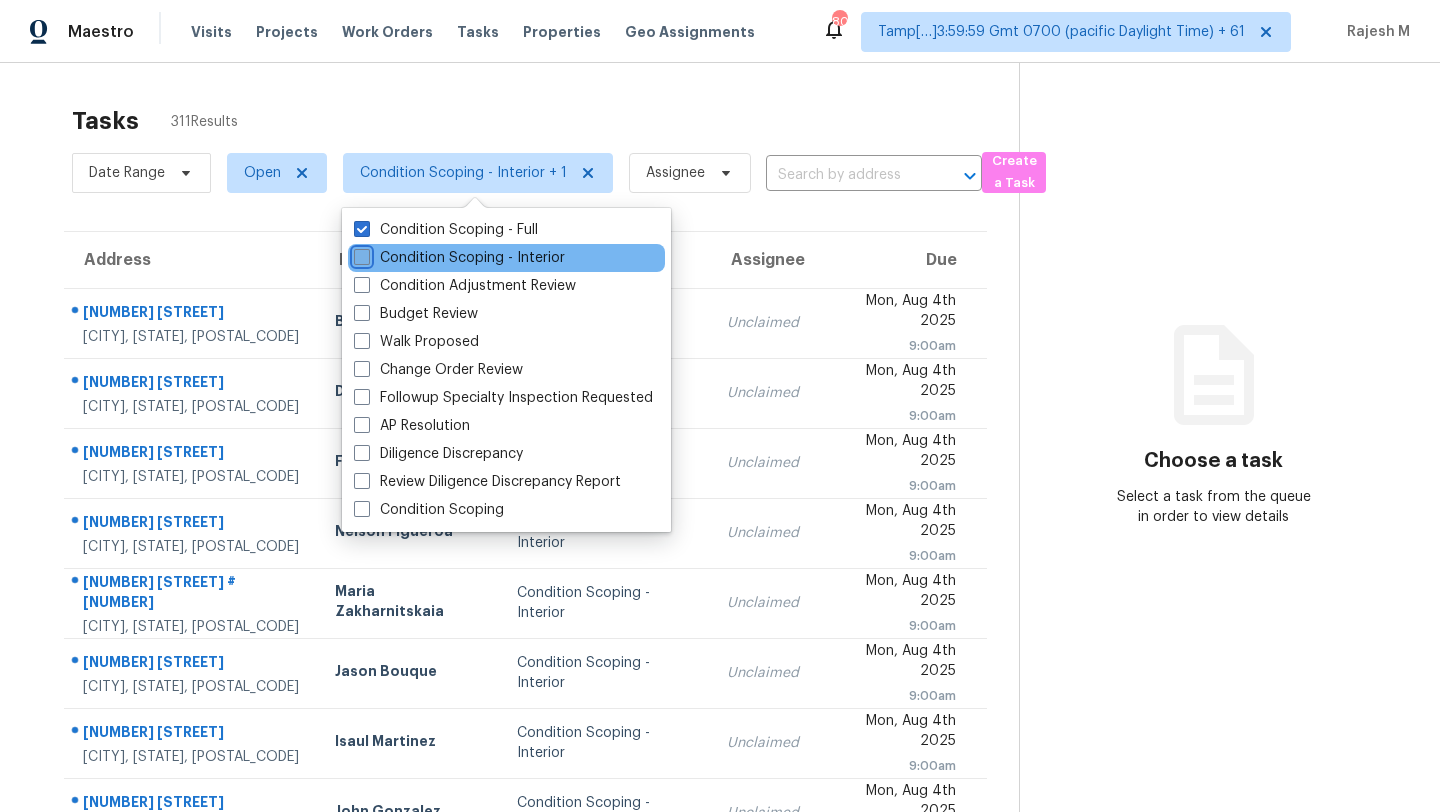 checkbox on "false" 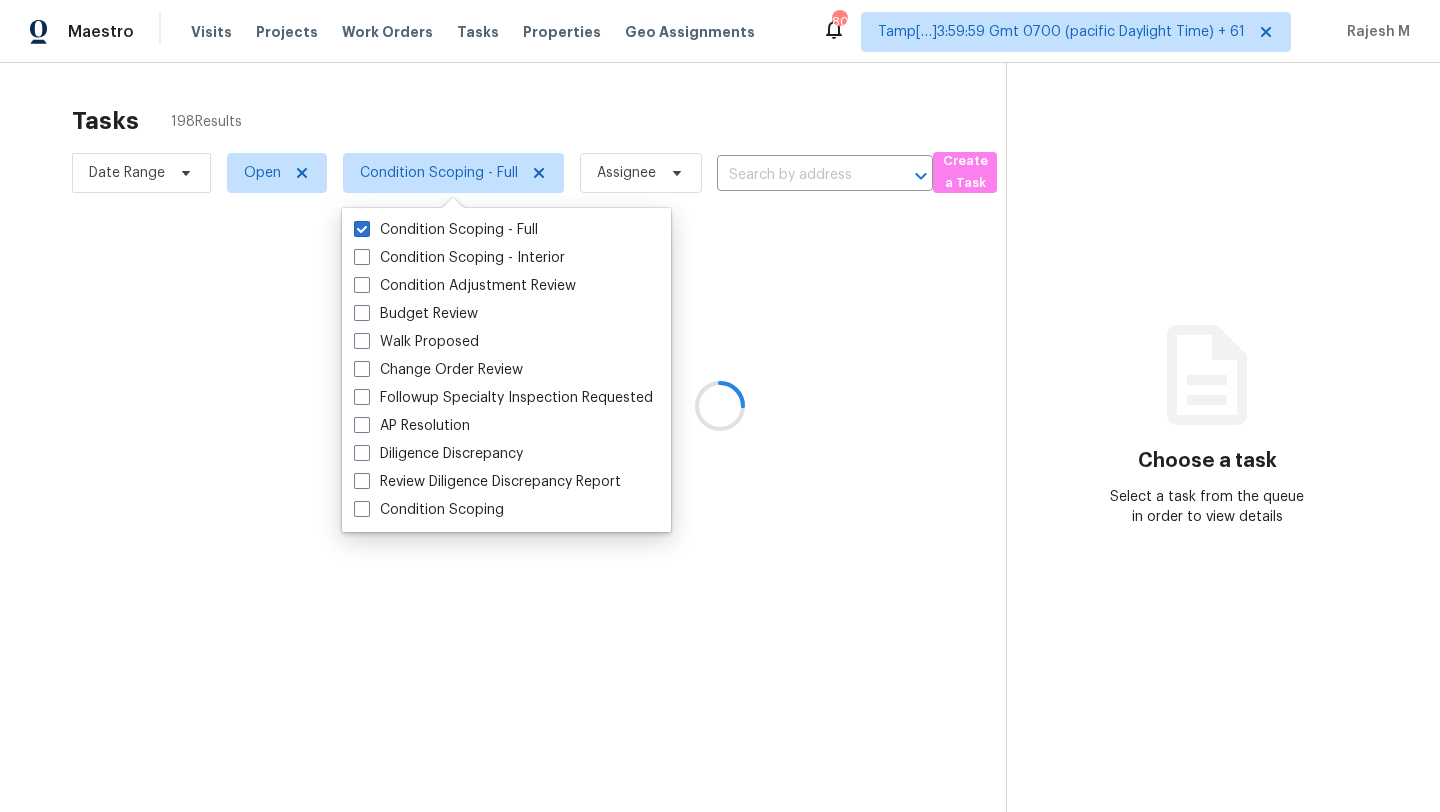 click at bounding box center [720, 406] 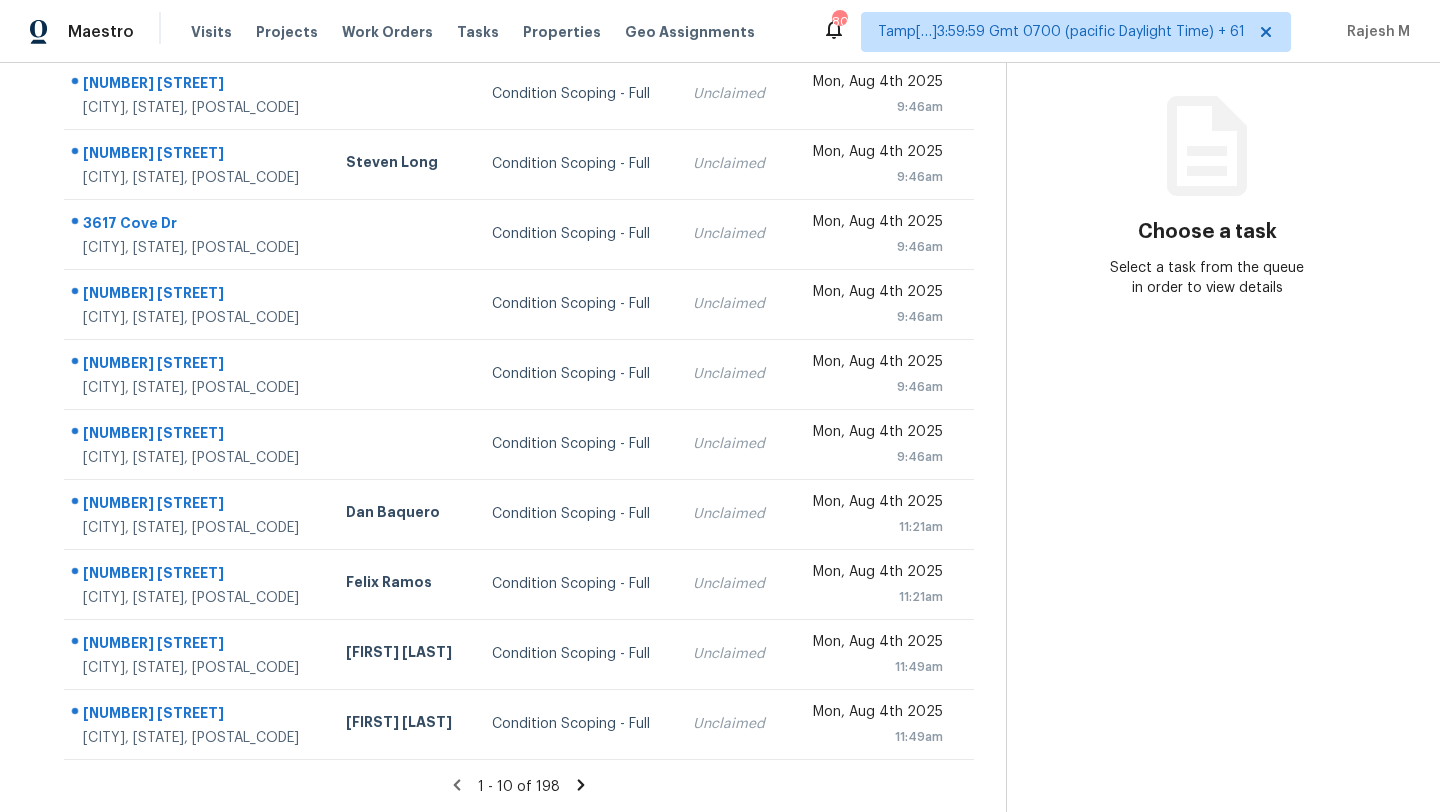 scroll, scrollTop: 0, scrollLeft: 0, axis: both 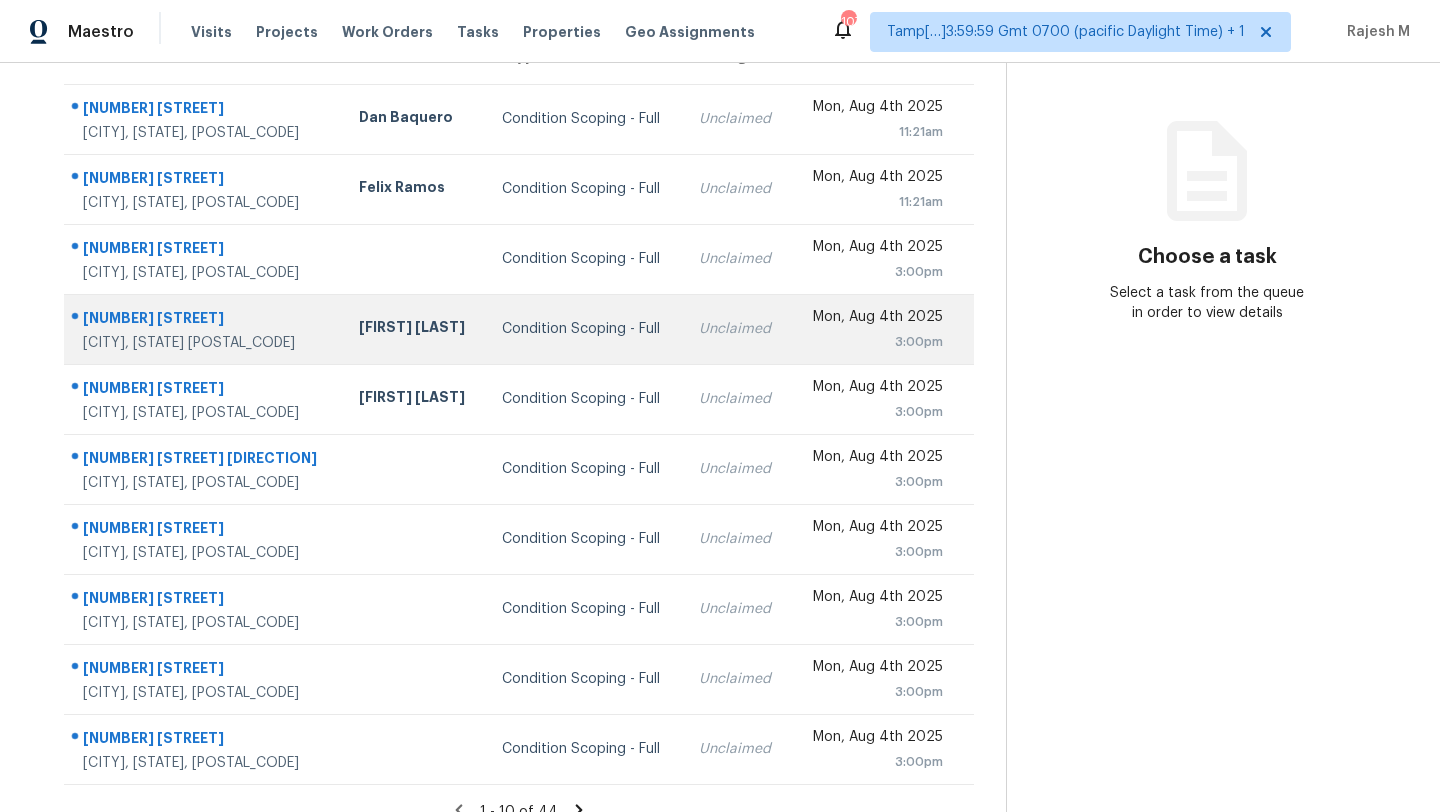 click on "Condition Scoping - Full" at bounding box center (584, 329) 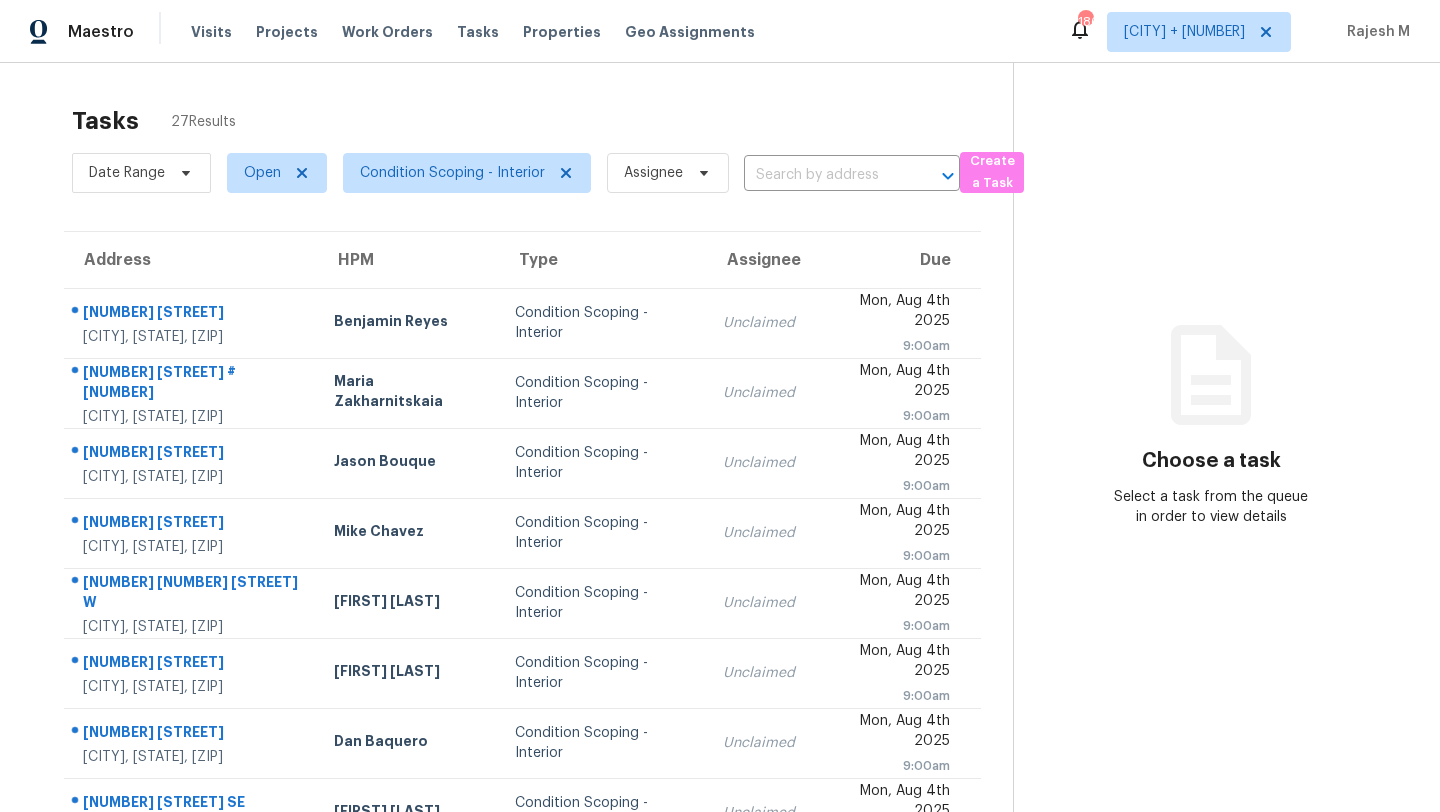 scroll, scrollTop: 0, scrollLeft: 0, axis: both 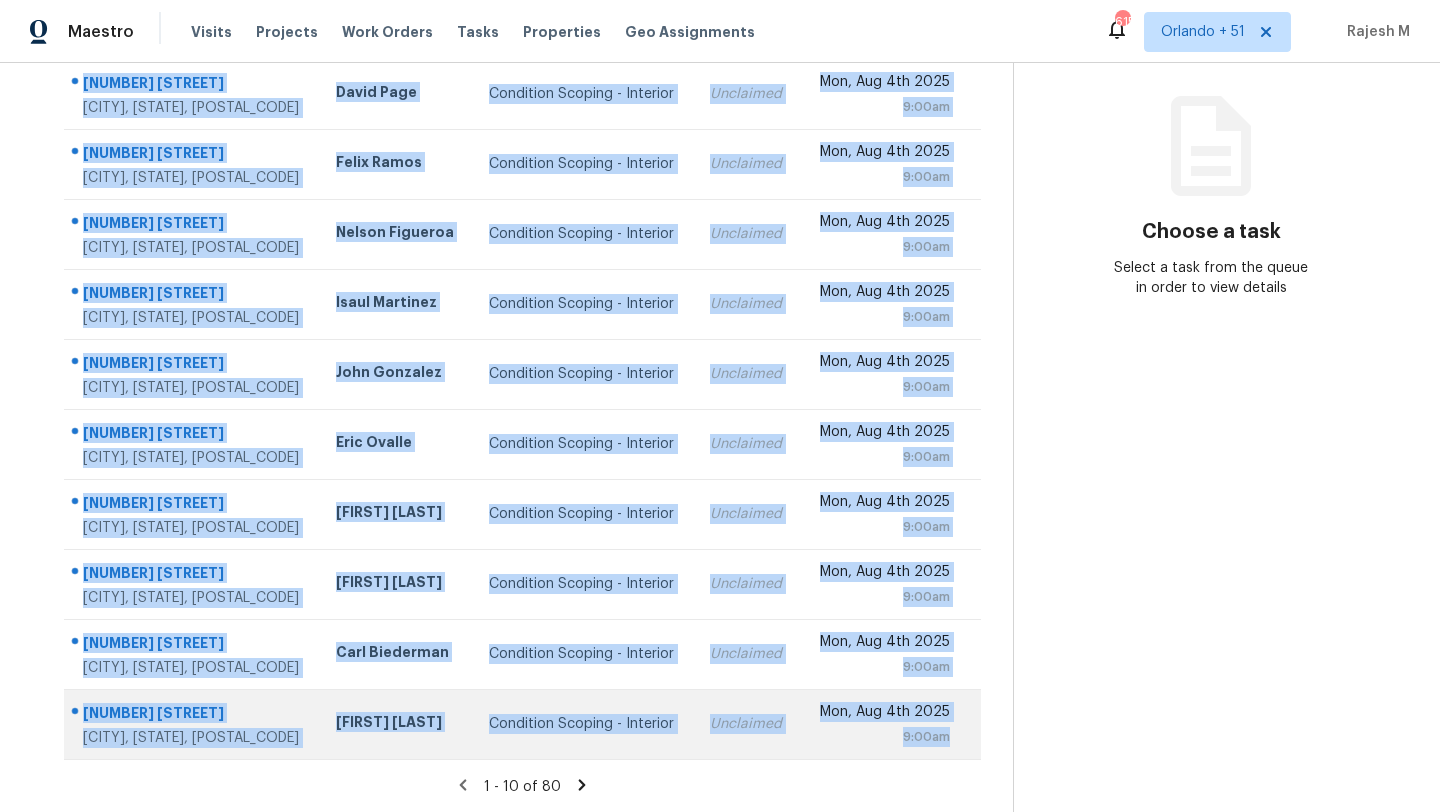 drag, startPoint x: 71, startPoint y: 181, endPoint x: 965, endPoint y: 744, distance: 1056.506 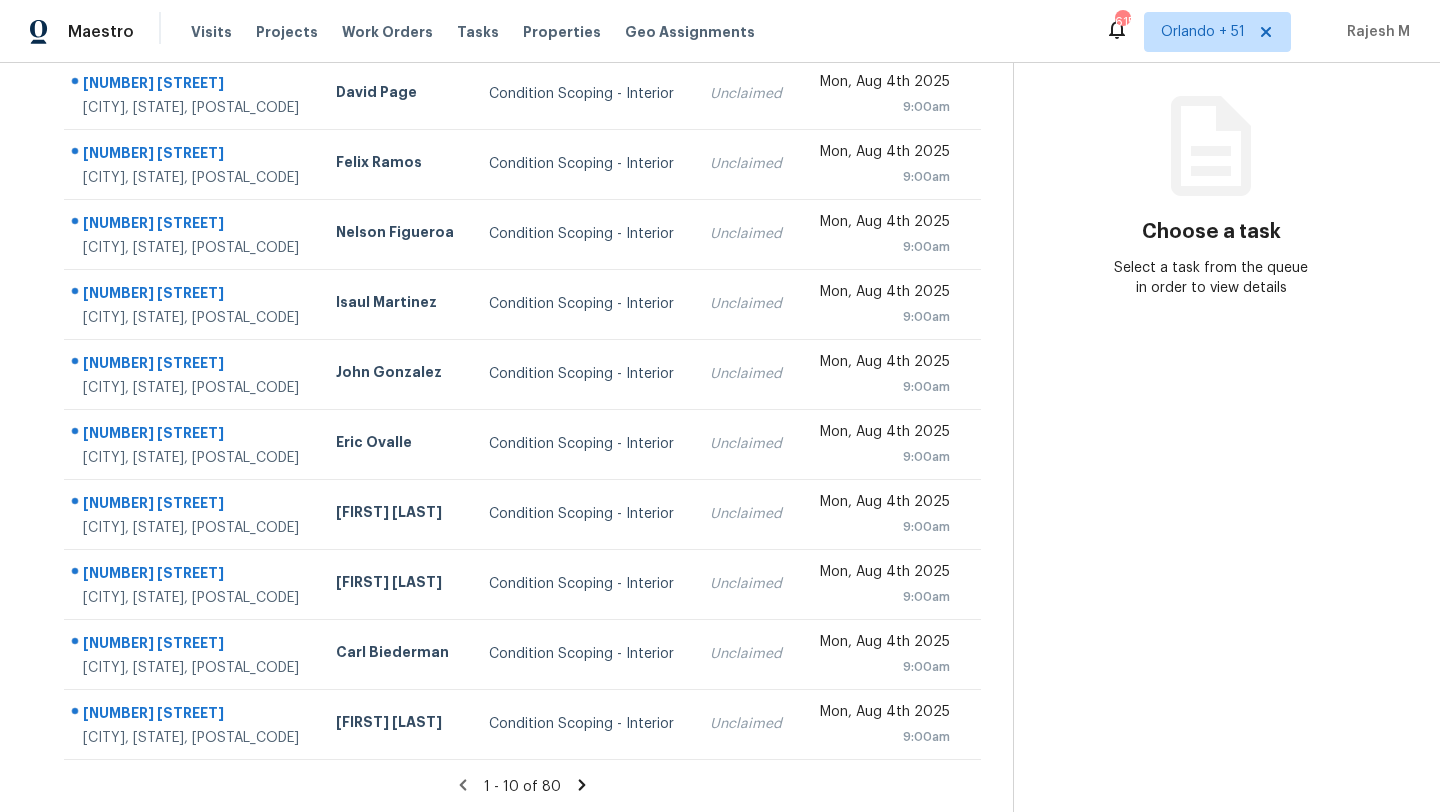 click 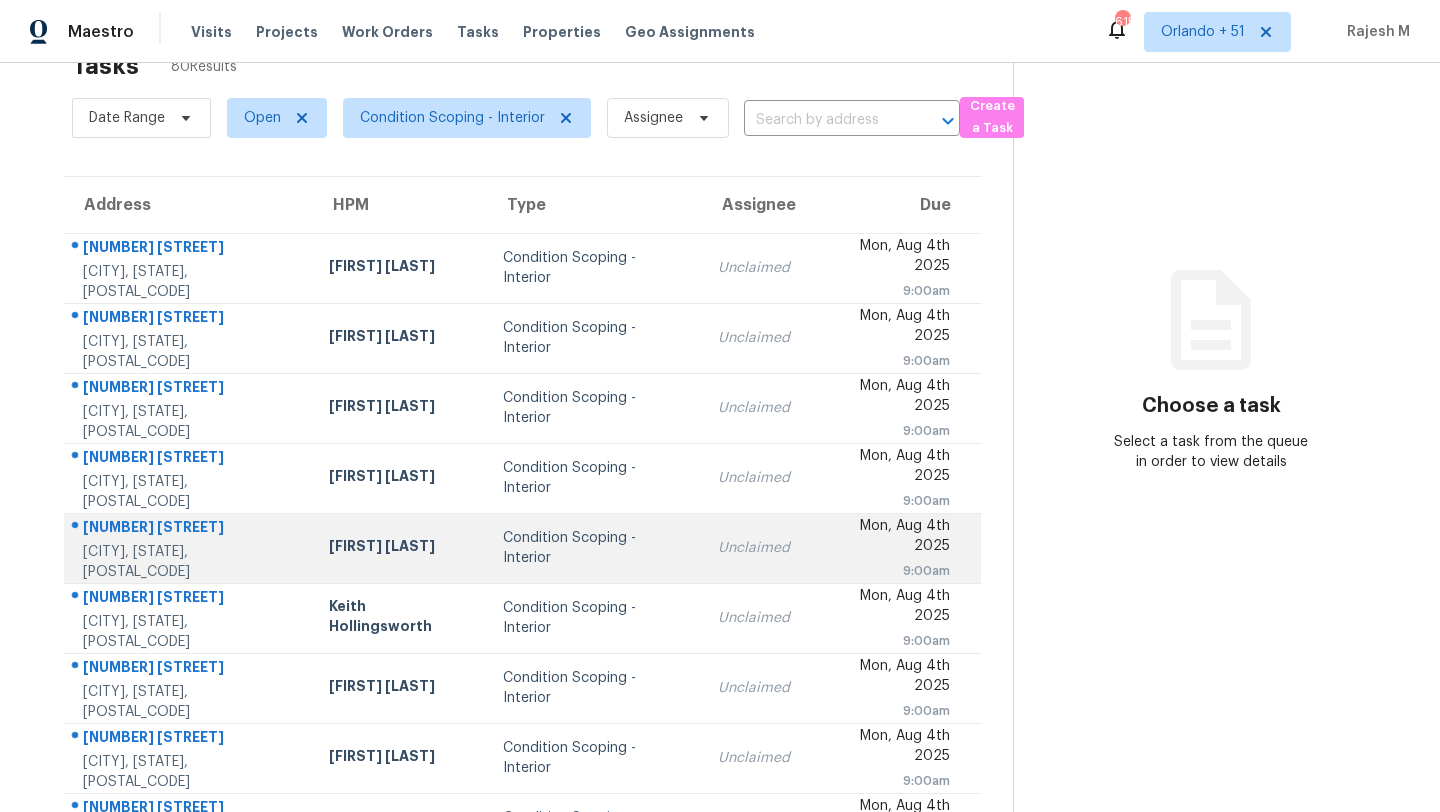 scroll, scrollTop: 22, scrollLeft: 0, axis: vertical 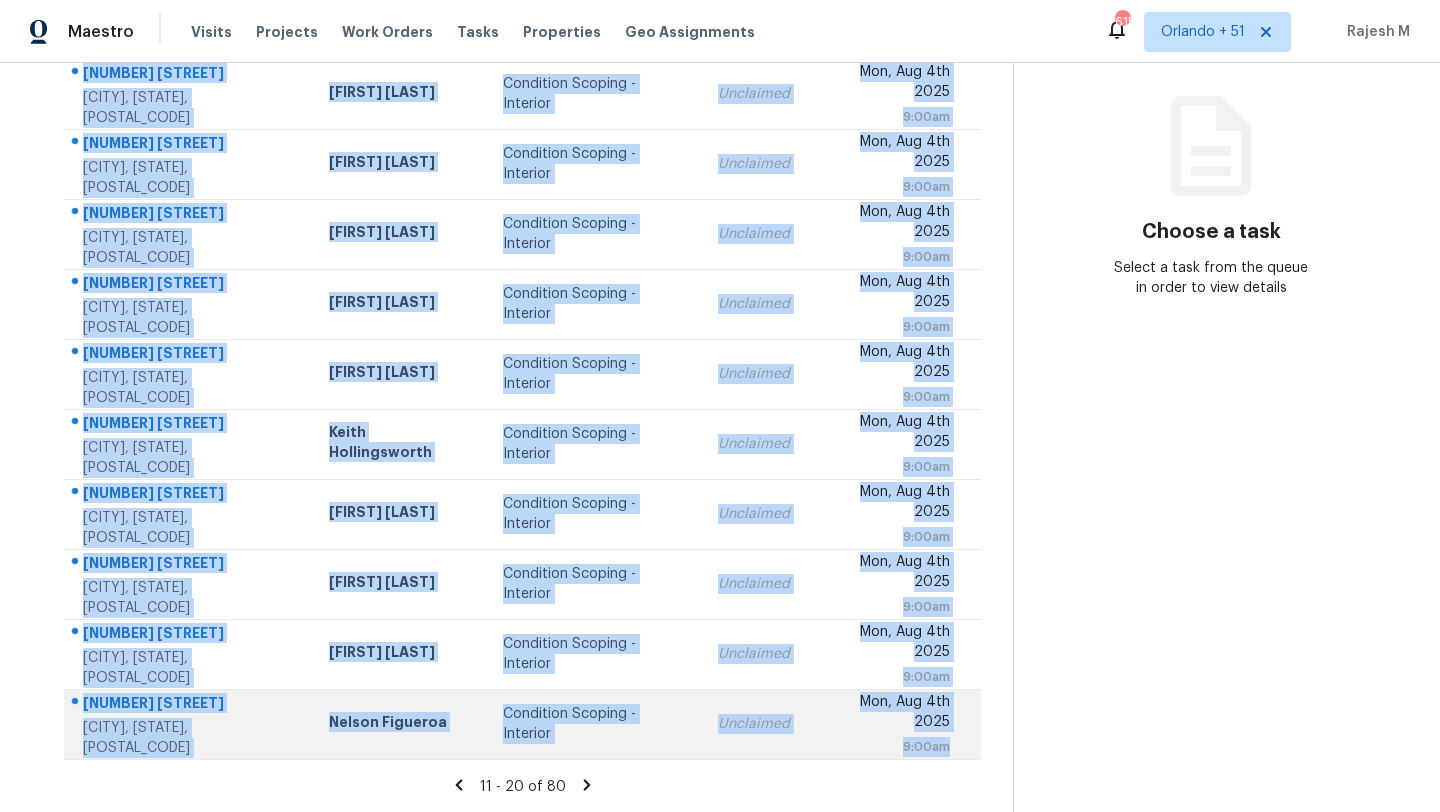 drag, startPoint x: 69, startPoint y: 280, endPoint x: 956, endPoint y: 735, distance: 996.89215 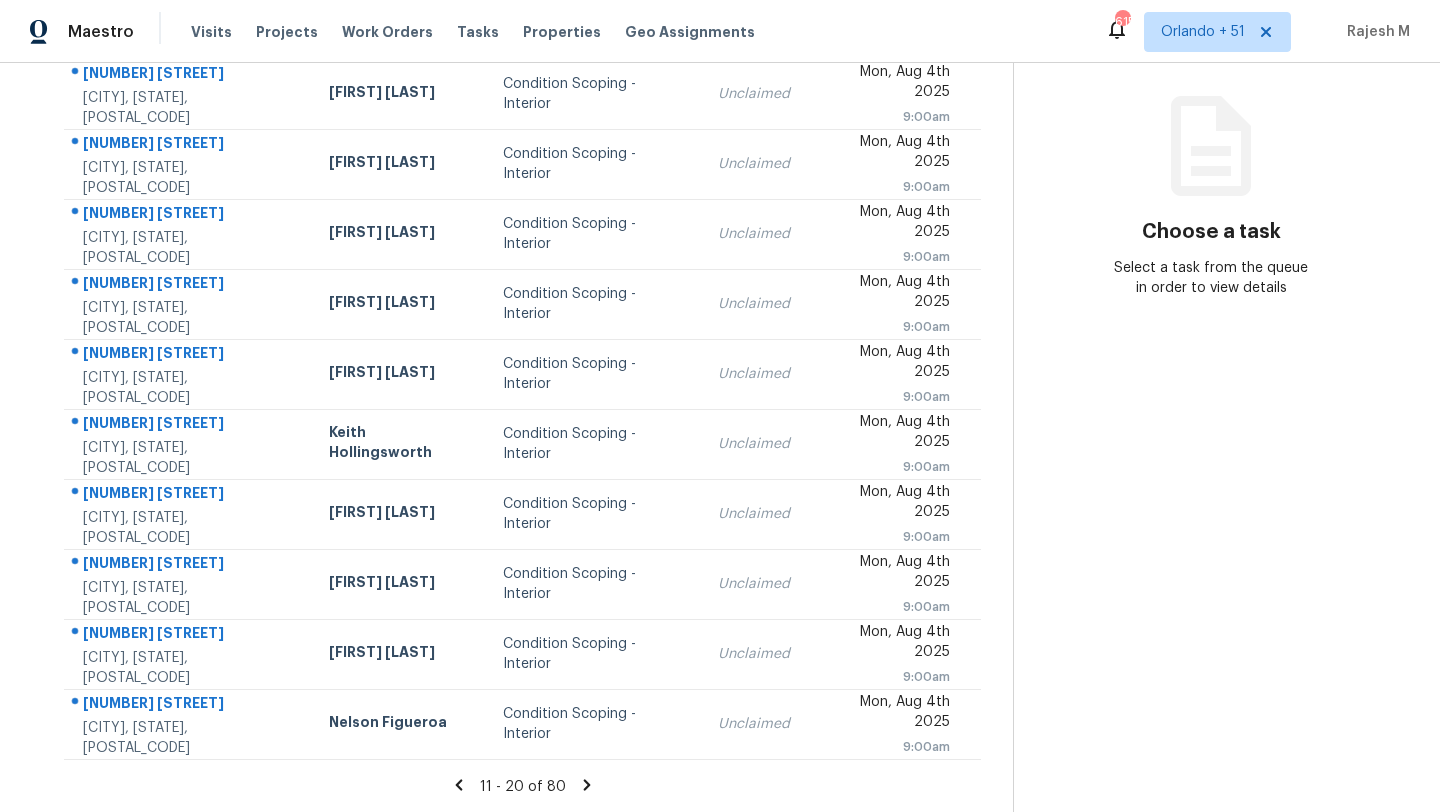 click 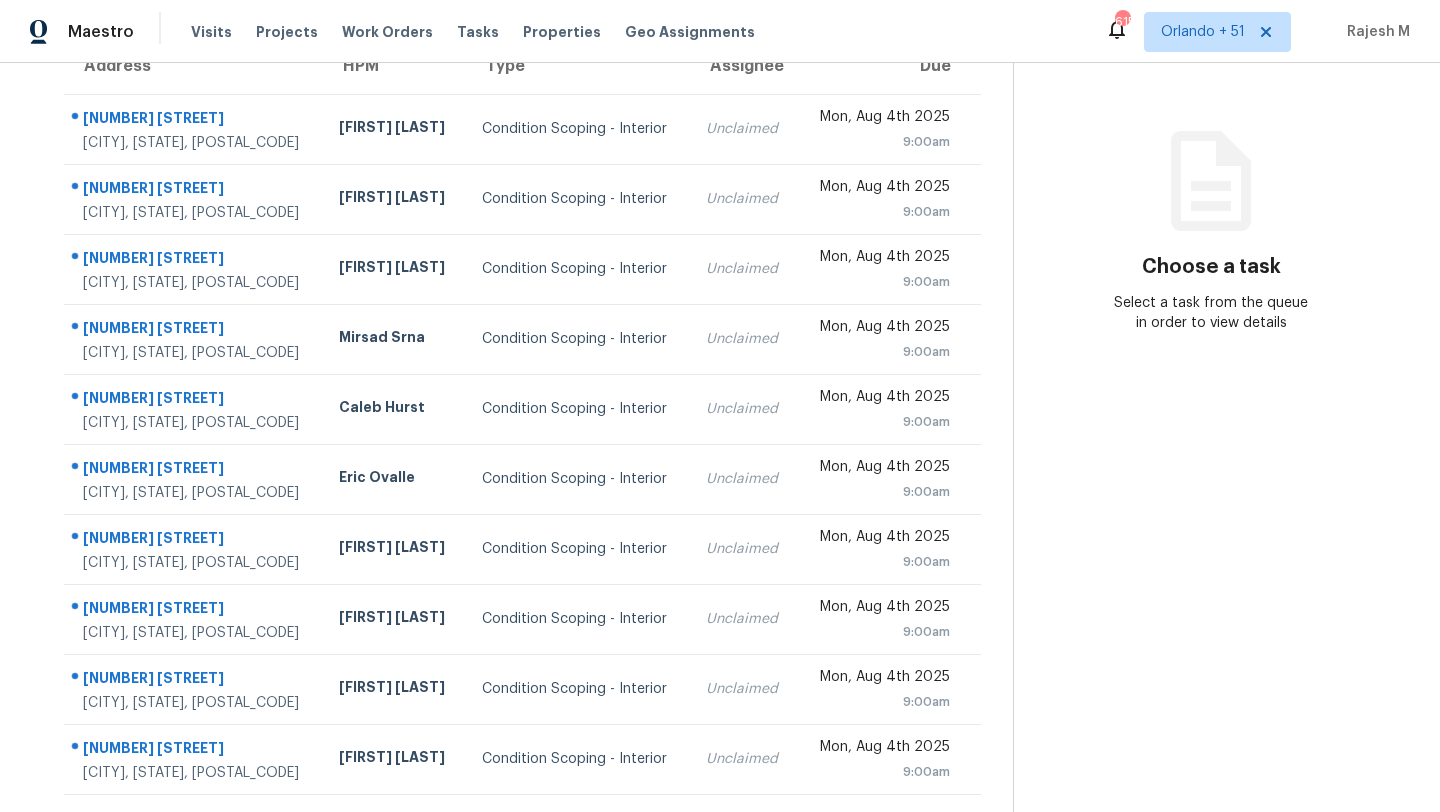scroll, scrollTop: 171, scrollLeft: 0, axis: vertical 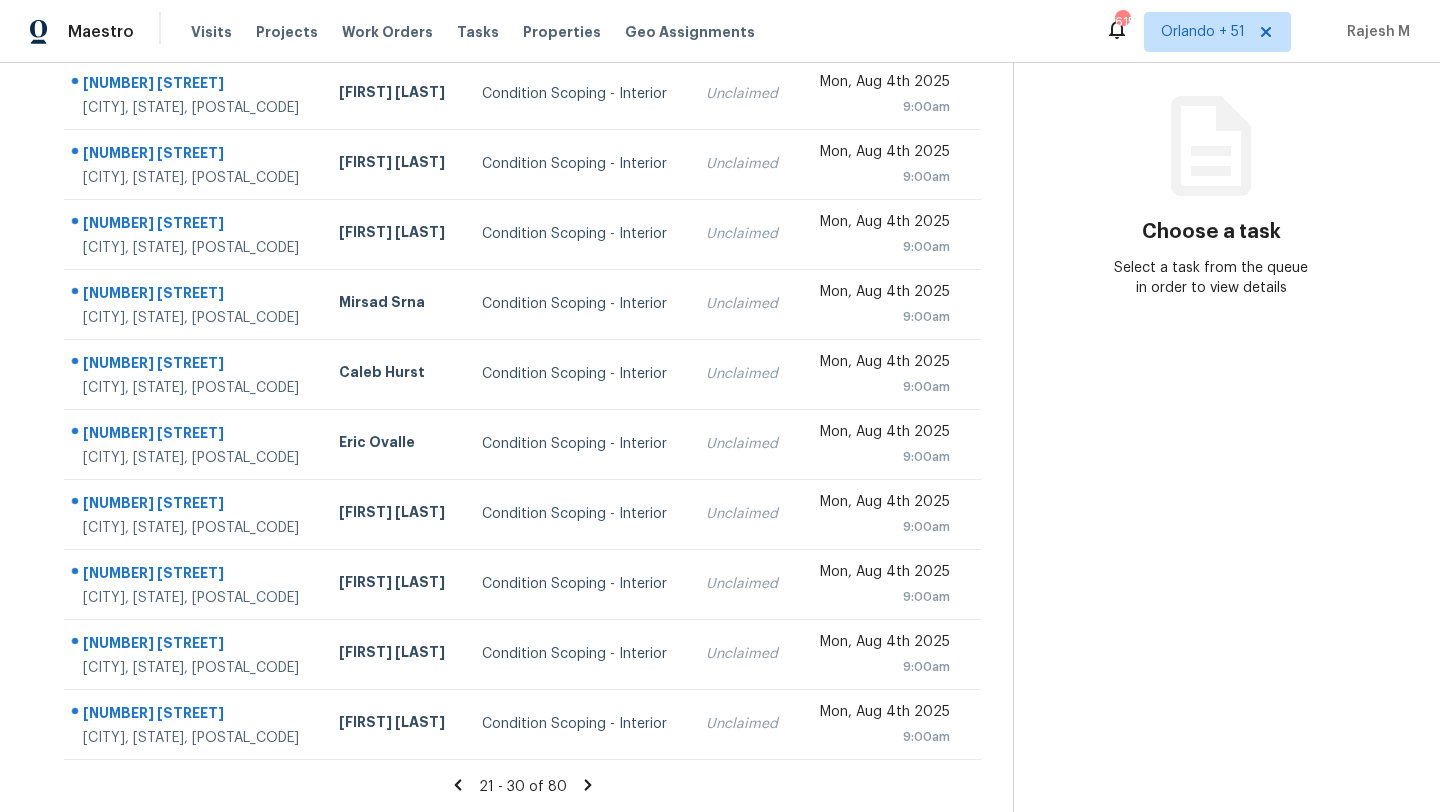 drag, startPoint x: 68, startPoint y: 127, endPoint x: 986, endPoint y: 732, distance: 1099.4313 